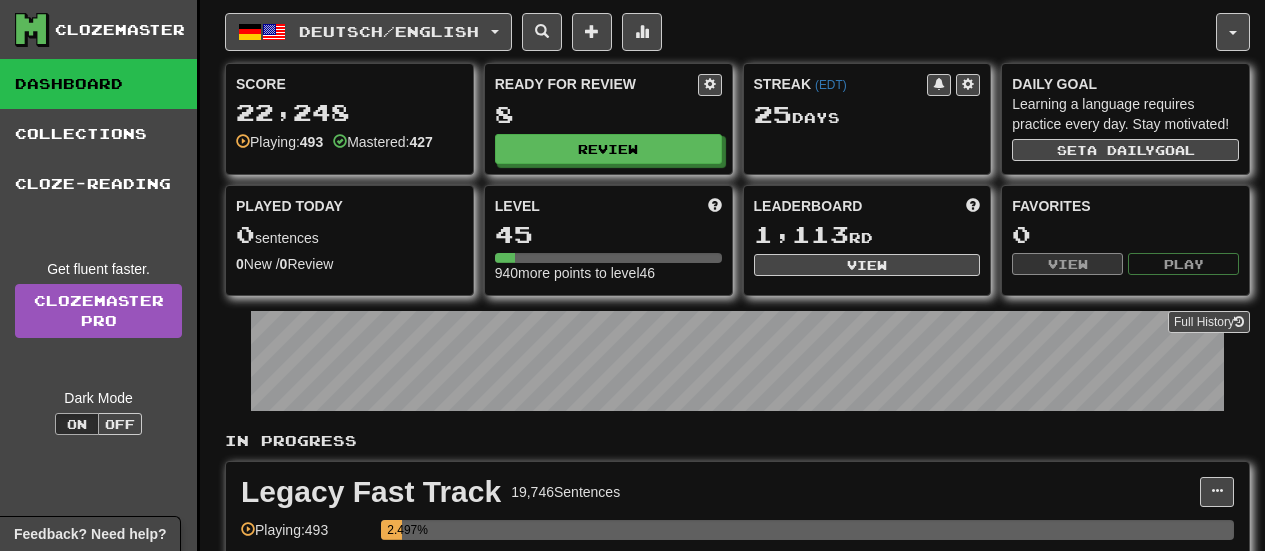 scroll, scrollTop: 0, scrollLeft: 0, axis: both 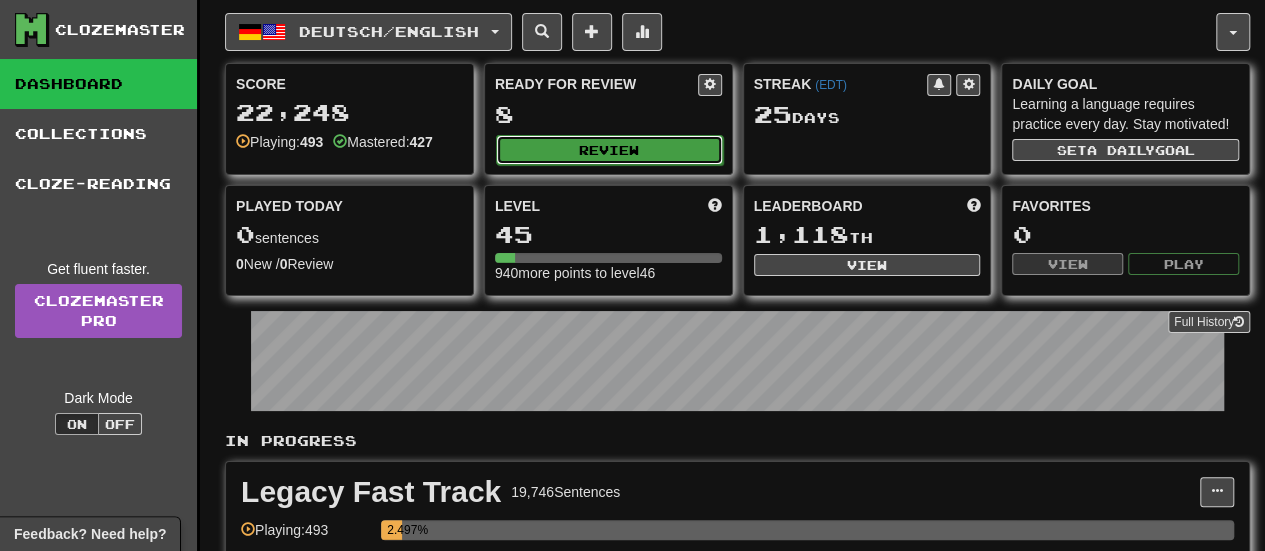 click on "Review" at bounding box center (609, 150) 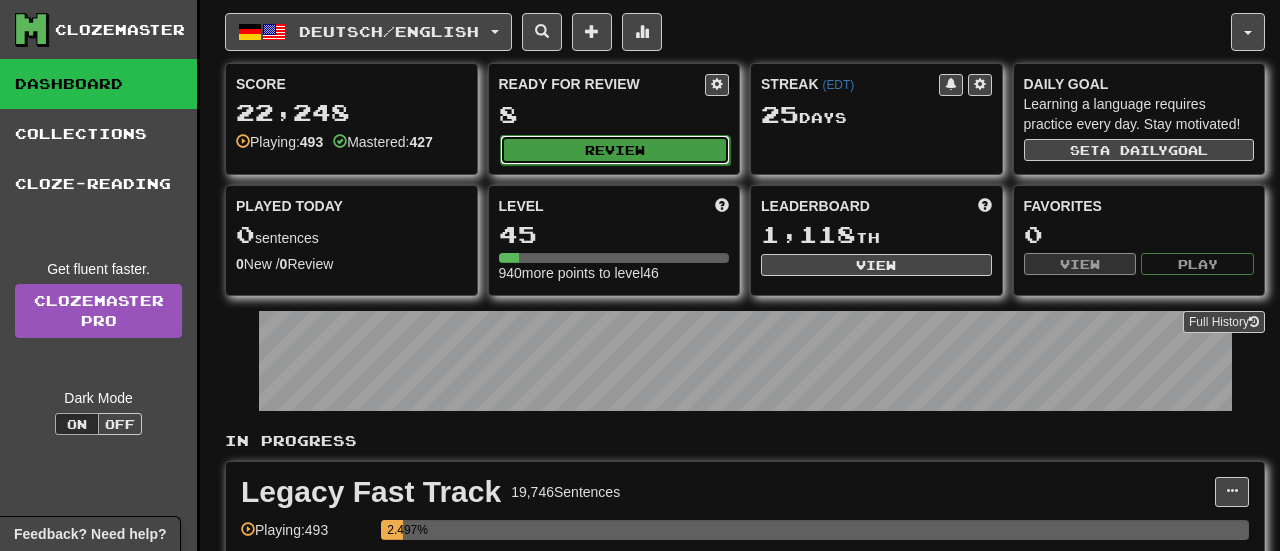 select on "**" 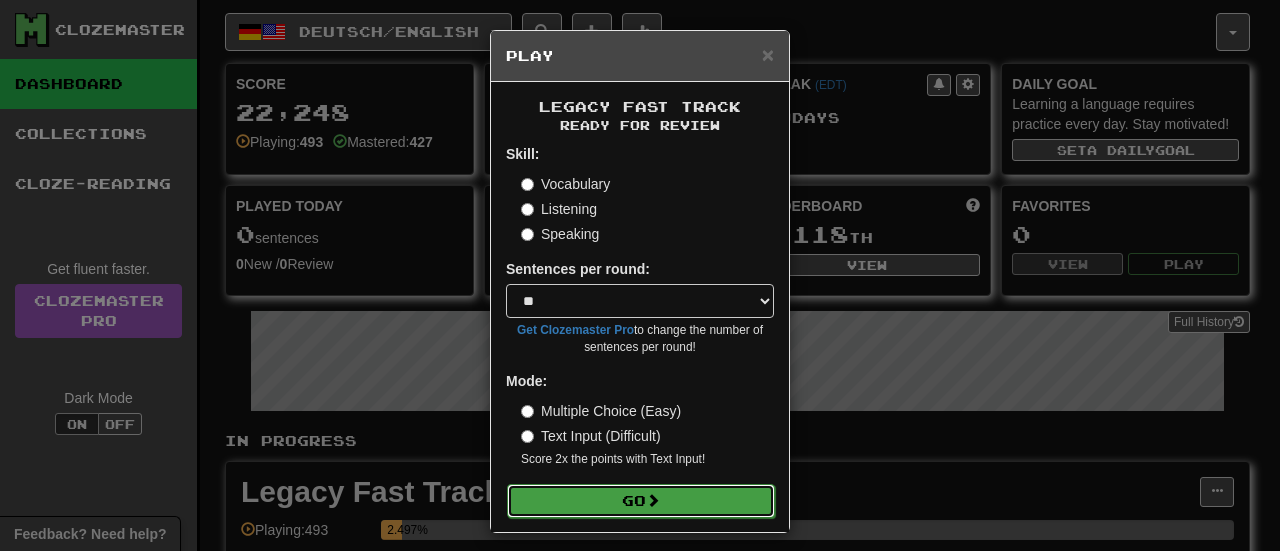 click on "Go" at bounding box center [641, 501] 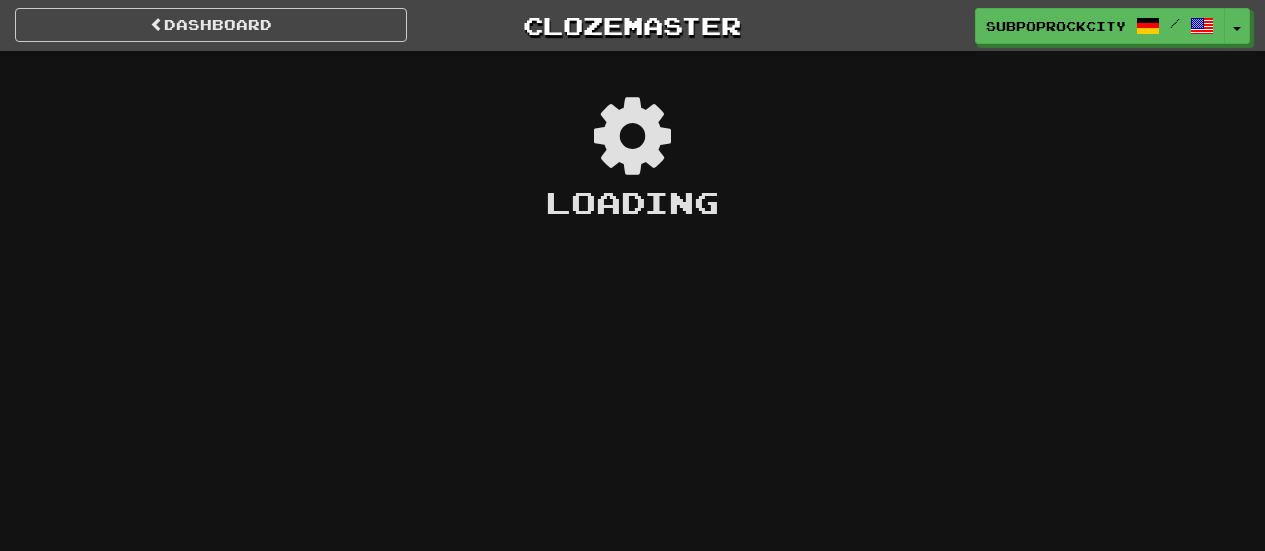 scroll, scrollTop: 0, scrollLeft: 0, axis: both 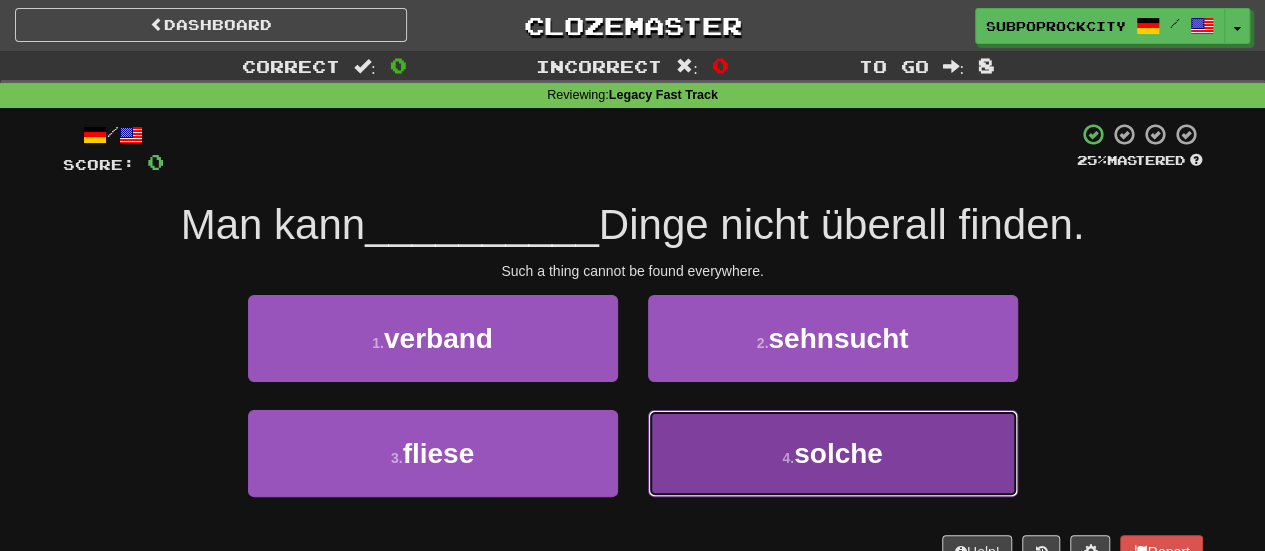 click on "4 .  solche" at bounding box center [833, 453] 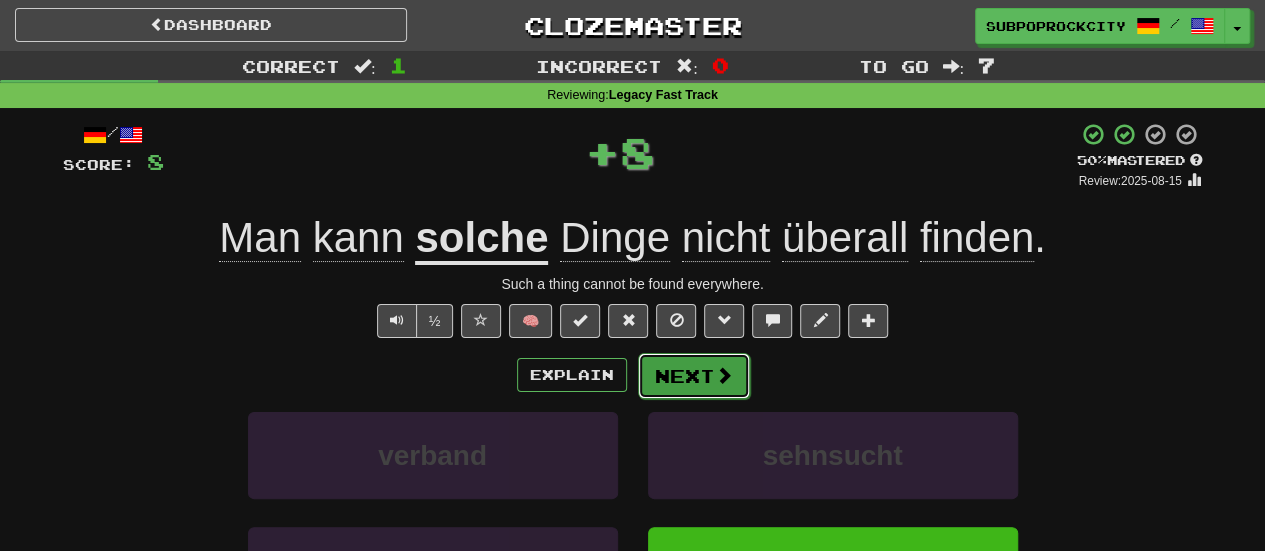 click on "Next" at bounding box center [694, 376] 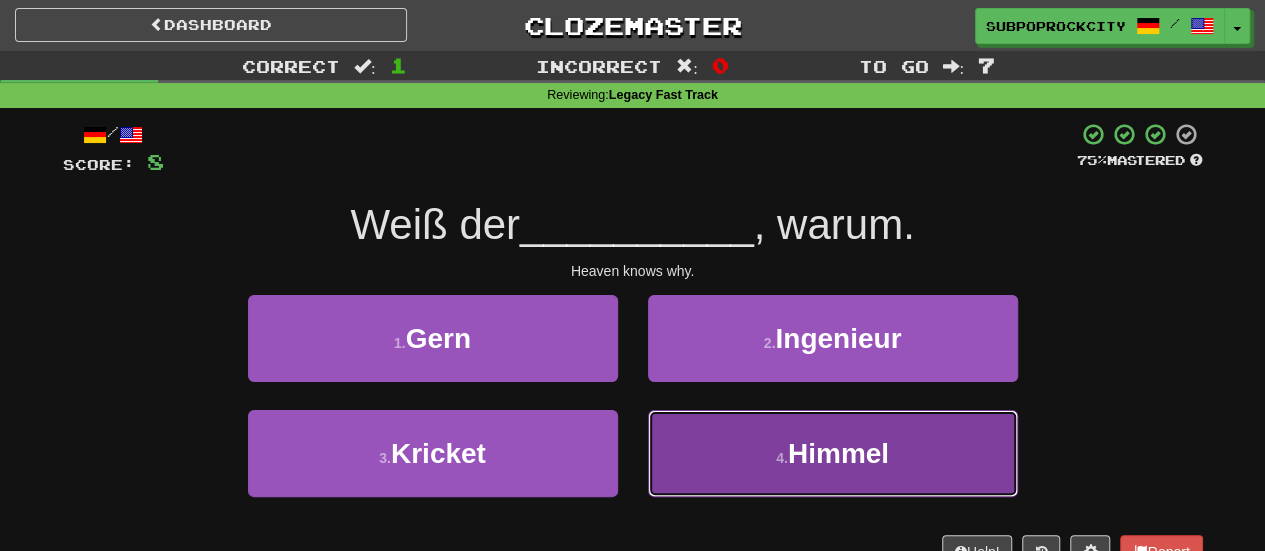 click on "4 .  Himmel" at bounding box center (833, 453) 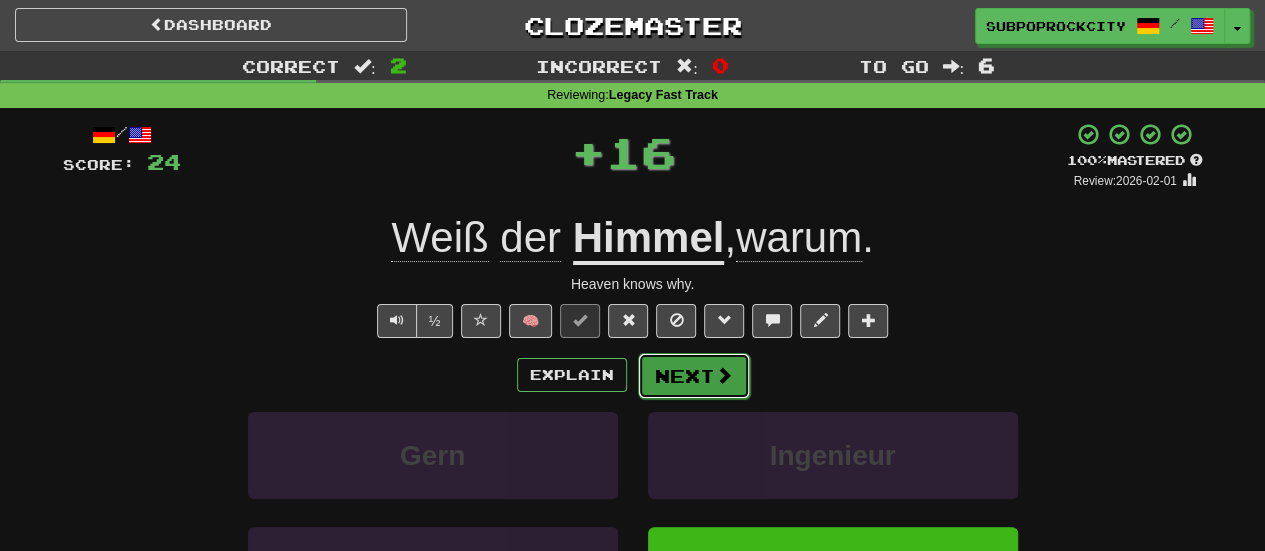 click on "Next" at bounding box center (694, 376) 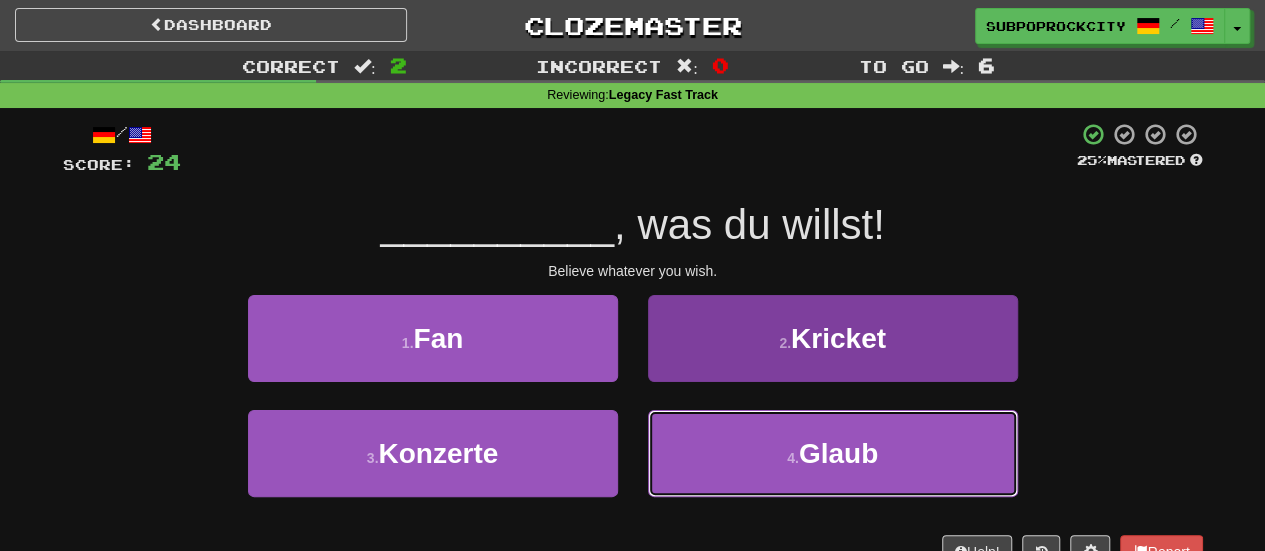 click on "4 .  Glaub" at bounding box center [833, 453] 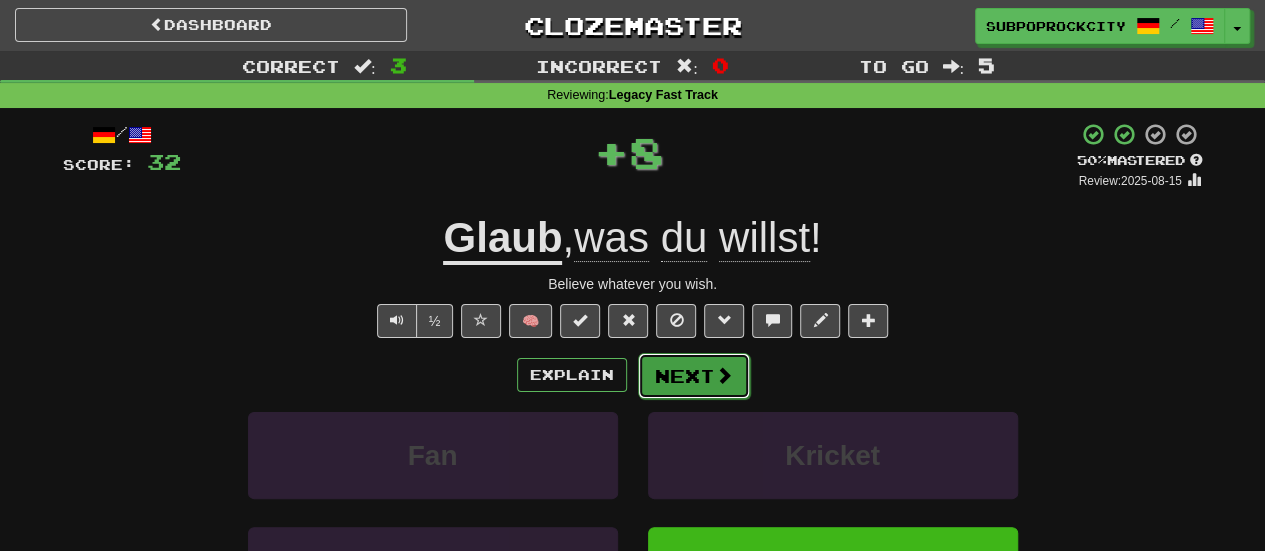 click on "Next" at bounding box center [694, 376] 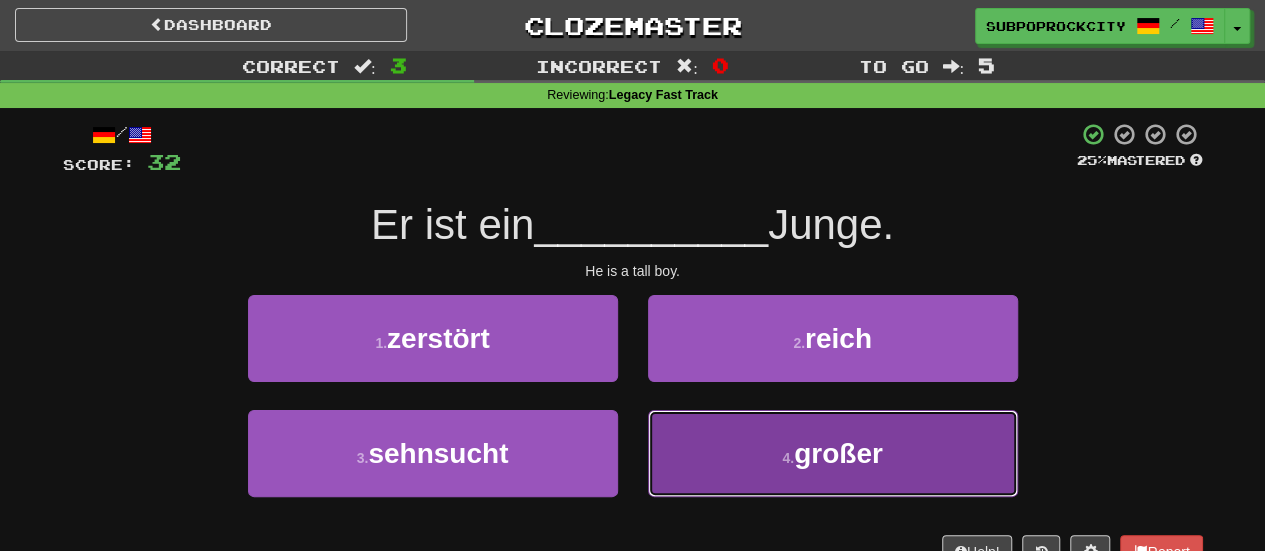 click on "4 .  großer" at bounding box center [833, 453] 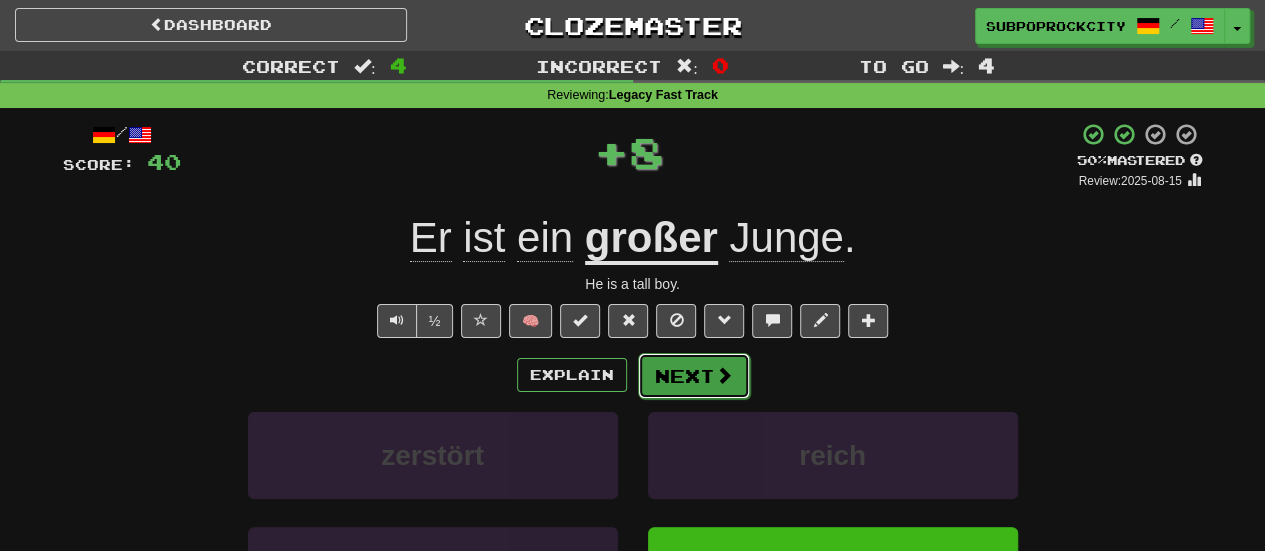 click on "Next" at bounding box center (694, 376) 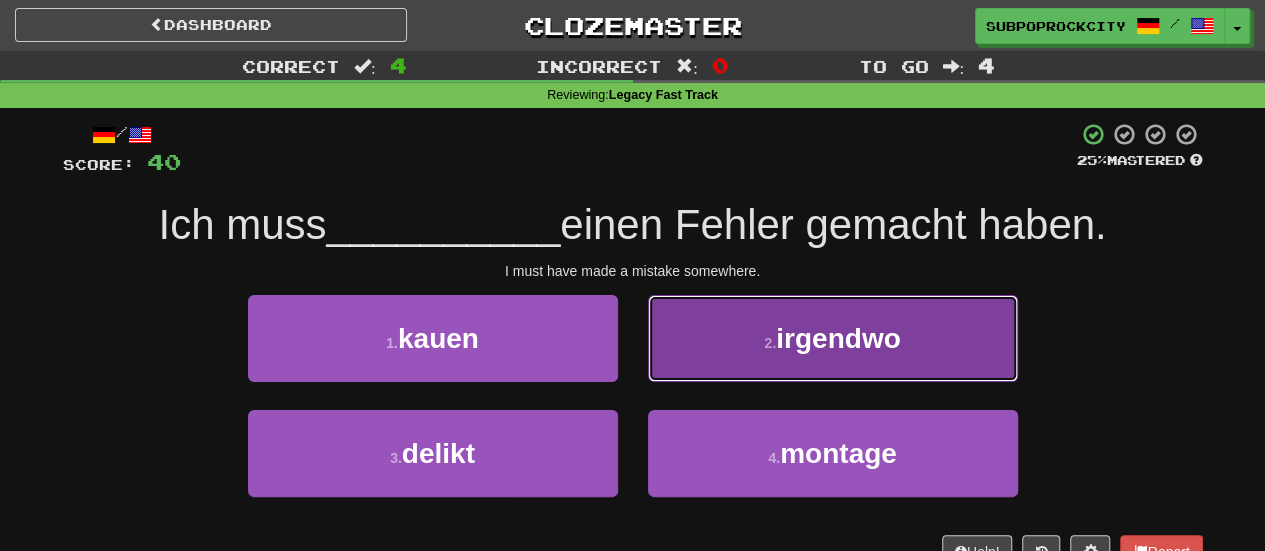 click on "2 .  irgendwo" at bounding box center (833, 338) 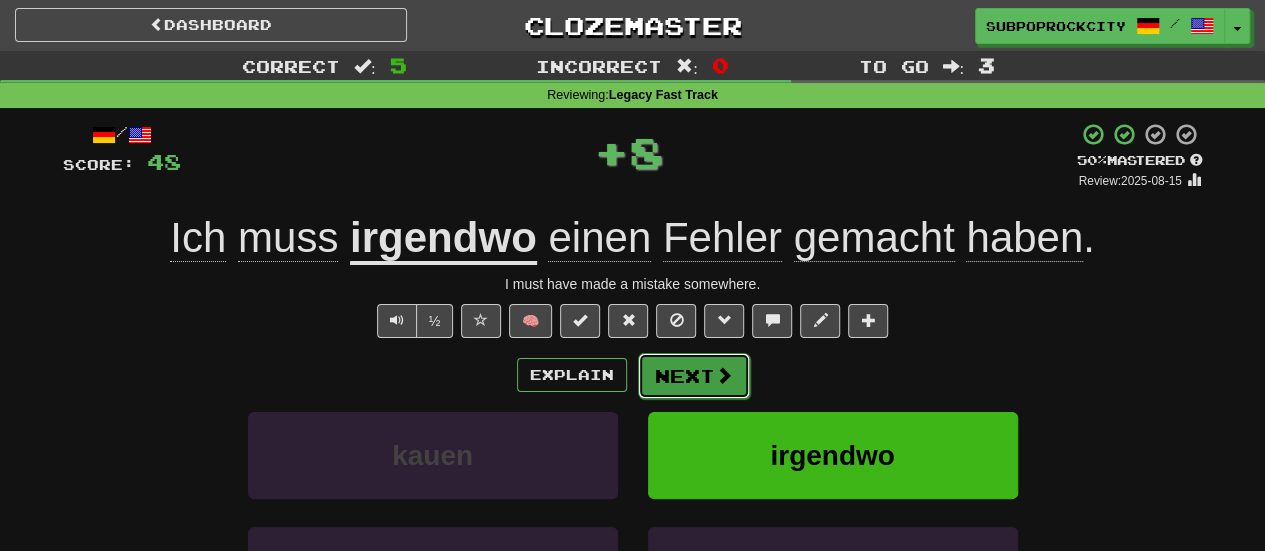 click on "Next" at bounding box center [694, 376] 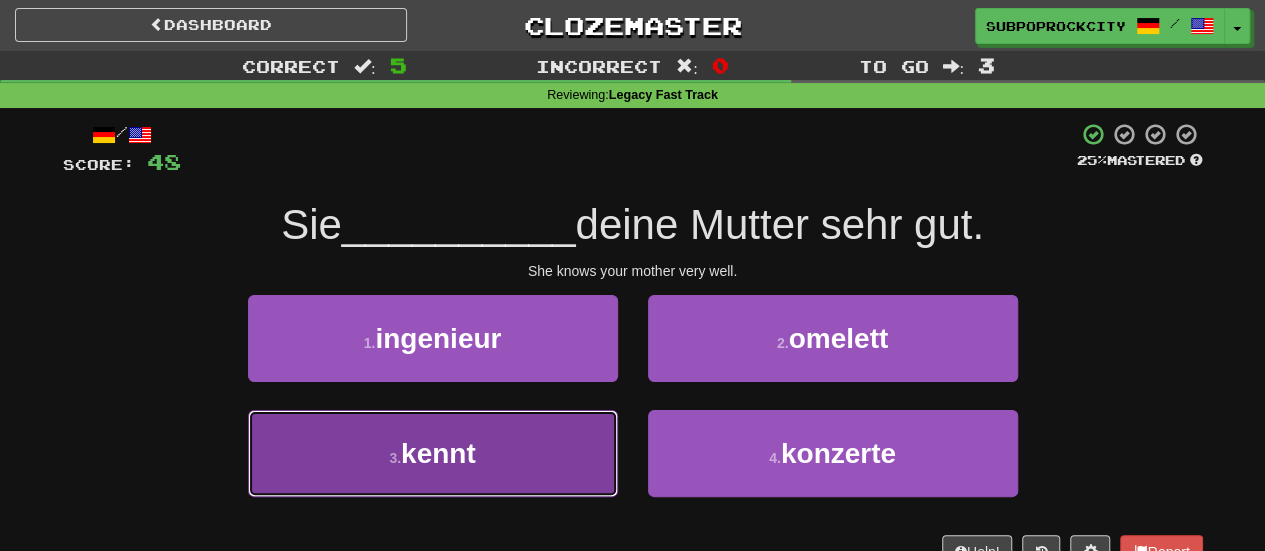 click on "3 .  kennt" at bounding box center (433, 453) 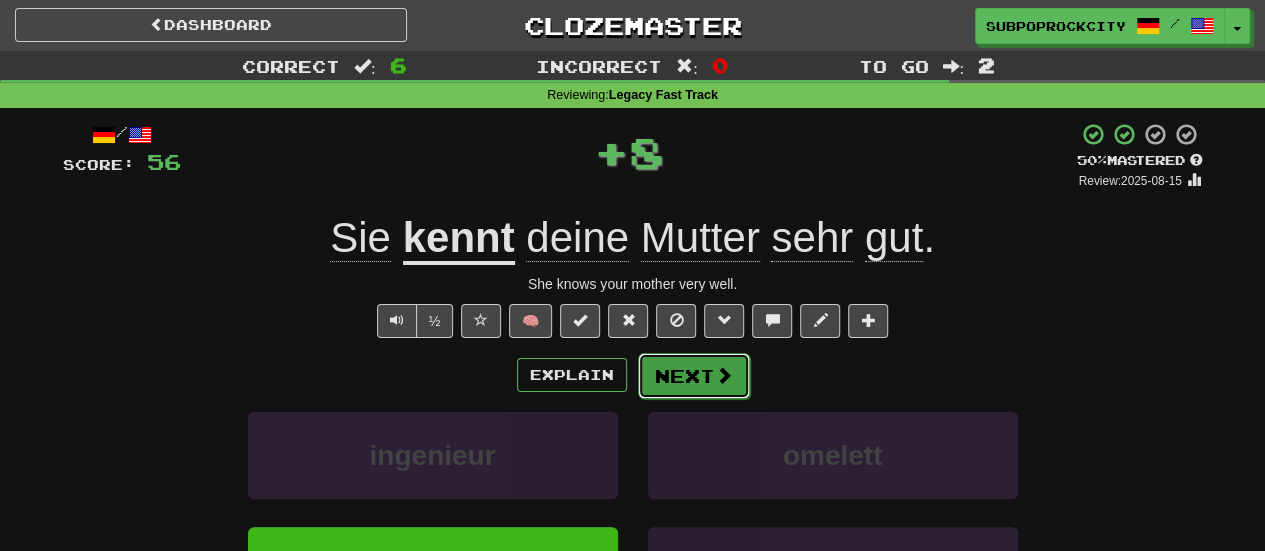 click on "Next" at bounding box center [694, 376] 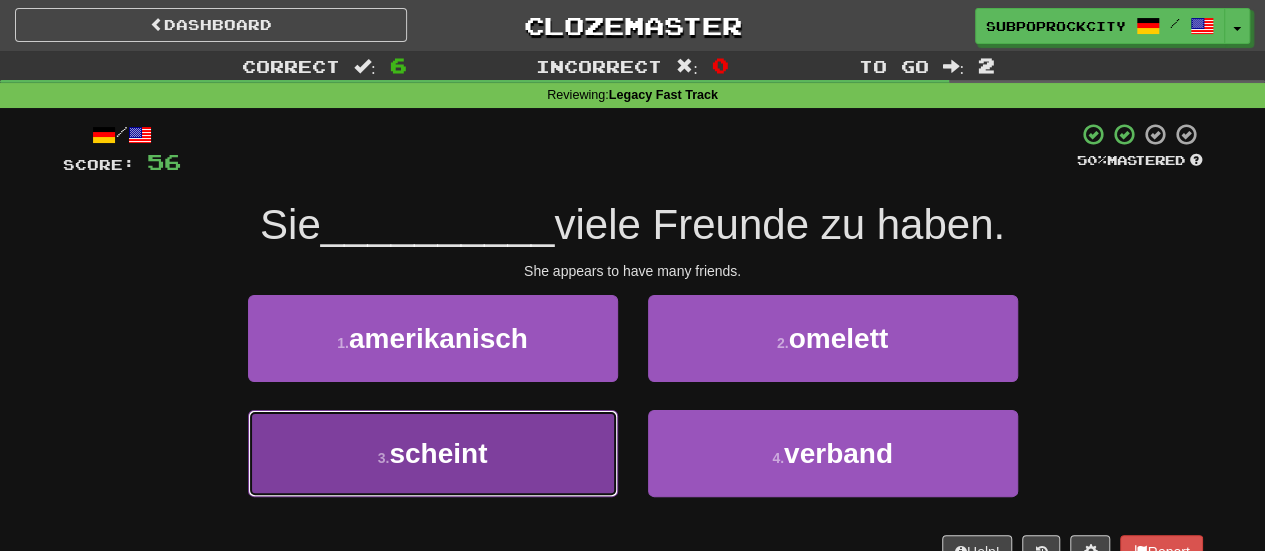click on "3 .  scheint" at bounding box center [433, 453] 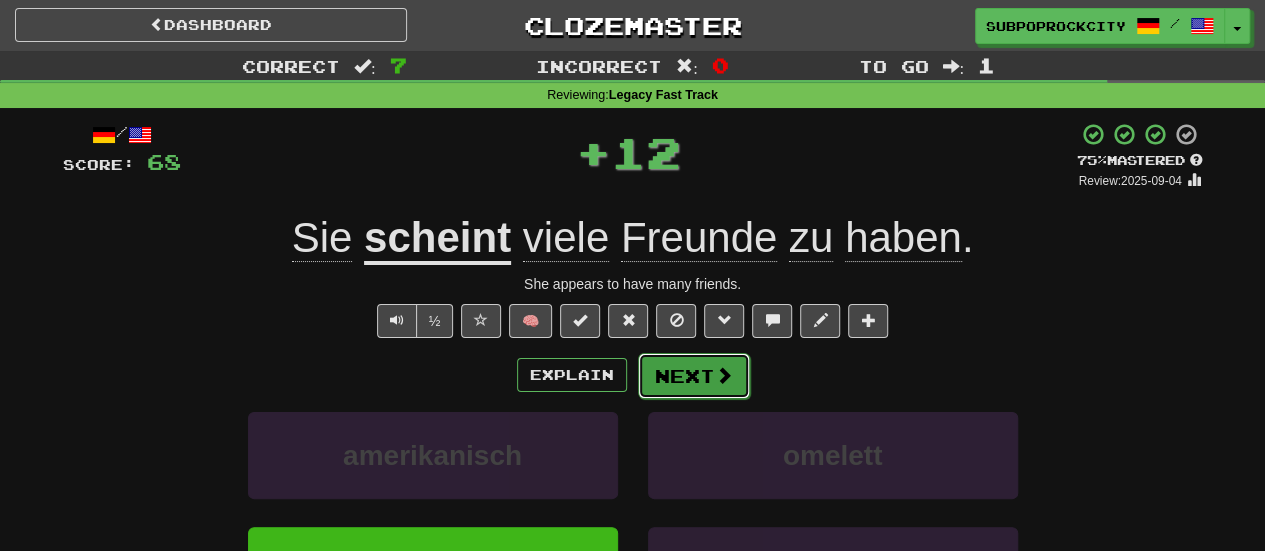 click on "Next" at bounding box center (694, 376) 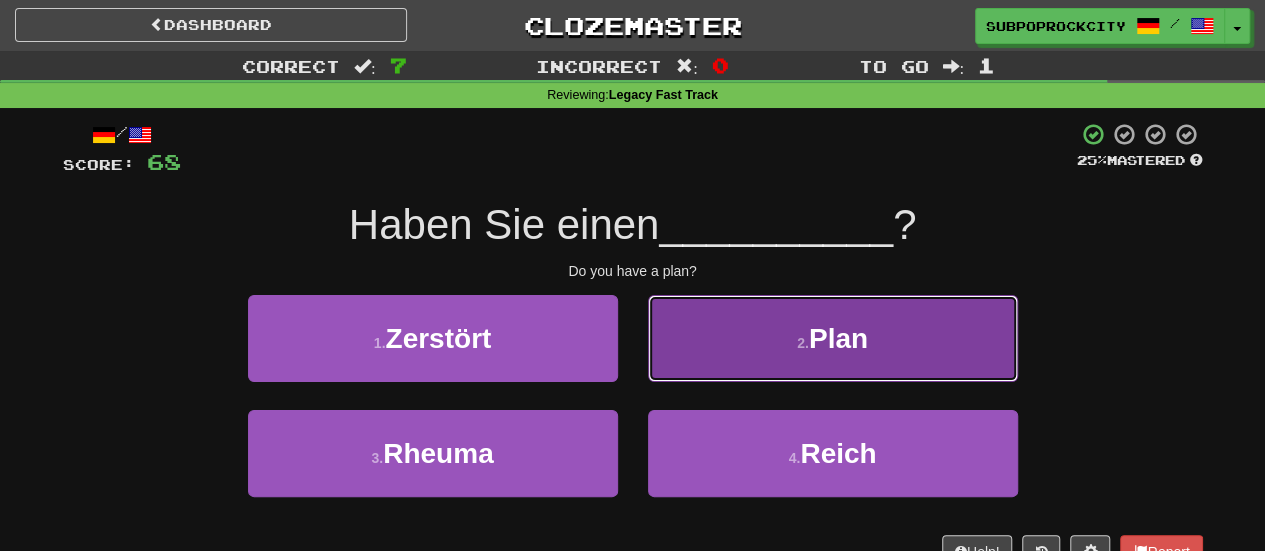 click on "2 .  Plan" at bounding box center (833, 338) 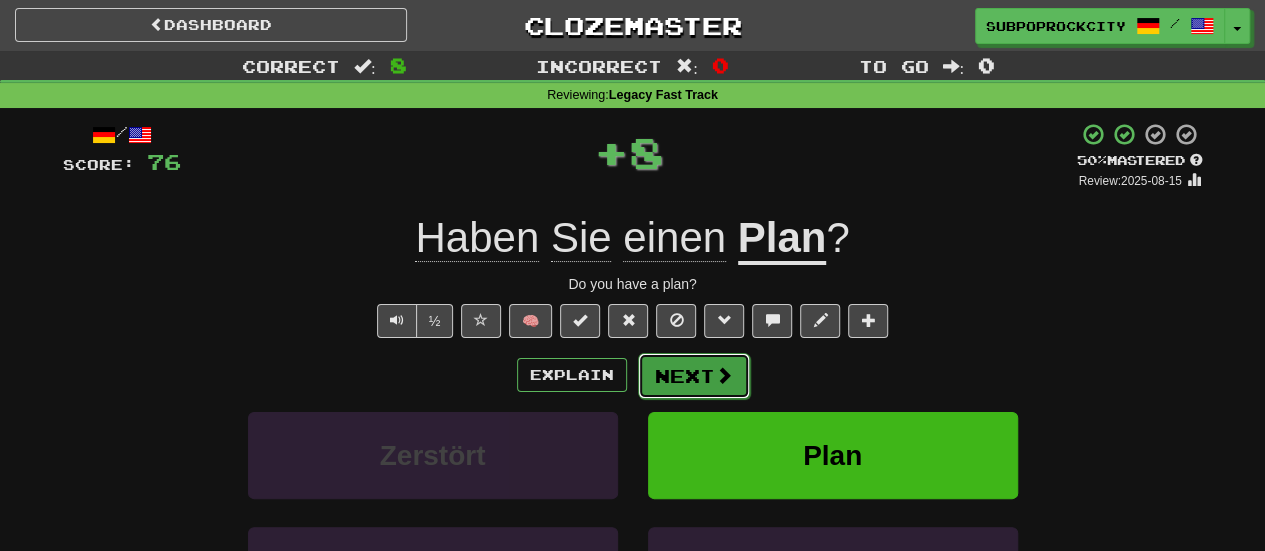 click on "Next" at bounding box center [694, 376] 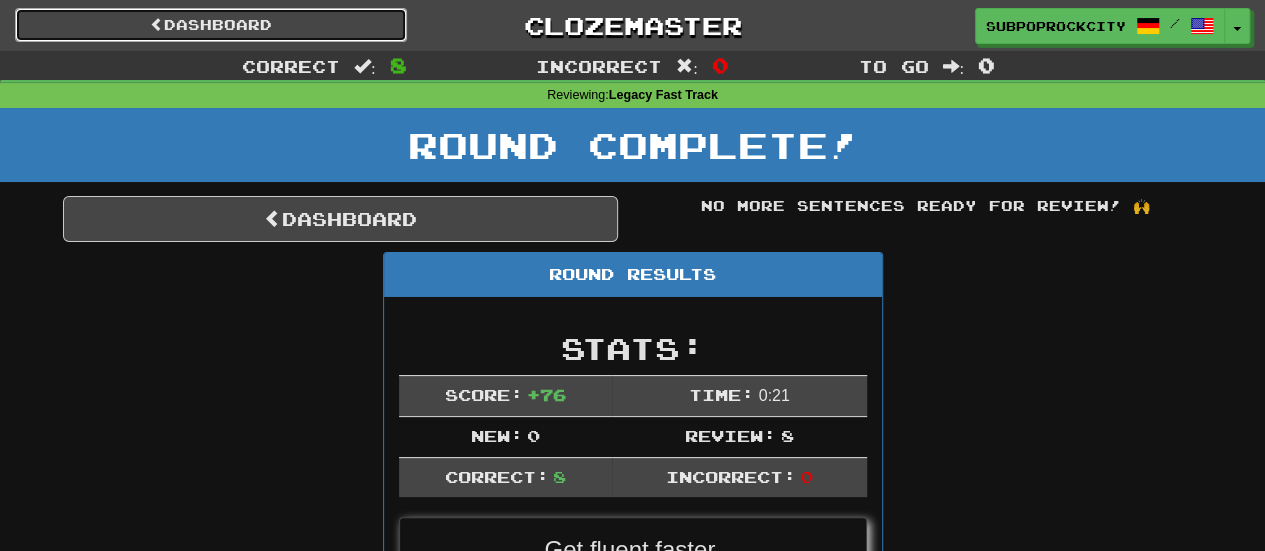 click on "Dashboard" at bounding box center [211, 25] 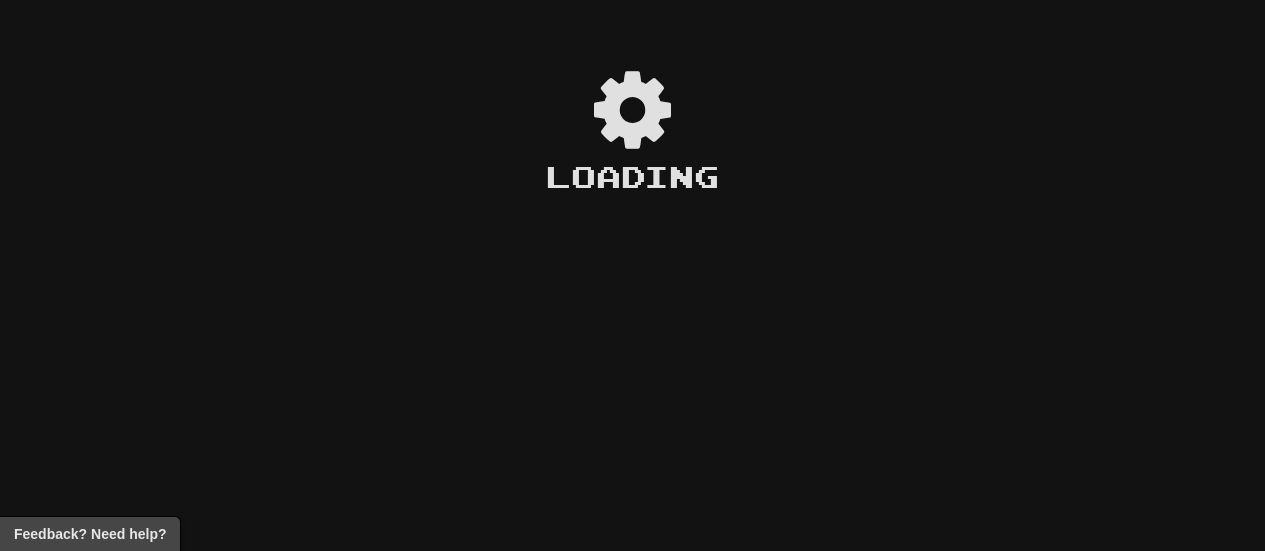scroll, scrollTop: 0, scrollLeft: 0, axis: both 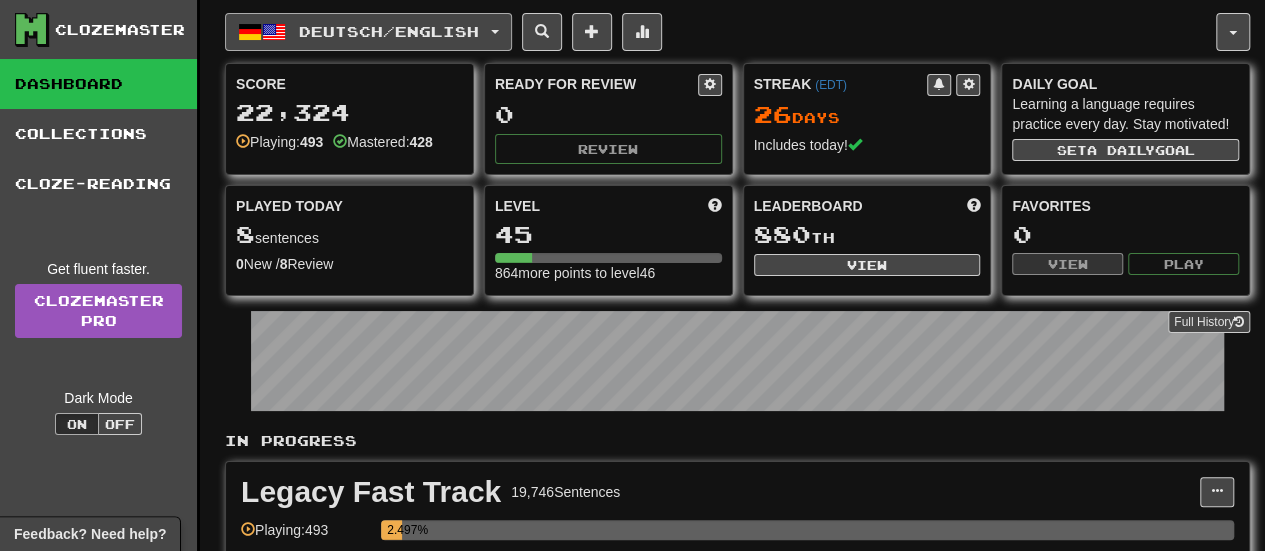 click on "Deutsch  /  English" at bounding box center [368, 32] 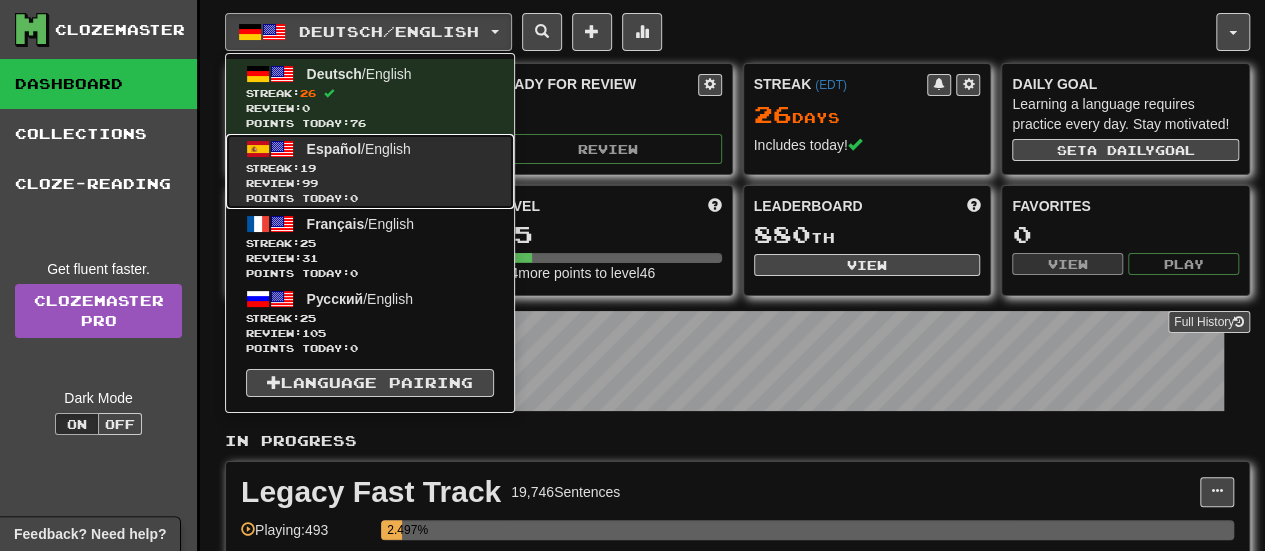click on "Español  /  English Streak:  19   Review:  99 Points today:  0" at bounding box center (370, 171) 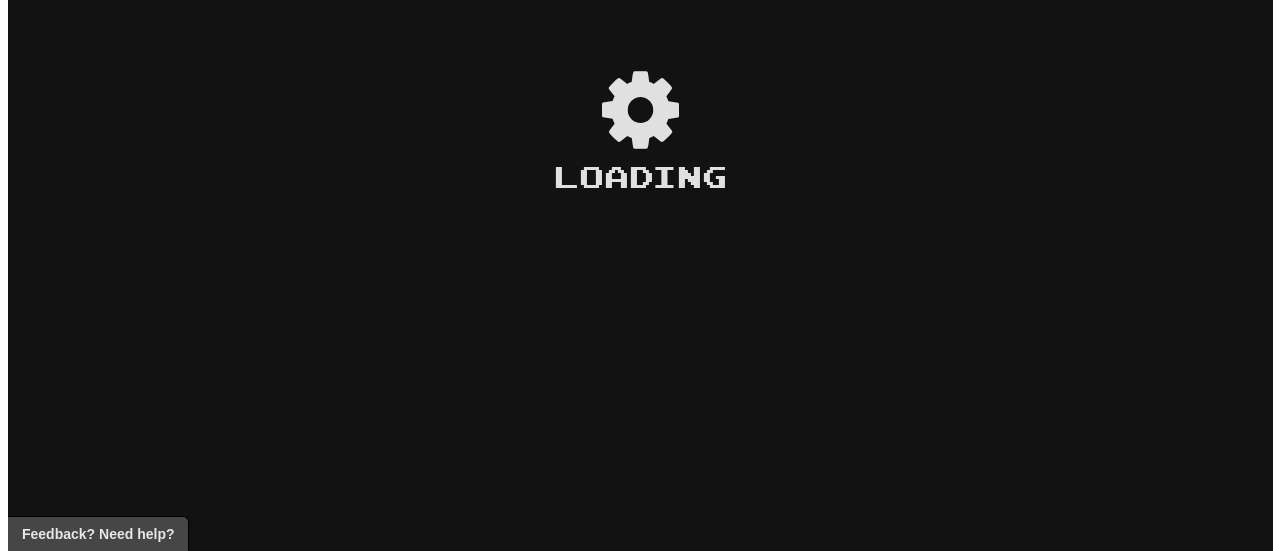 scroll, scrollTop: 0, scrollLeft: 0, axis: both 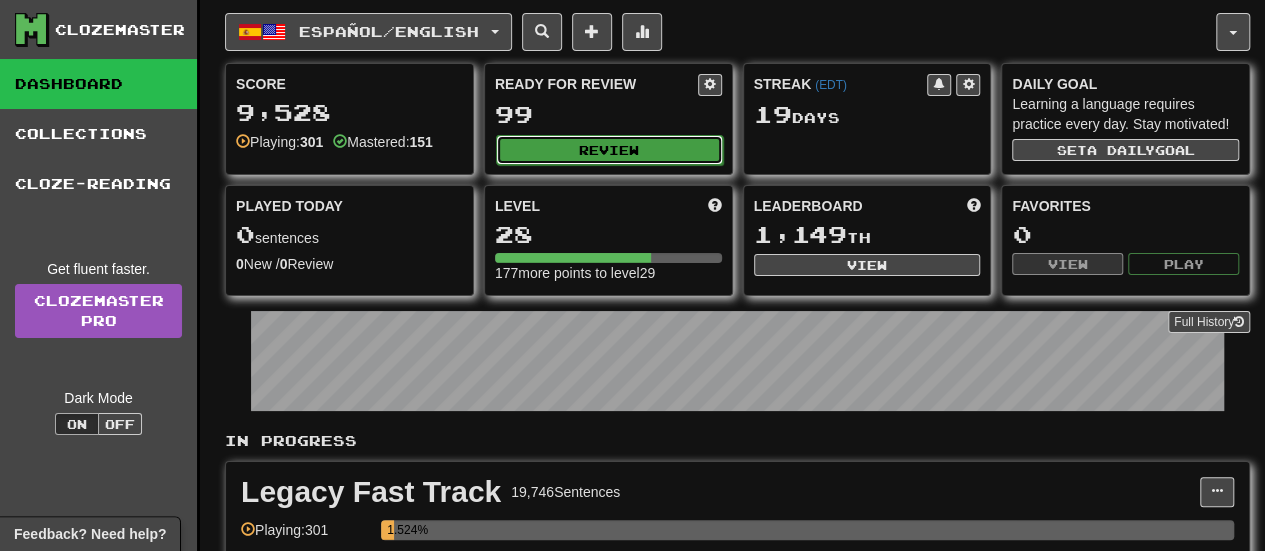 click on "Review" at bounding box center [609, 150] 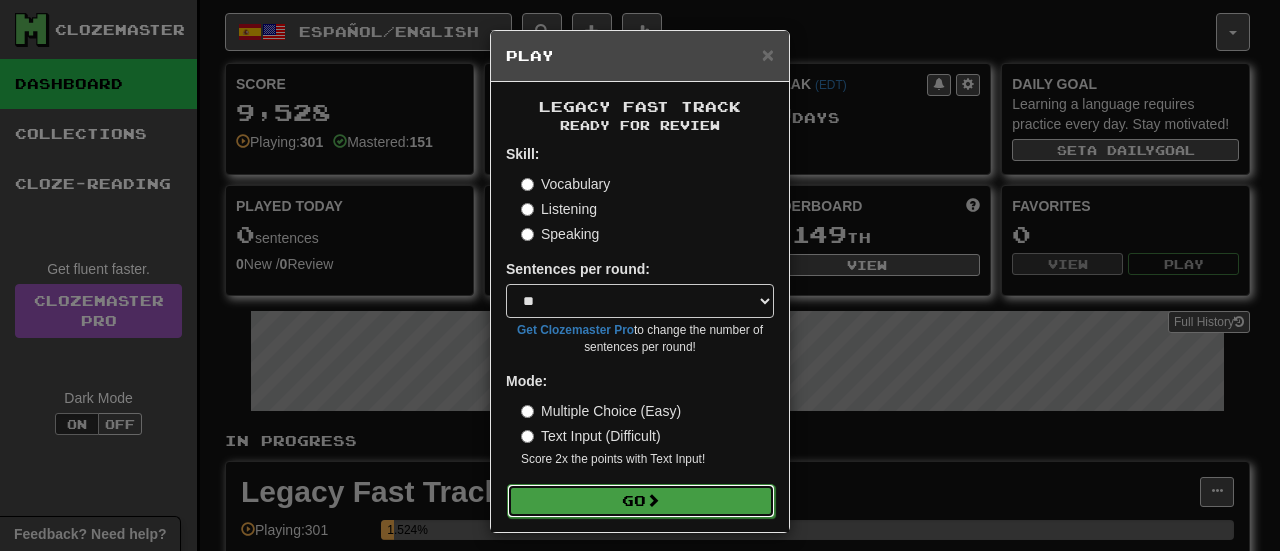 click on "Go" at bounding box center [641, 501] 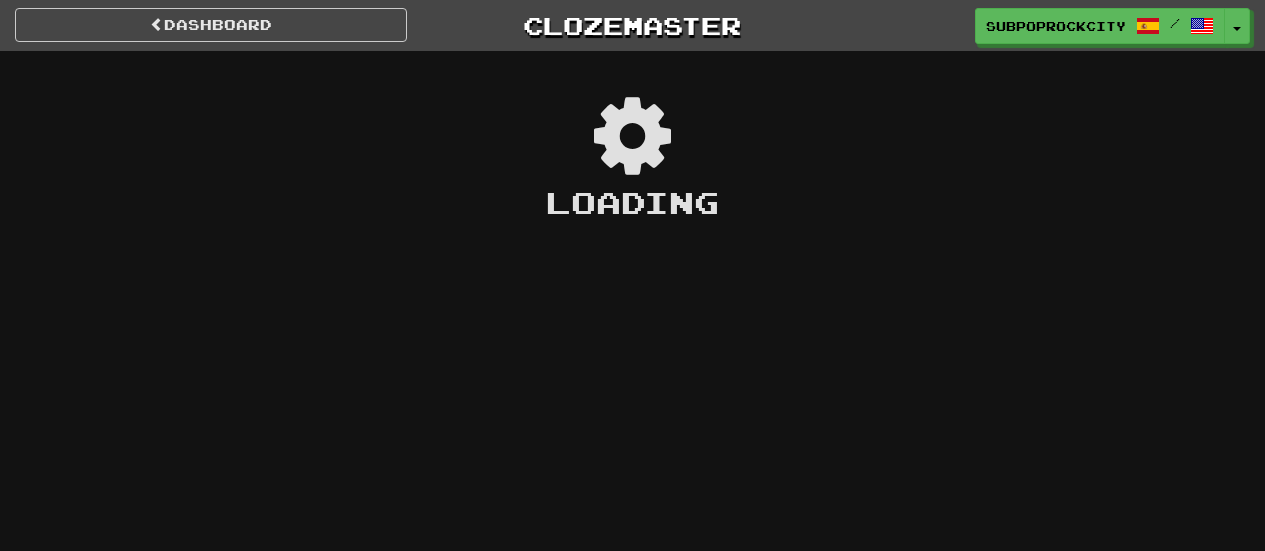 scroll, scrollTop: 0, scrollLeft: 0, axis: both 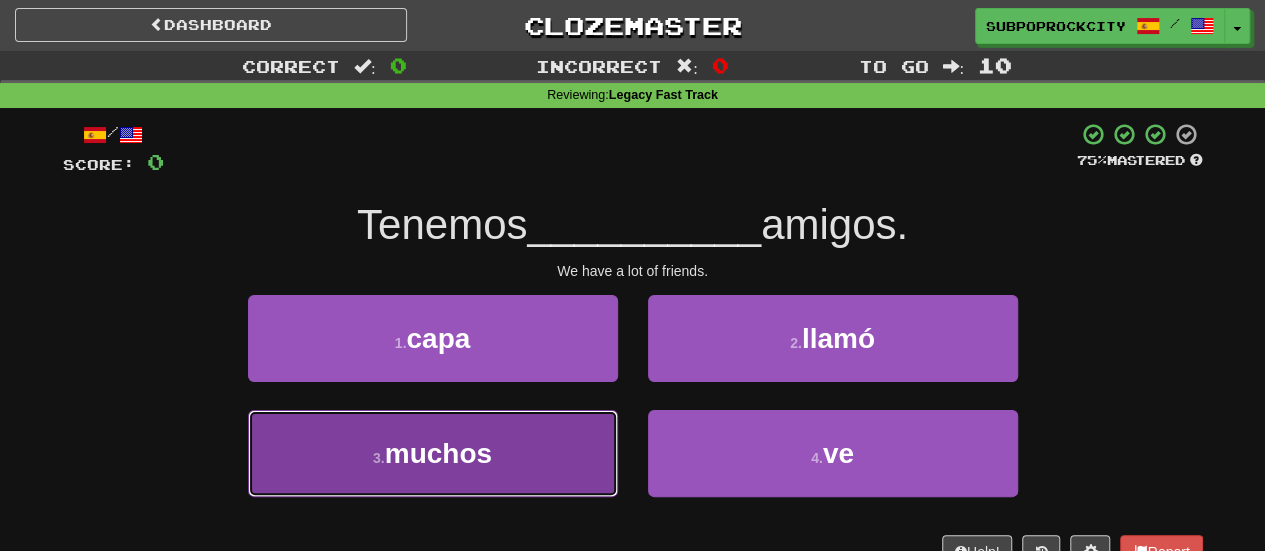 click on "3 .  muchos" at bounding box center (433, 453) 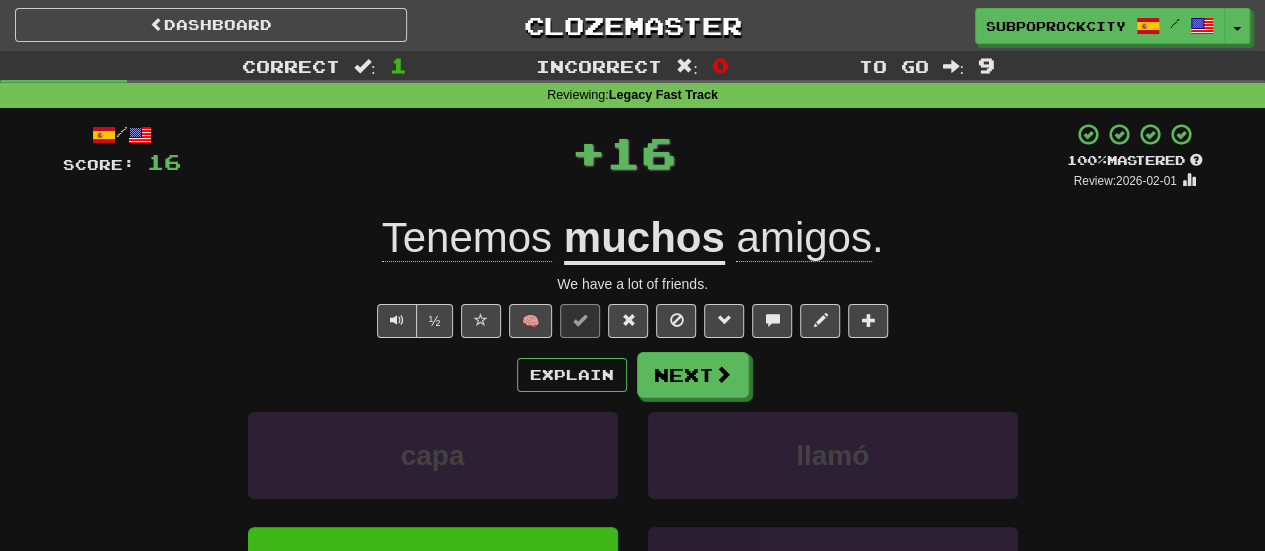click on "Explain Next capa llamó muchos ve Learn more: capa llamó muchos ve" at bounding box center (633, 512) 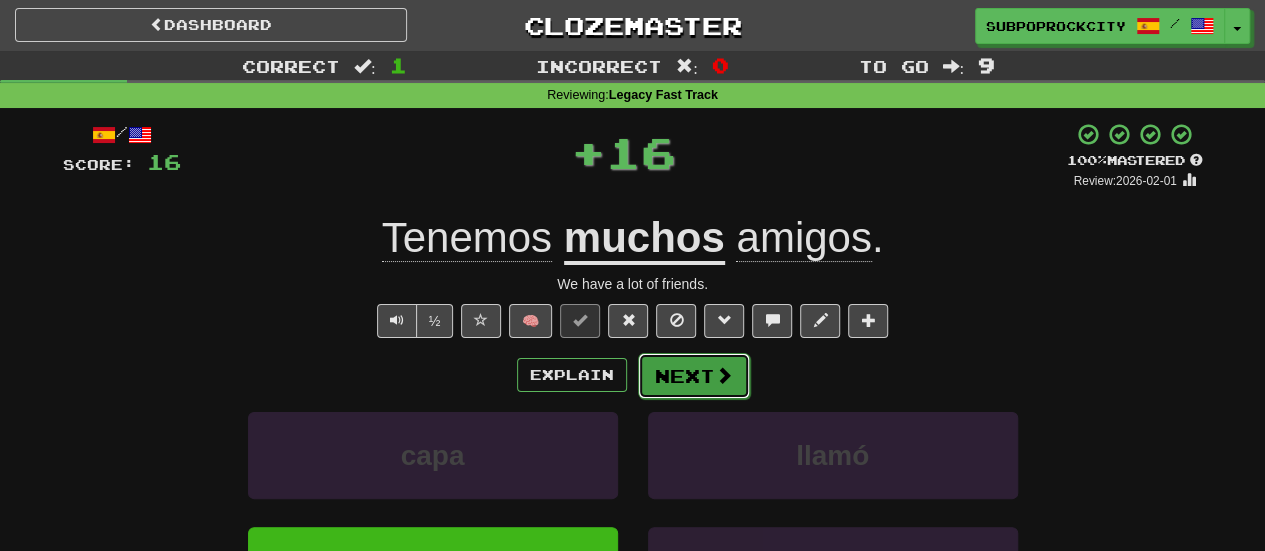 click on "Next" at bounding box center (694, 376) 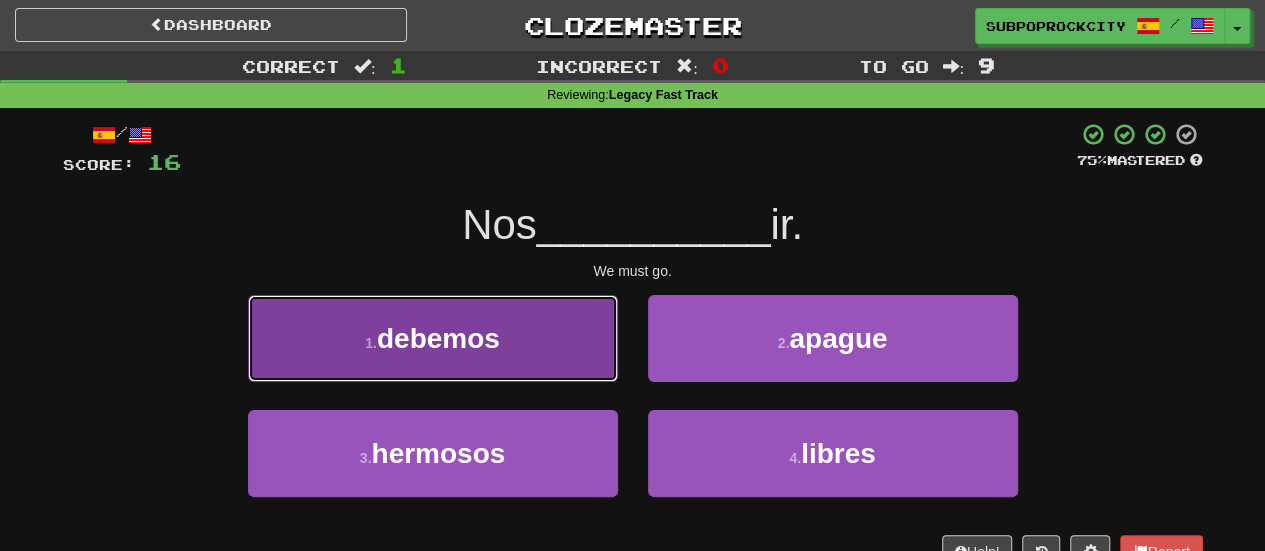 click on "1 .  debemos" at bounding box center [433, 338] 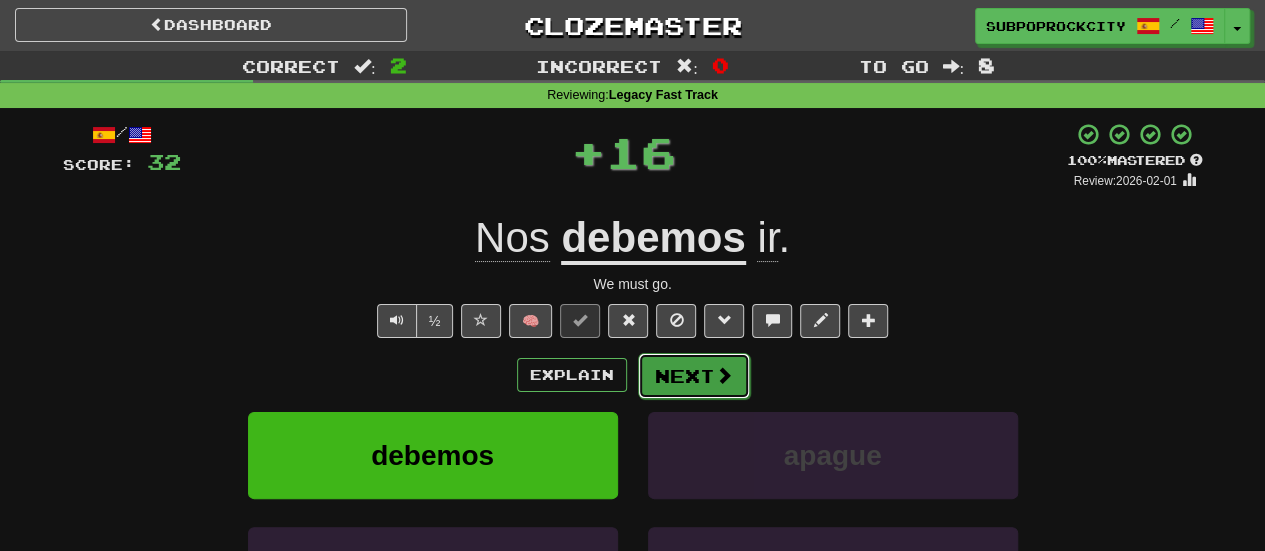click on "Next" at bounding box center [694, 376] 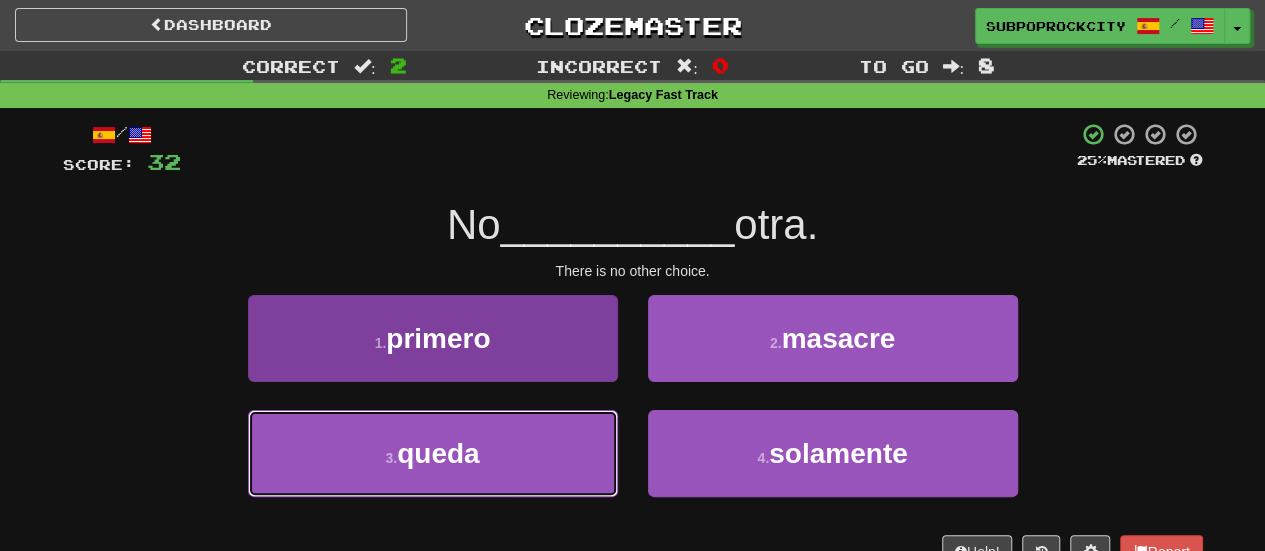 click on "3 .  queda" at bounding box center (433, 453) 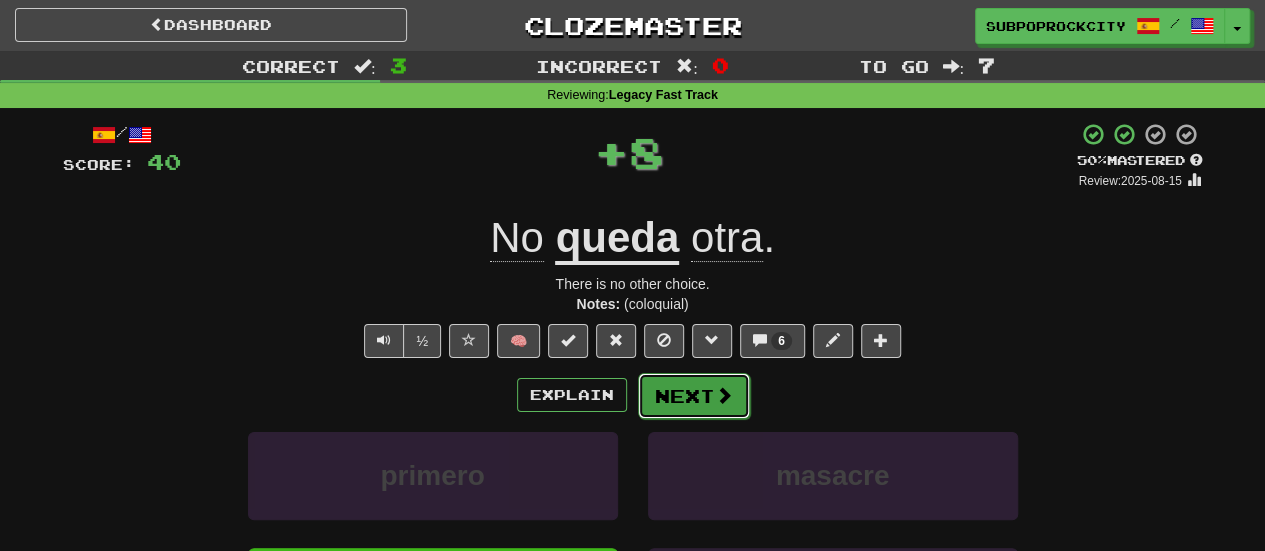 click on "Next" at bounding box center (694, 396) 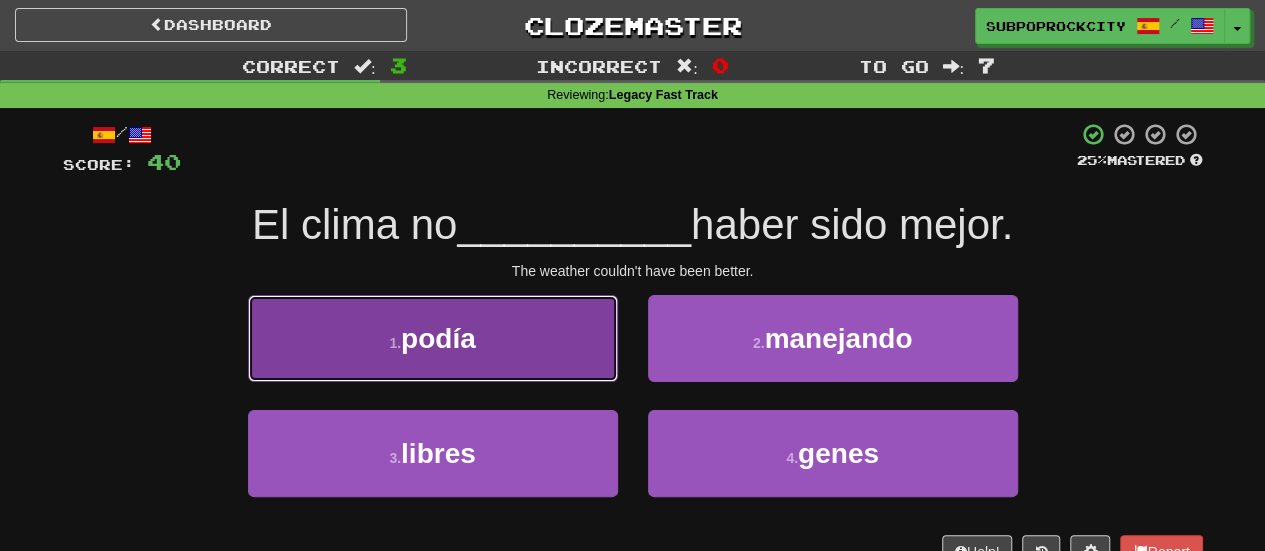 click on "1 .  podía" at bounding box center [433, 338] 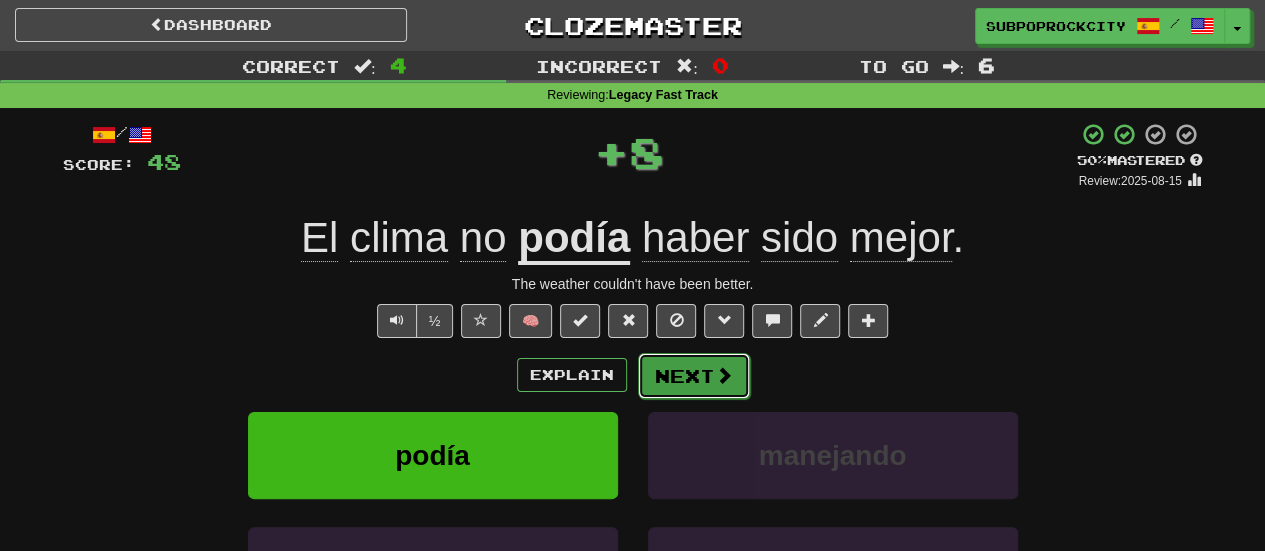click on "Next" at bounding box center (694, 376) 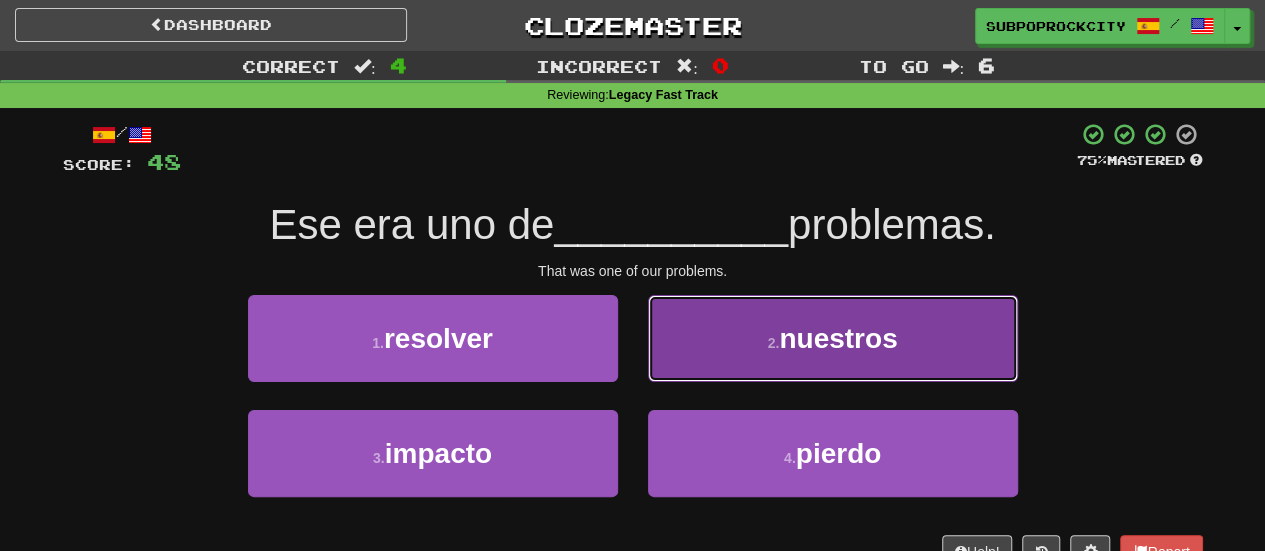 click on "2 .  nuestros" at bounding box center (833, 338) 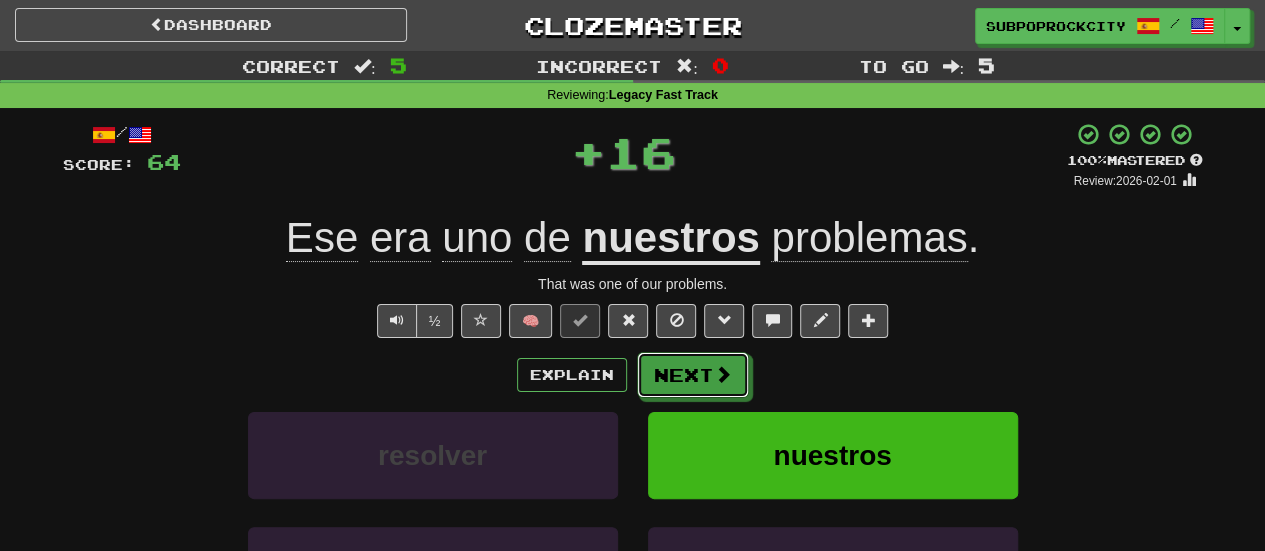 click on "Next" at bounding box center [693, 375] 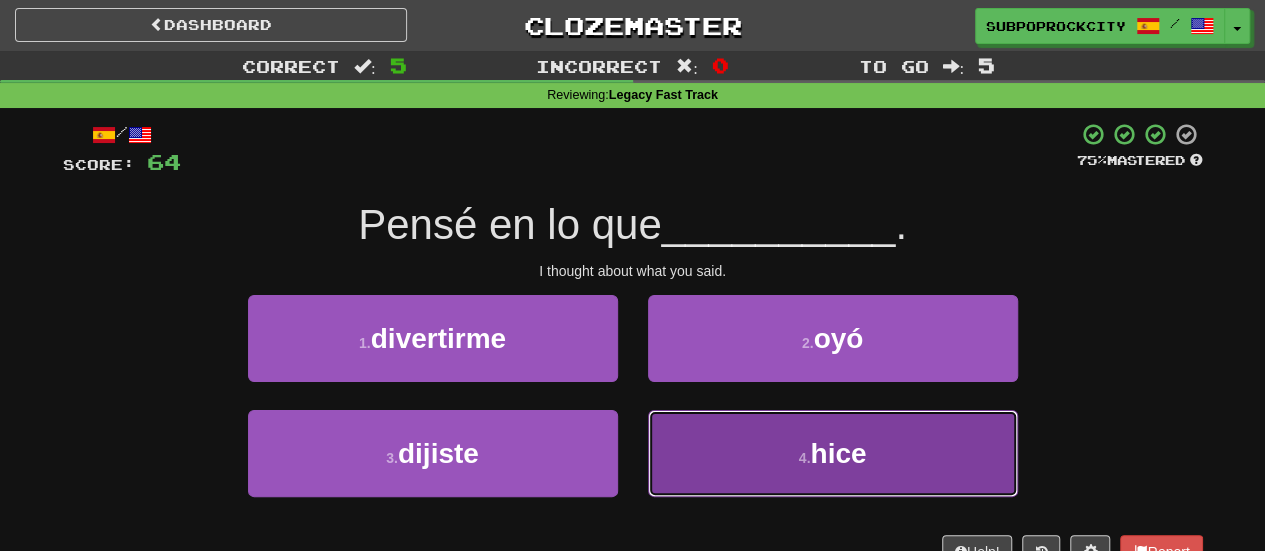 click on "4 .  hice" at bounding box center (833, 453) 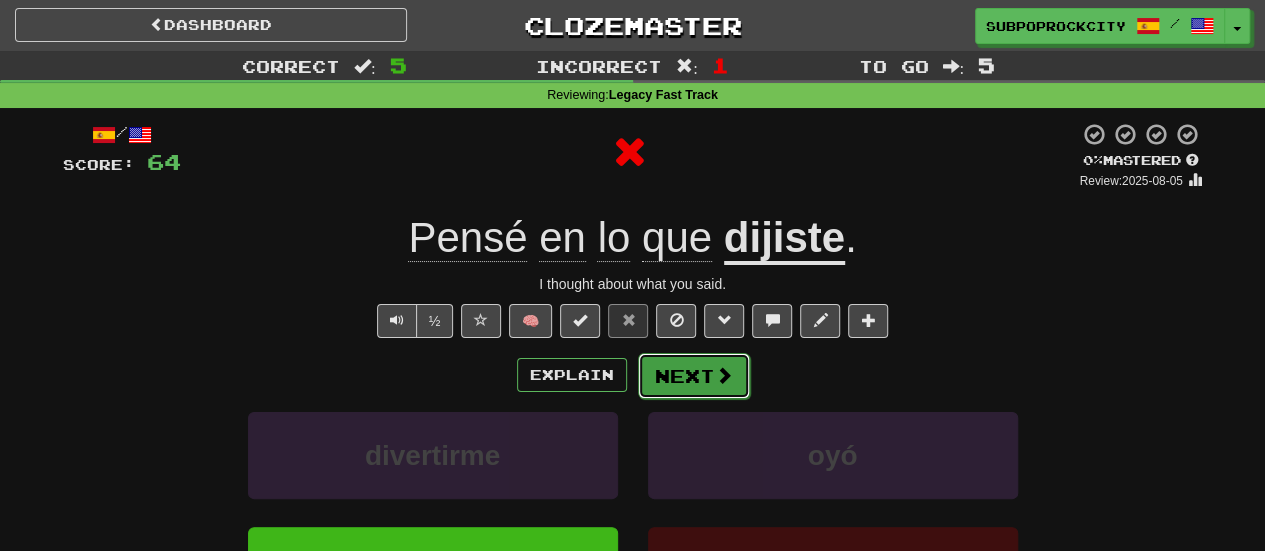 click on "Next" at bounding box center (694, 376) 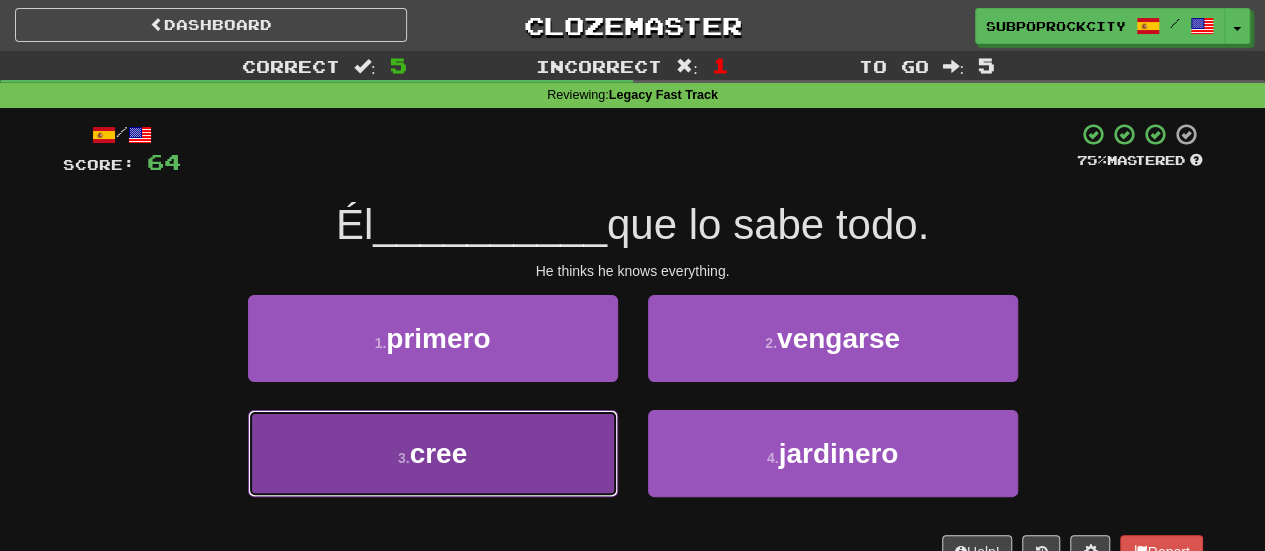 click on "3 .  cree" at bounding box center [433, 453] 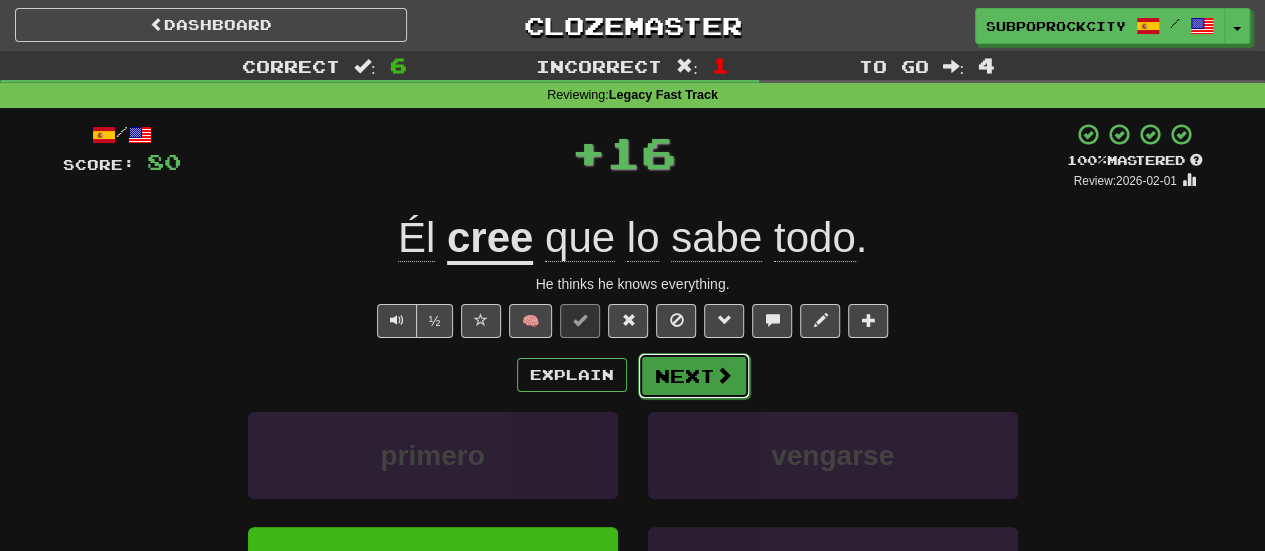 click on "Next" at bounding box center (694, 376) 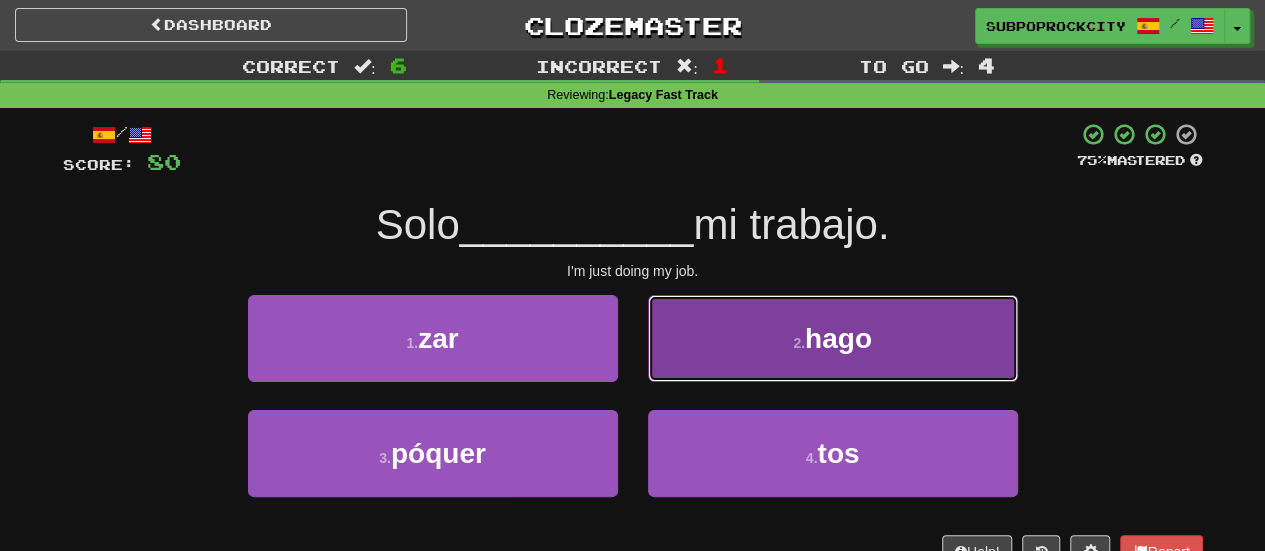 click on "2 .  hago" at bounding box center (833, 338) 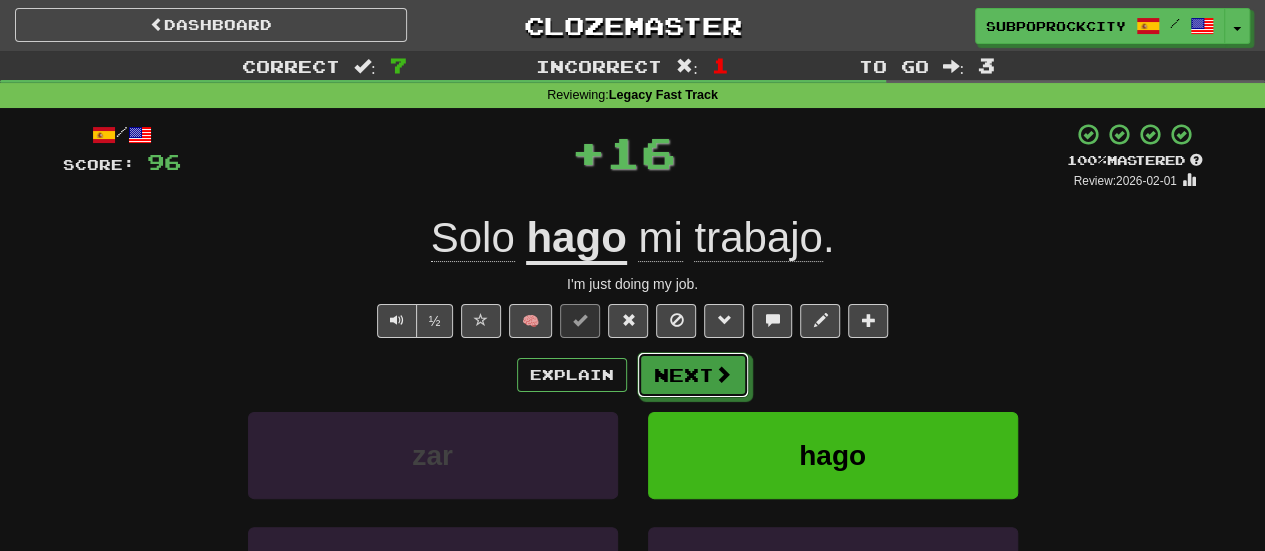 click on "Next" at bounding box center (693, 375) 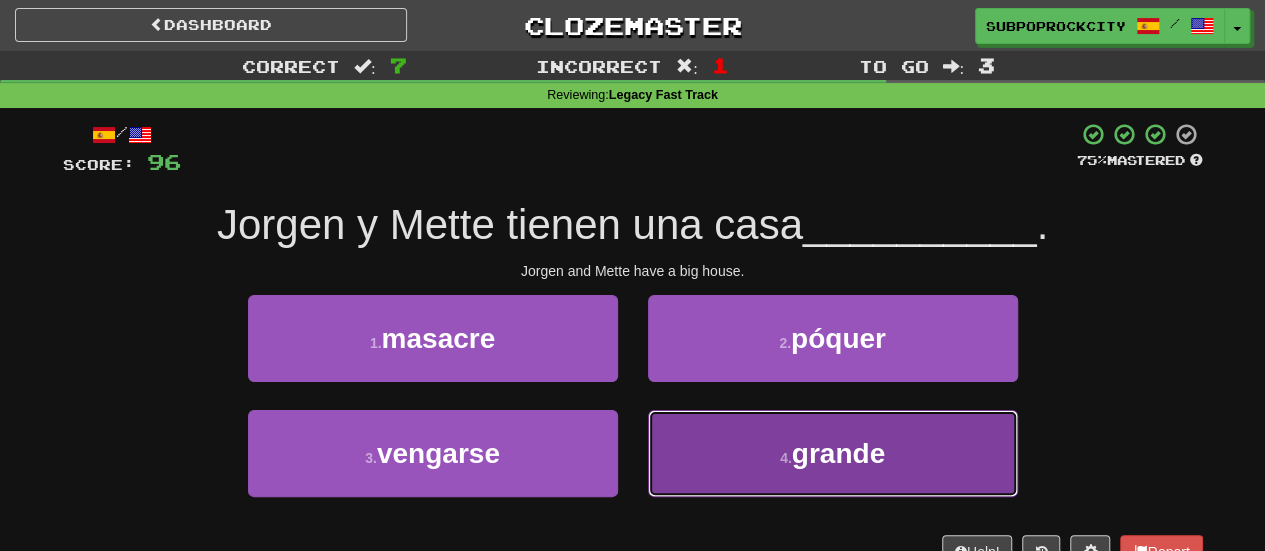 click on "4 .  grande" at bounding box center [833, 453] 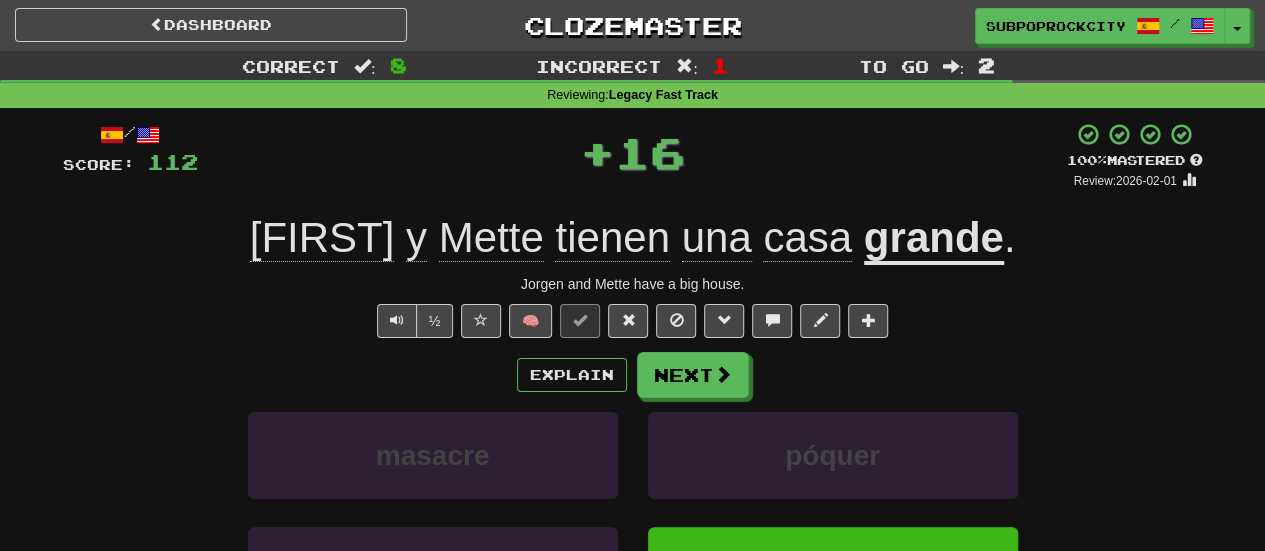 click on "Explain Next masacre póquer vengarse grande Learn more: masacre póquer vengarse grande" at bounding box center [633, 512] 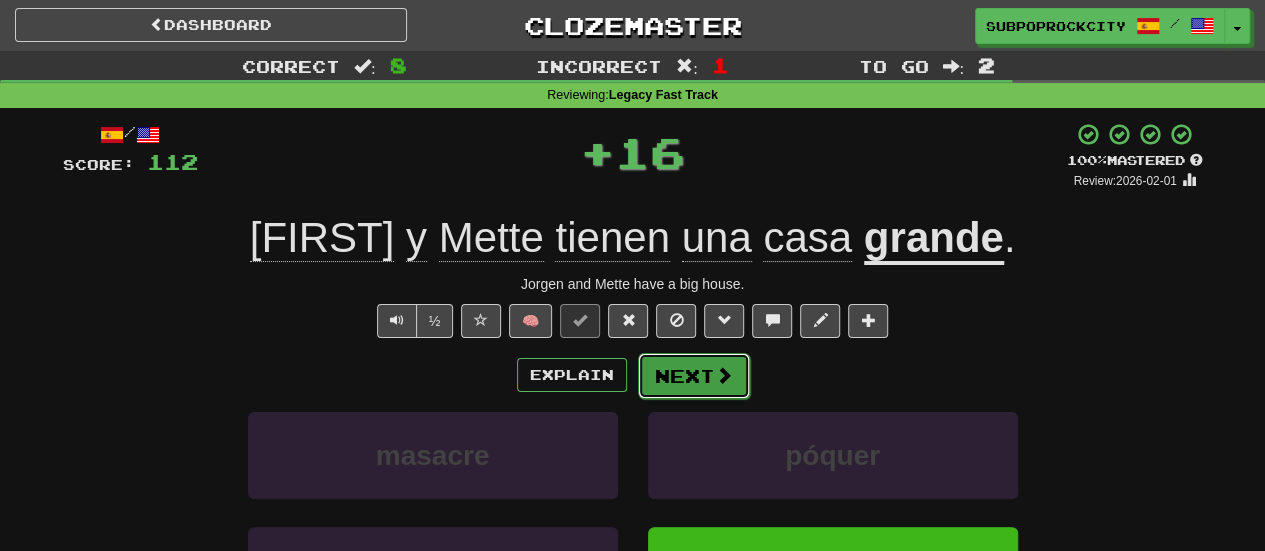 click on "Next" at bounding box center (694, 376) 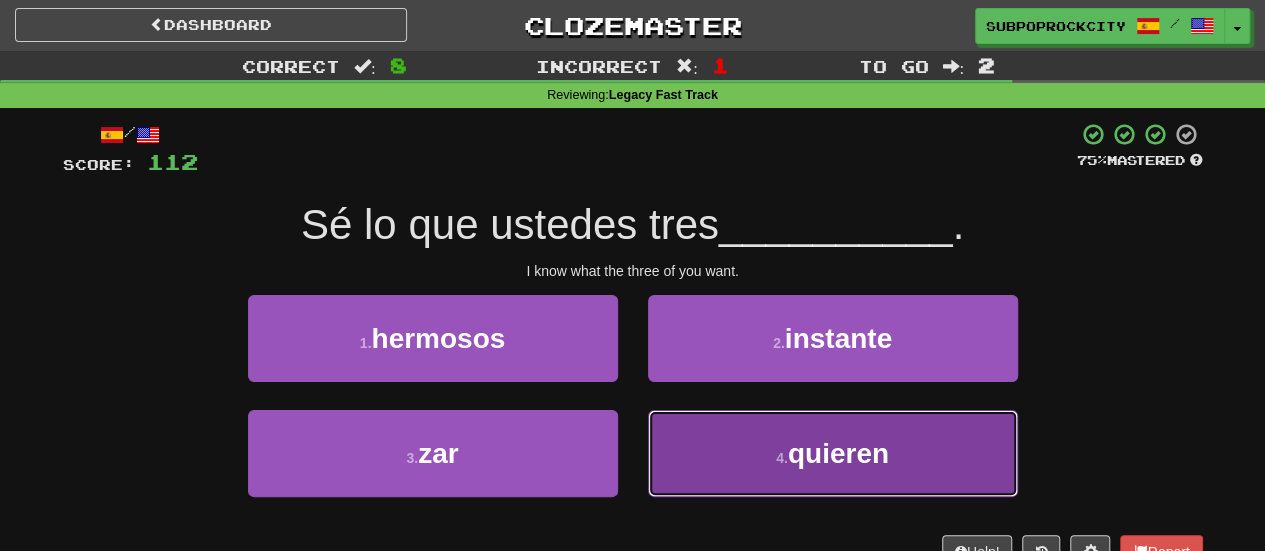 click on "4 .  quieren" at bounding box center [833, 453] 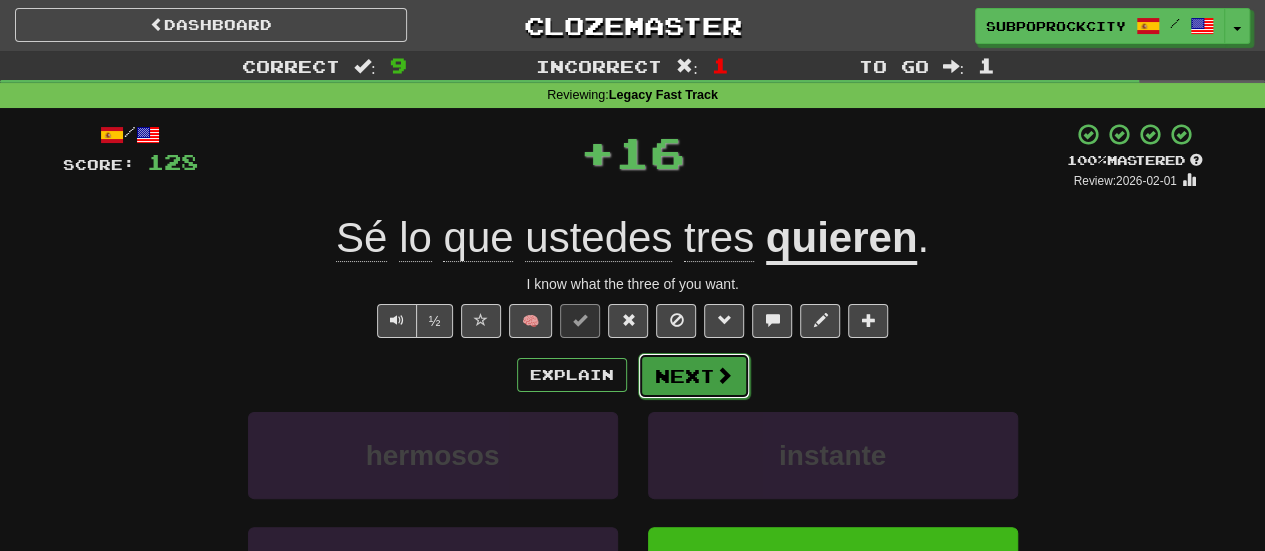 click on "Next" at bounding box center [694, 376] 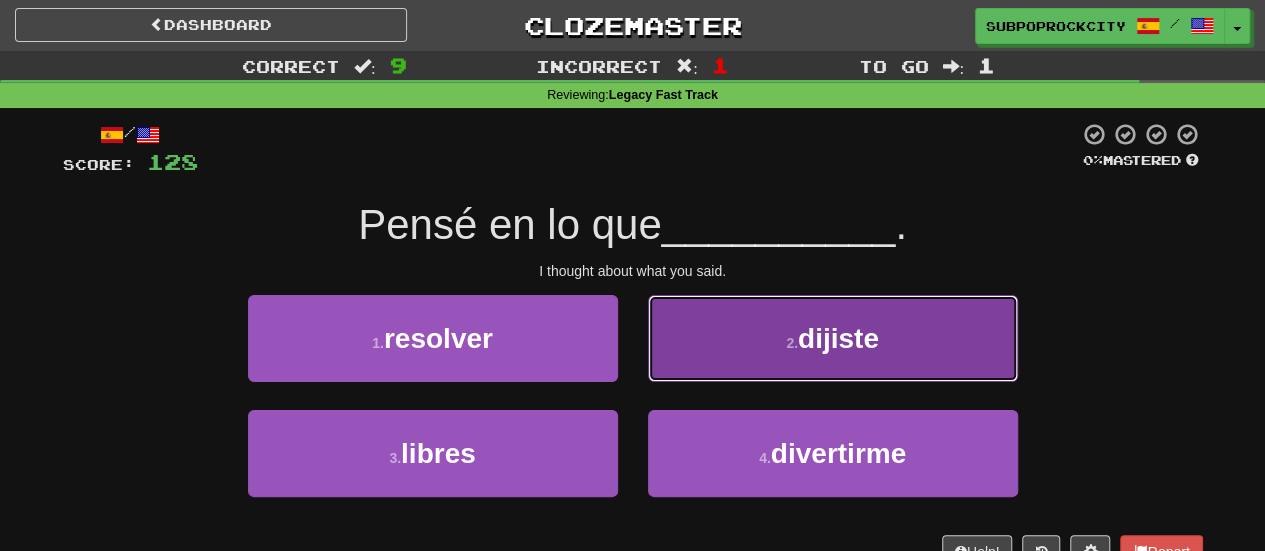 click on "2 .  dijiste" at bounding box center [833, 338] 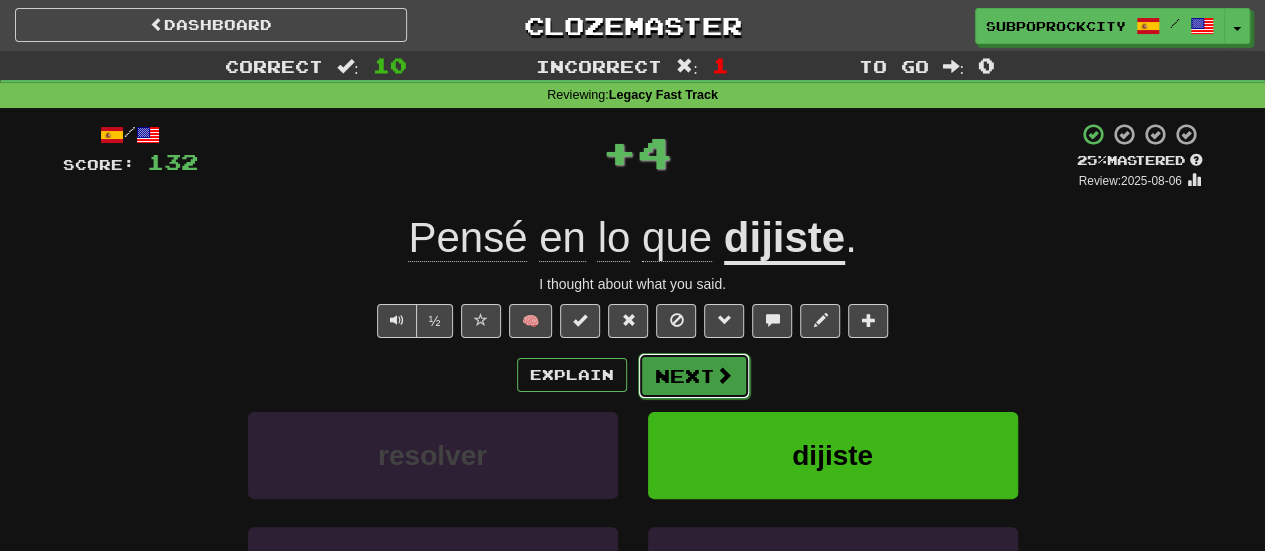 click on "Next" at bounding box center (694, 376) 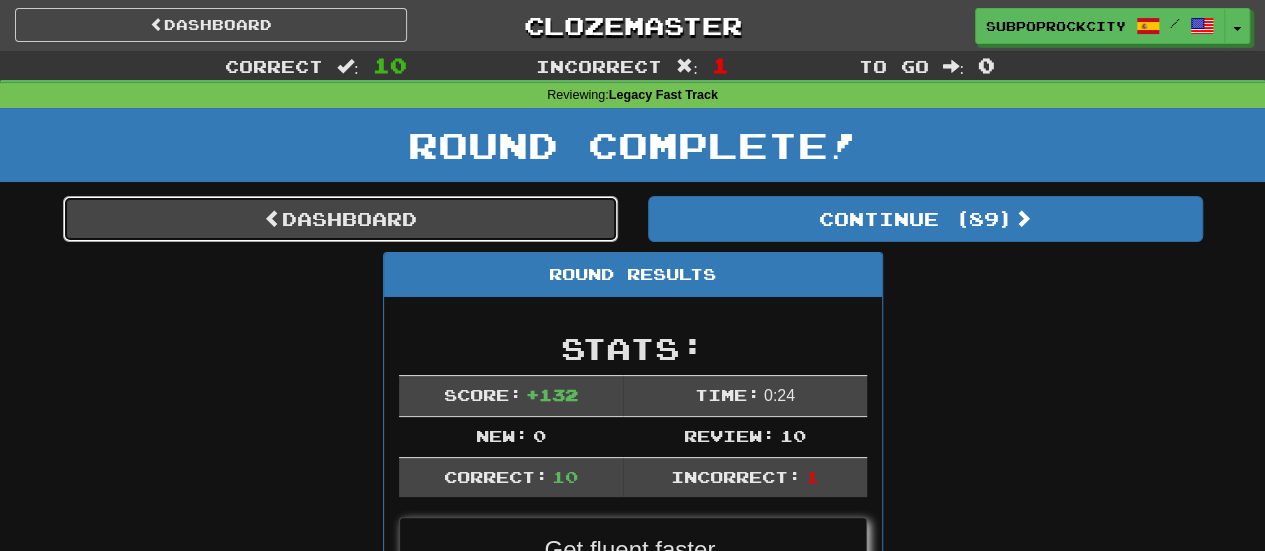 click on "Dashboard" at bounding box center (340, 219) 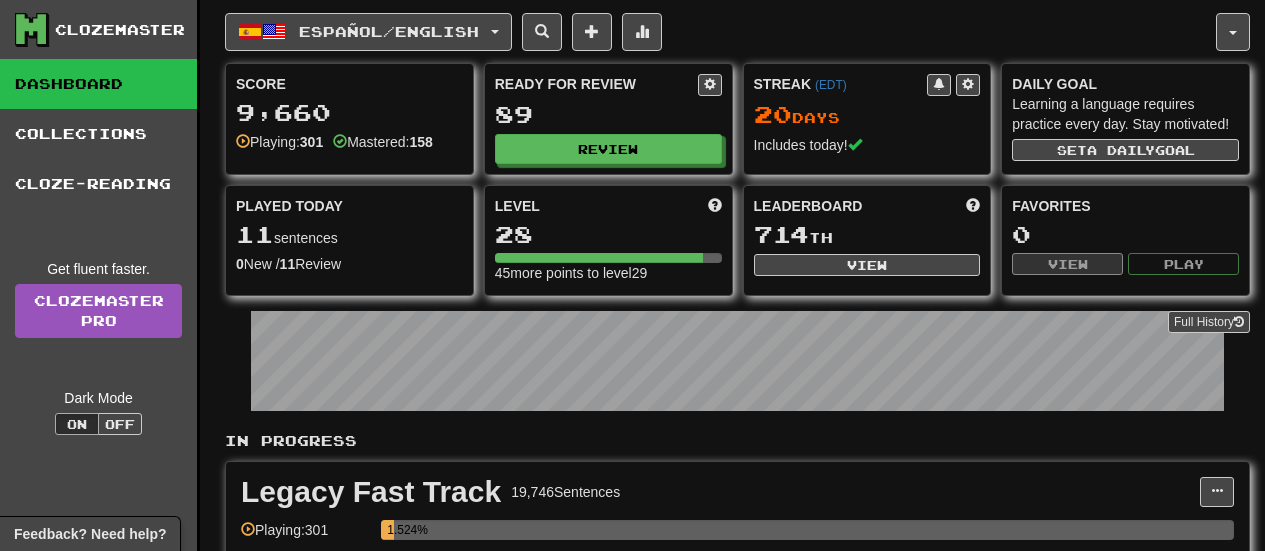 scroll, scrollTop: 0, scrollLeft: 0, axis: both 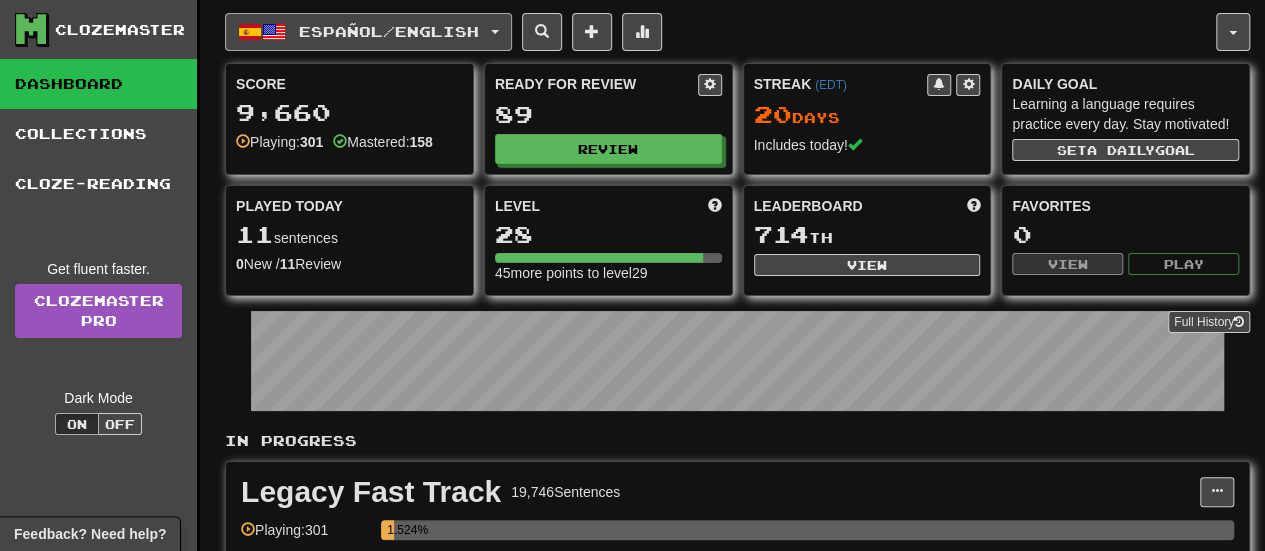 click on "Español  /  English" at bounding box center [368, 32] 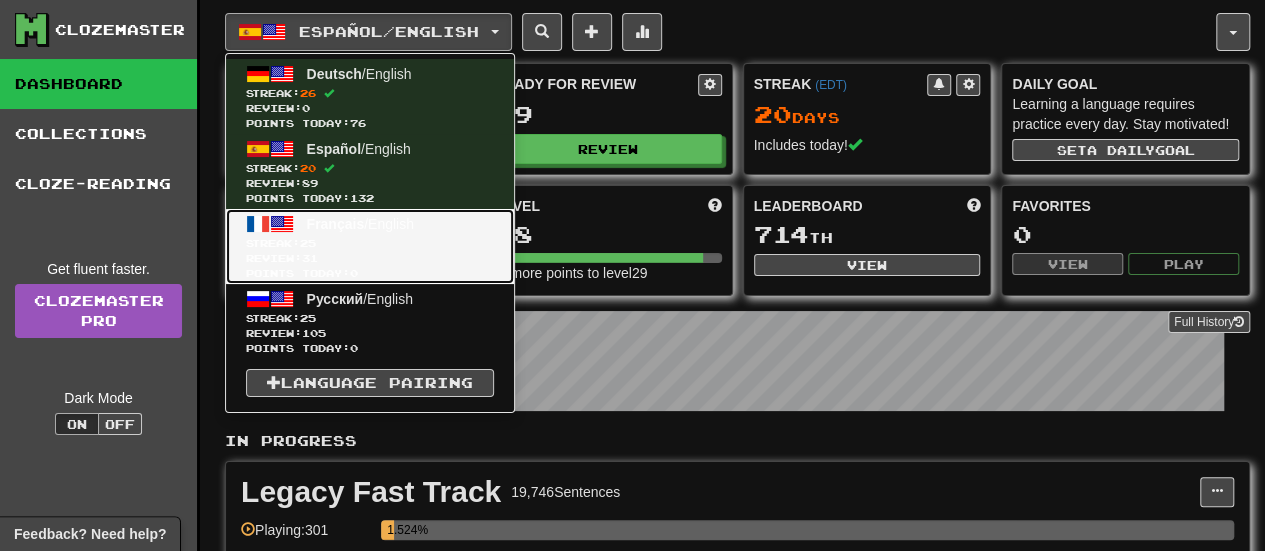 click on "Français  /  English Streak:  25   Review:  31 Points today:  0" at bounding box center [370, 246] 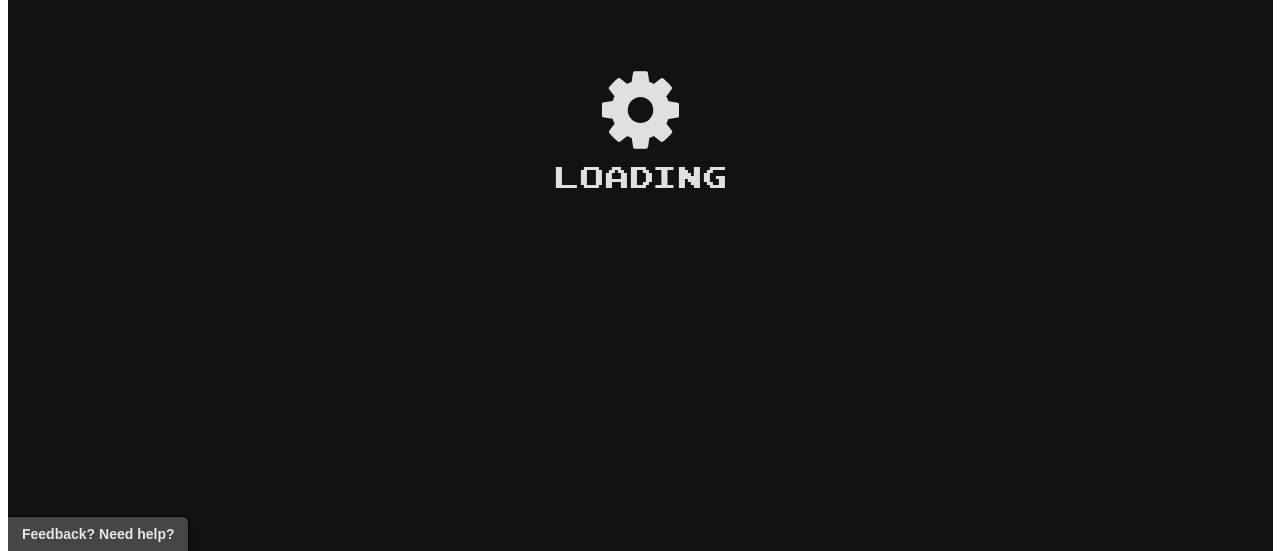 scroll, scrollTop: 0, scrollLeft: 0, axis: both 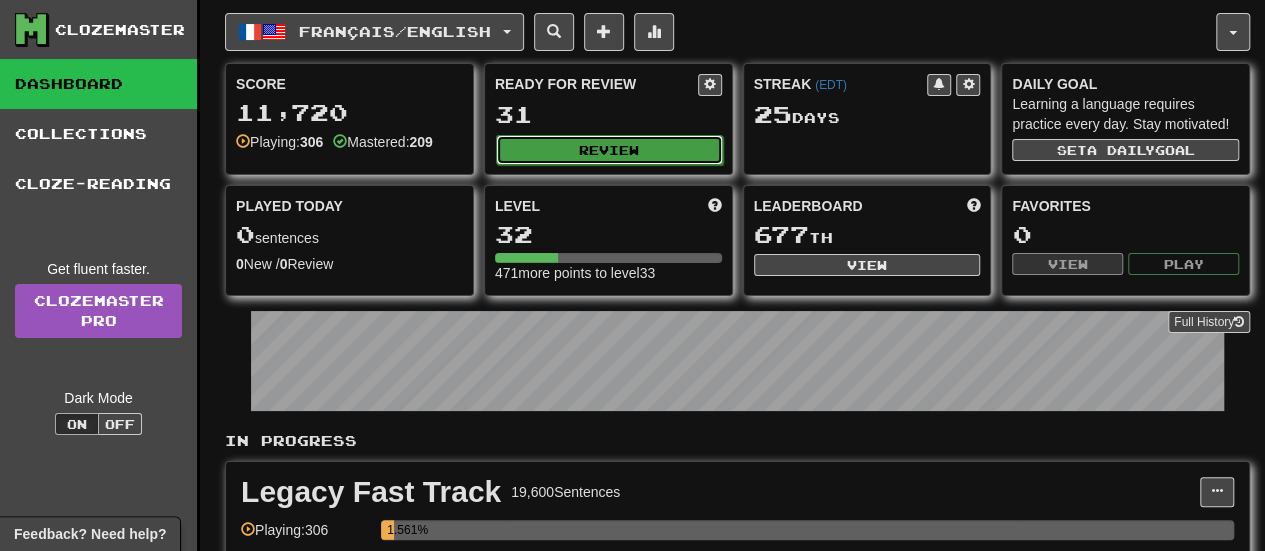 click on "Review" at bounding box center [609, 150] 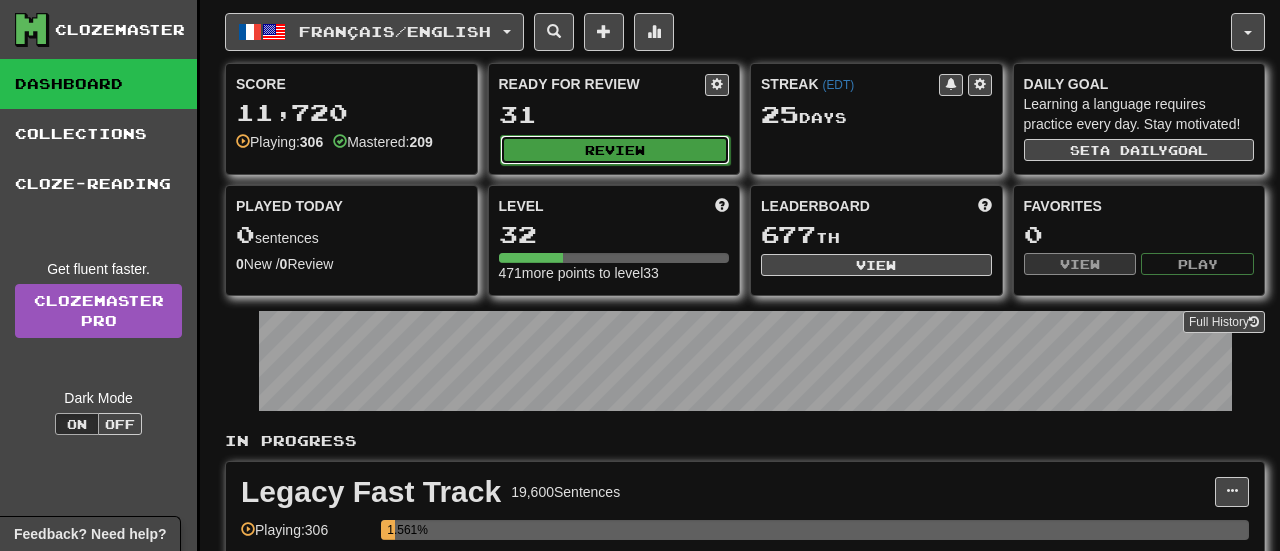 select on "**" 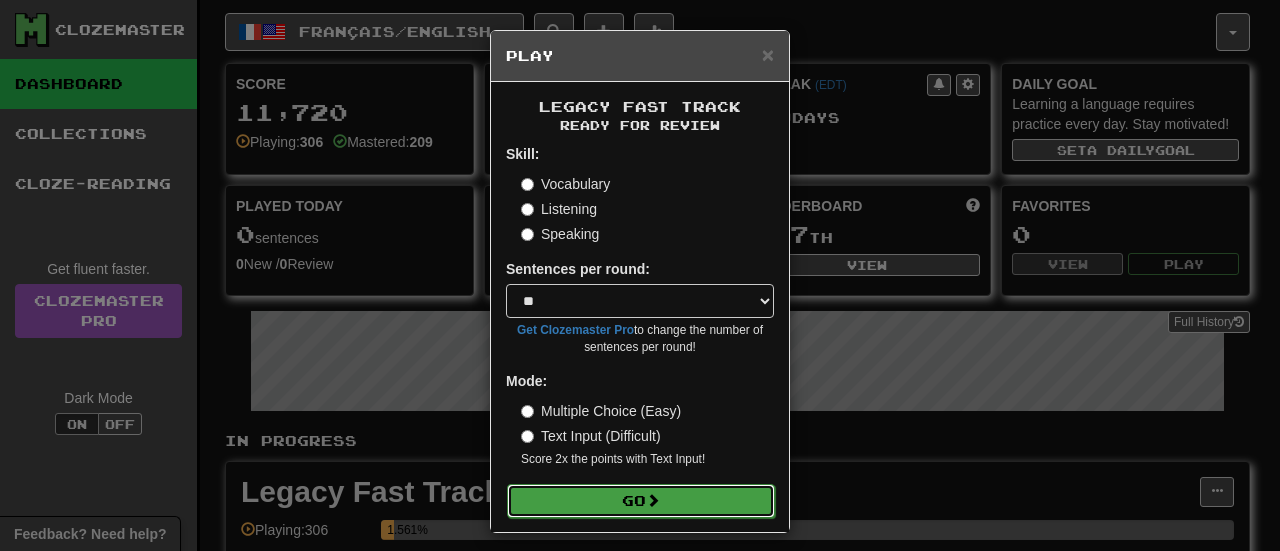 click at bounding box center [653, 500] 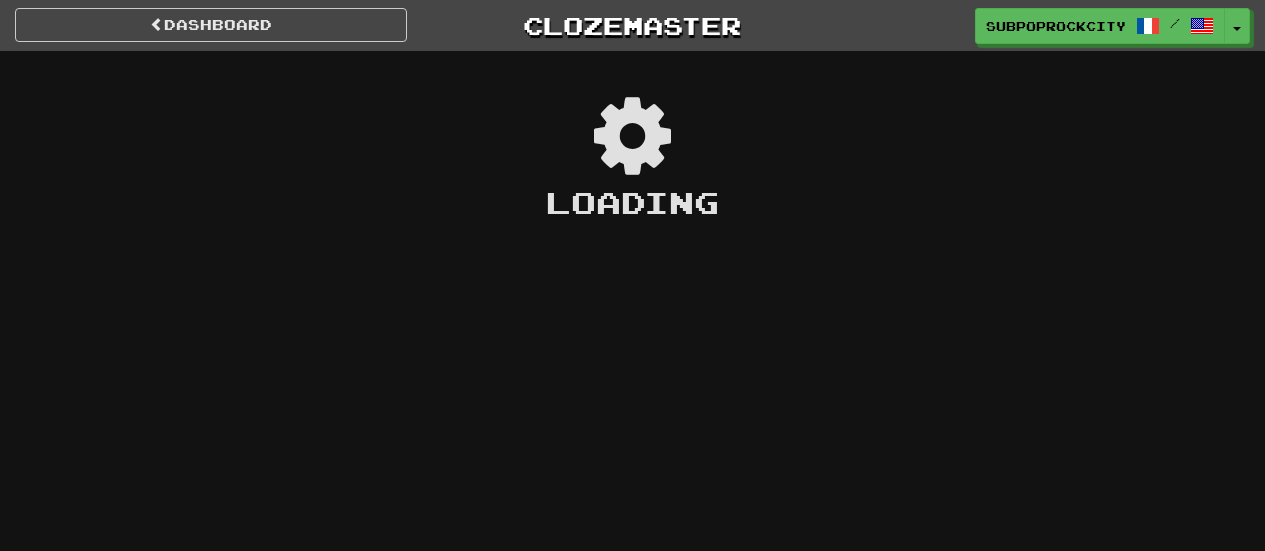 scroll, scrollTop: 0, scrollLeft: 0, axis: both 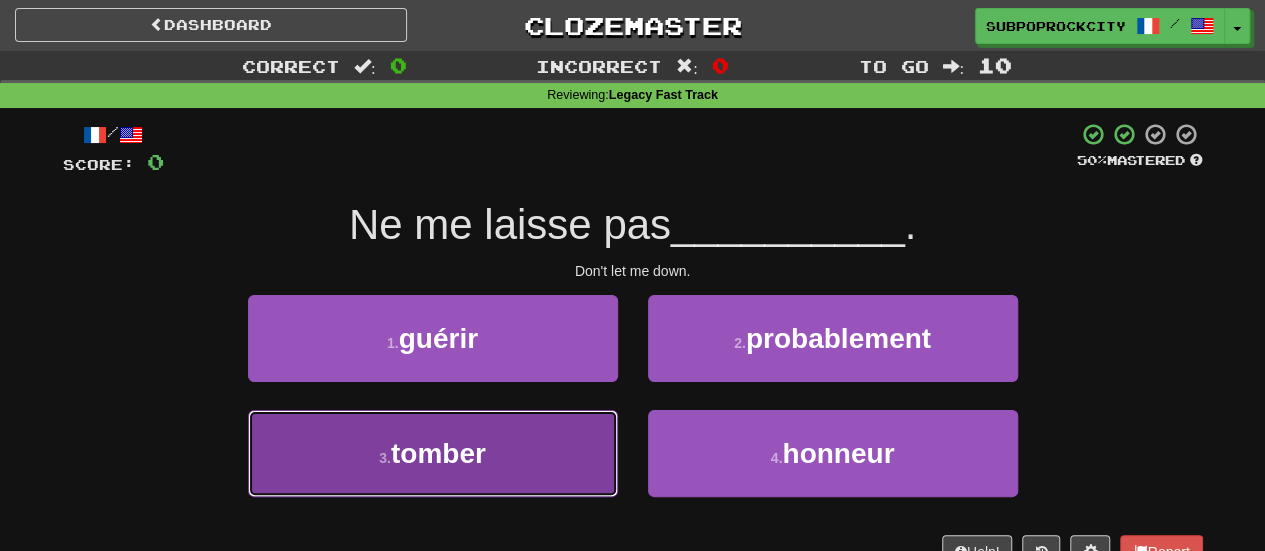 click on "3 .  tomber" at bounding box center (433, 453) 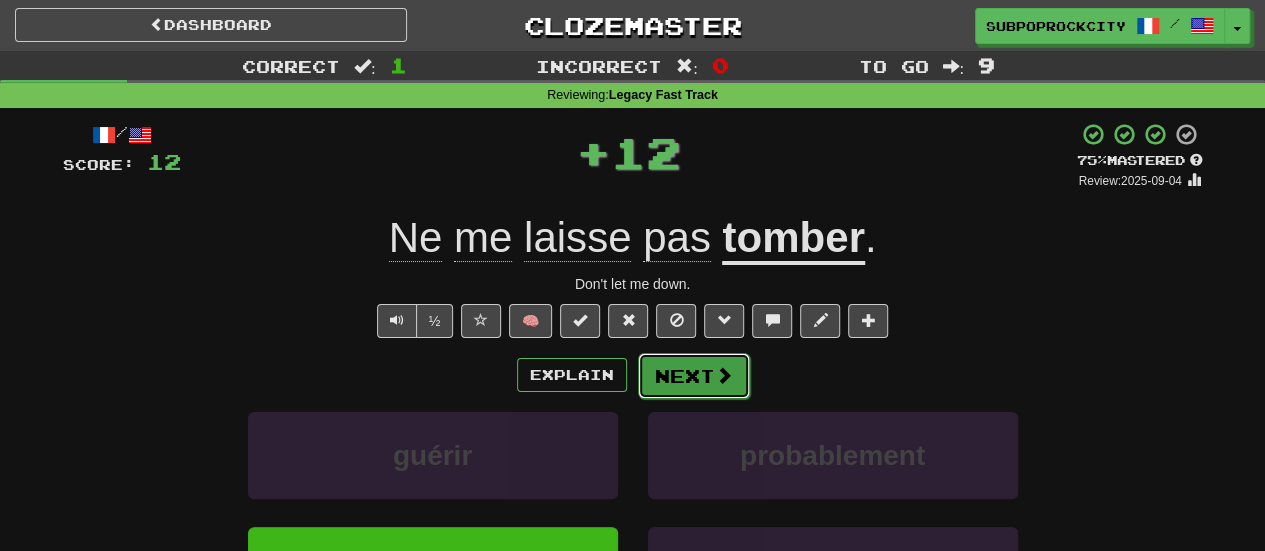 click on "Next" at bounding box center (694, 376) 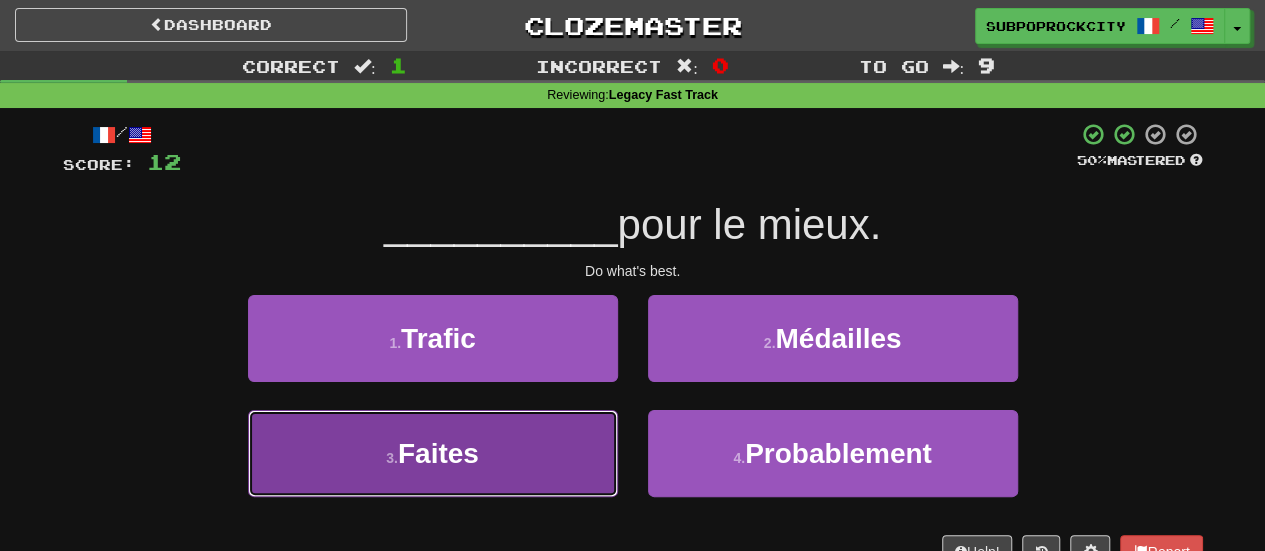 click on "3 .  Faites" at bounding box center (433, 453) 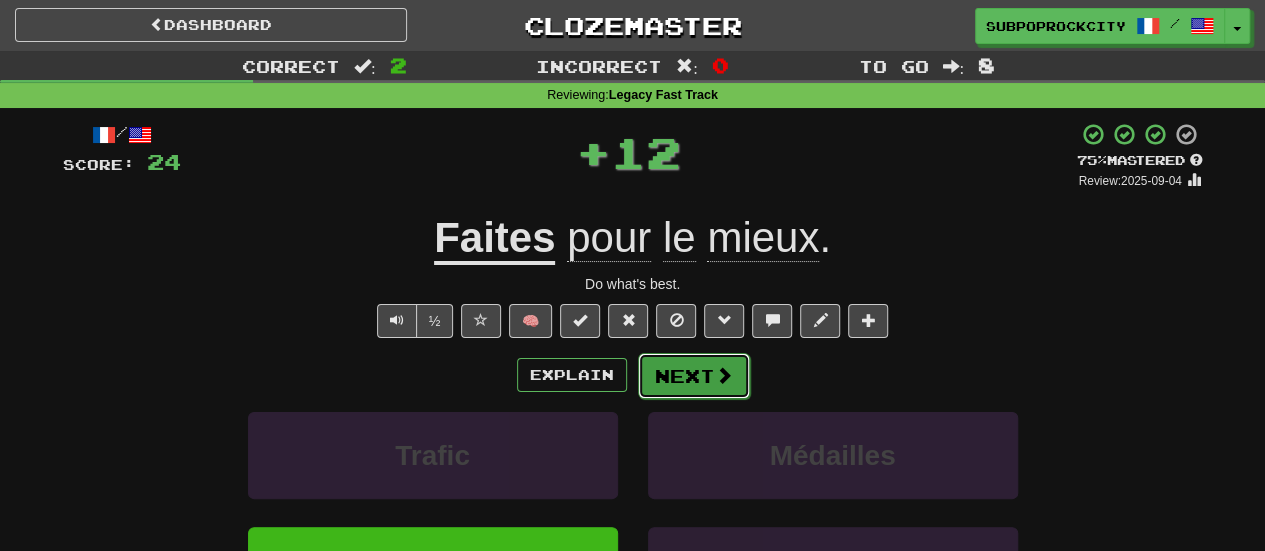 click on "Next" at bounding box center (694, 376) 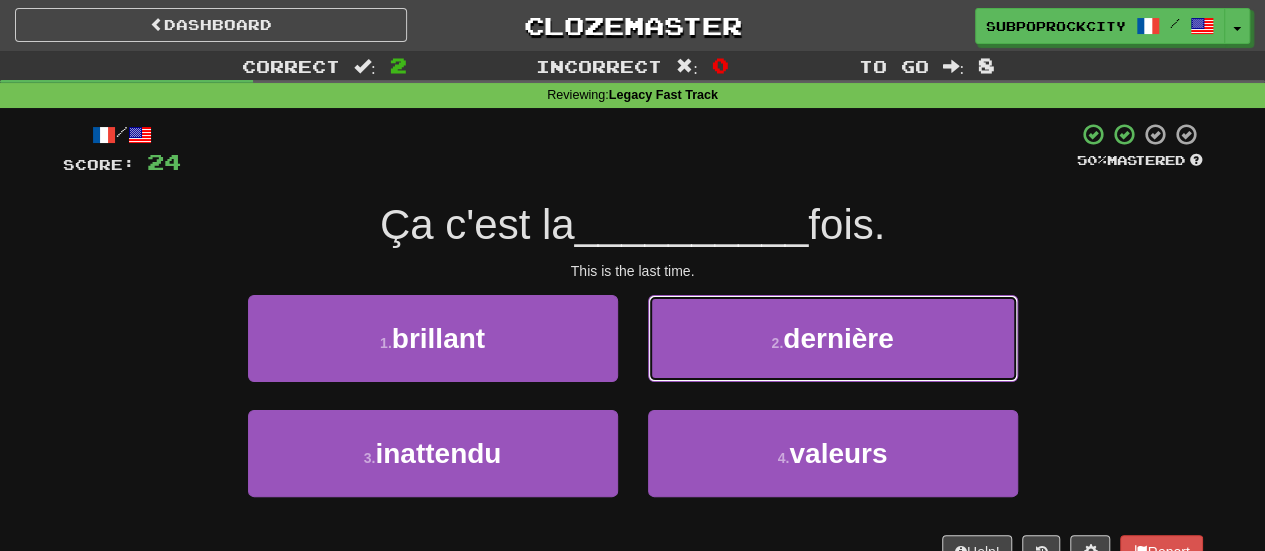 click on "2 .  dernière" at bounding box center (833, 338) 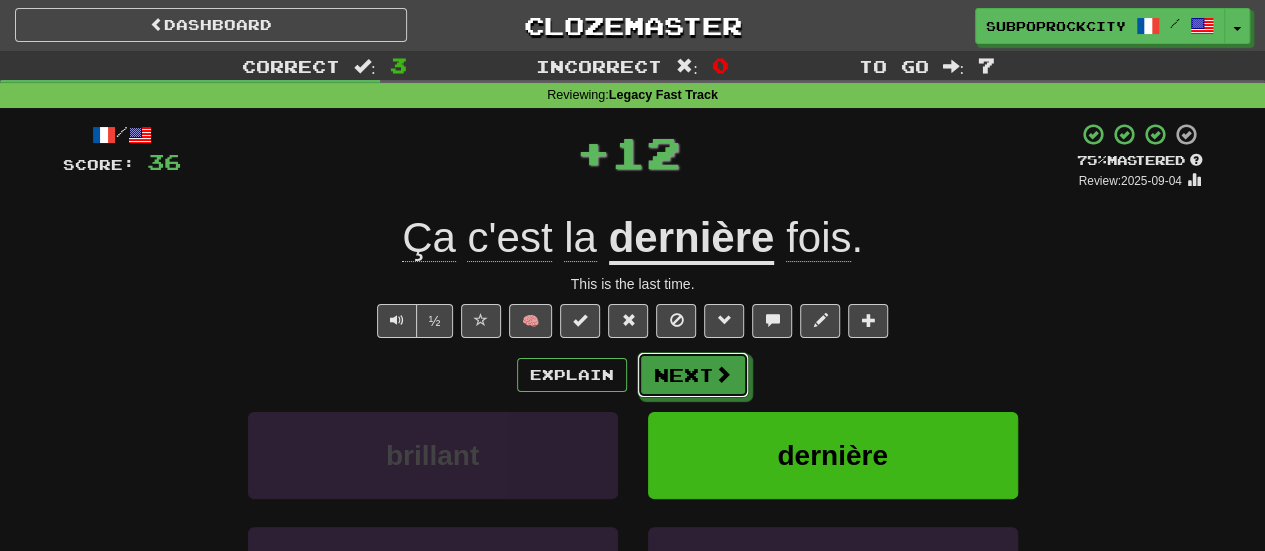 click on "Next" at bounding box center (693, 375) 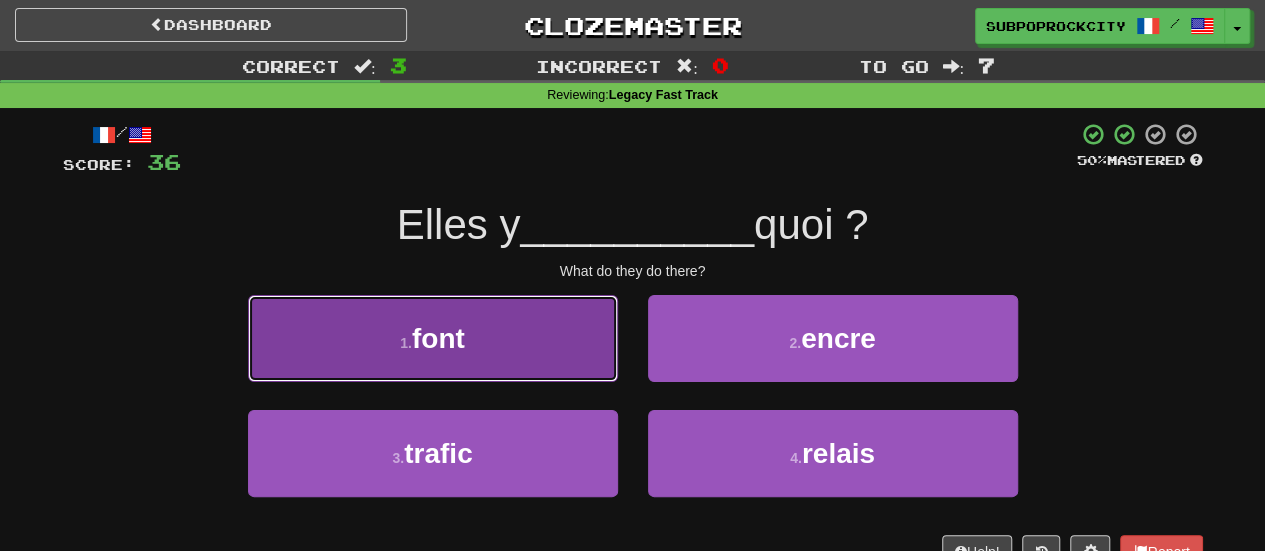 click on "1 .  font" at bounding box center [433, 338] 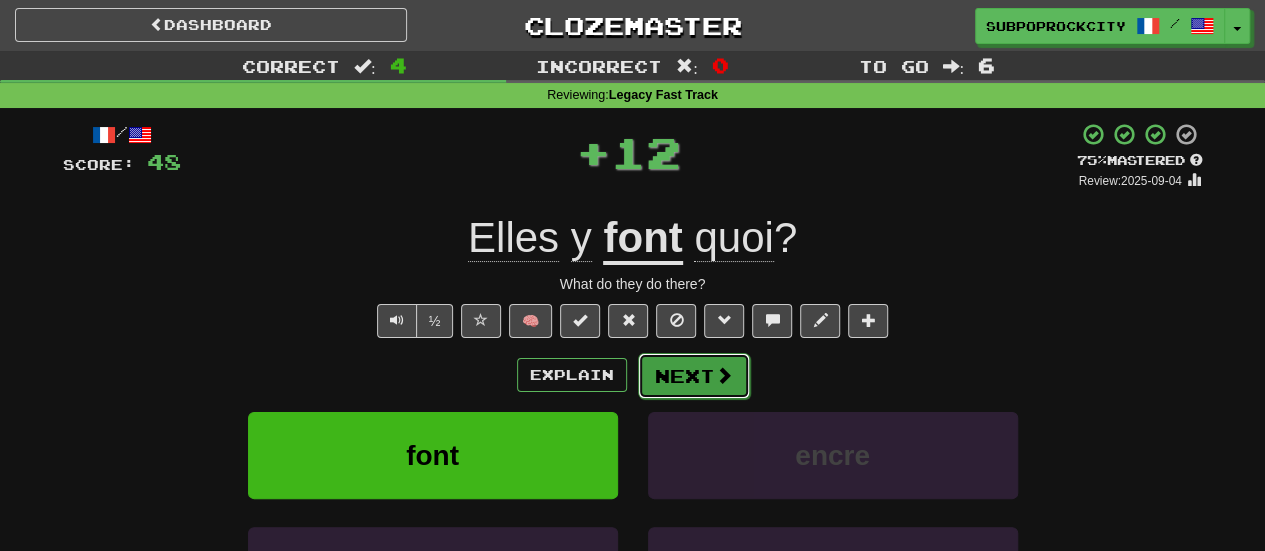 click on "Next" at bounding box center (694, 376) 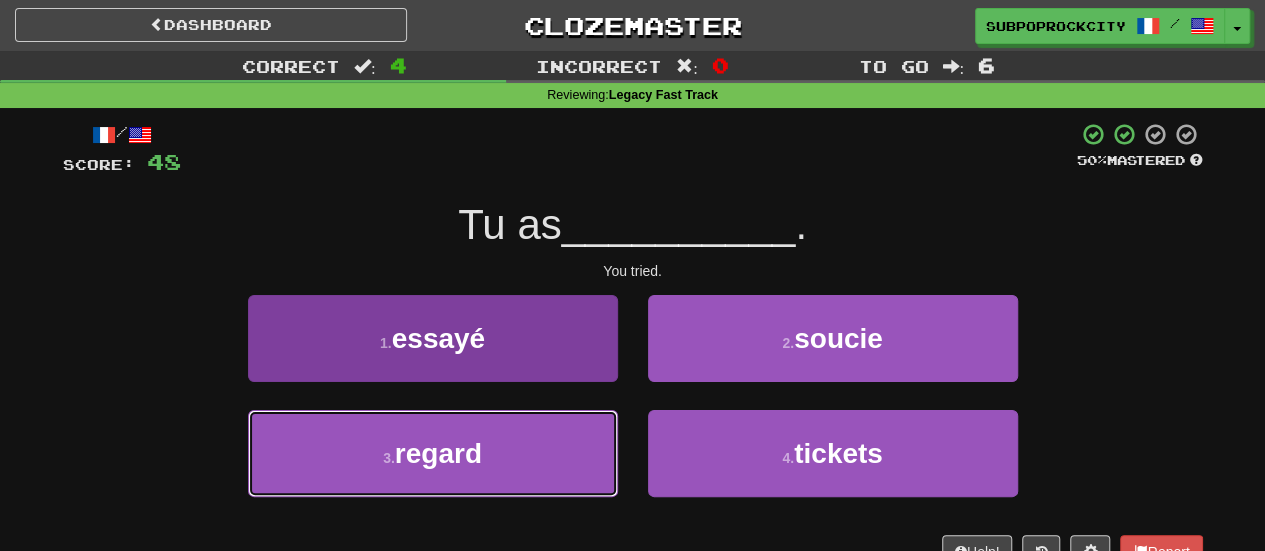 drag, startPoint x: 558, startPoint y: 433, endPoint x: 613, endPoint y: 417, distance: 57.280014 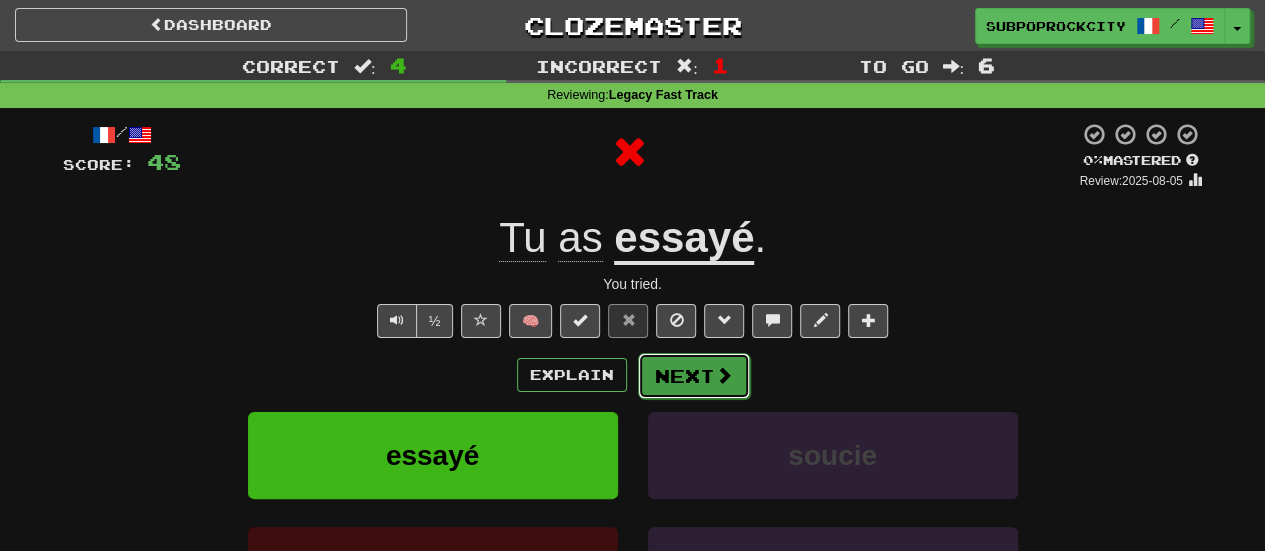 click on "Next" at bounding box center [694, 376] 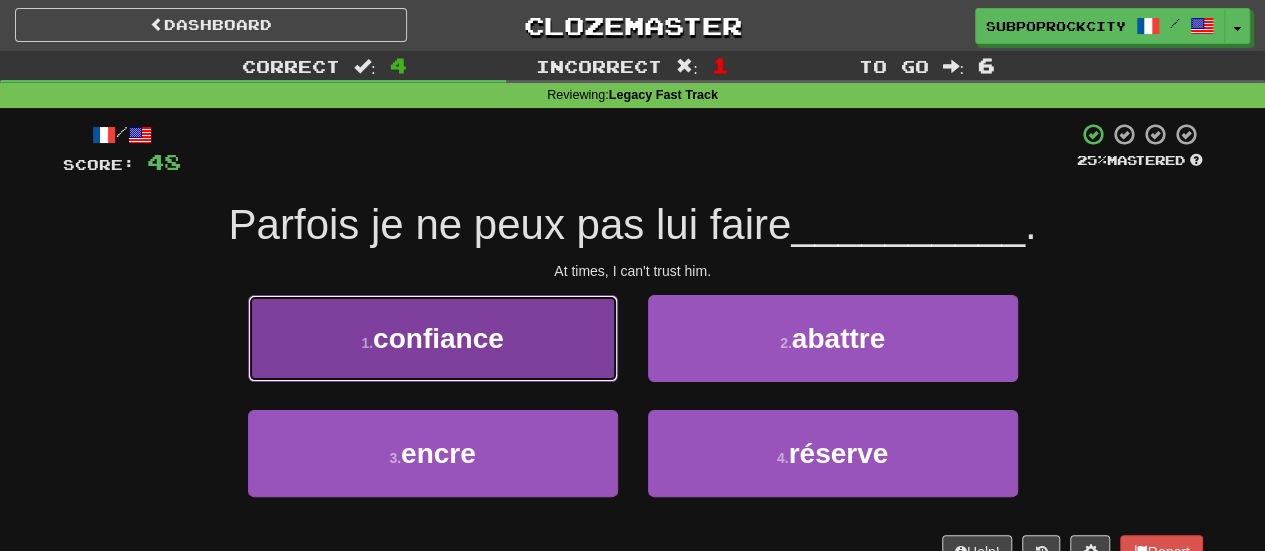 click on "1 .  confiance" at bounding box center [433, 338] 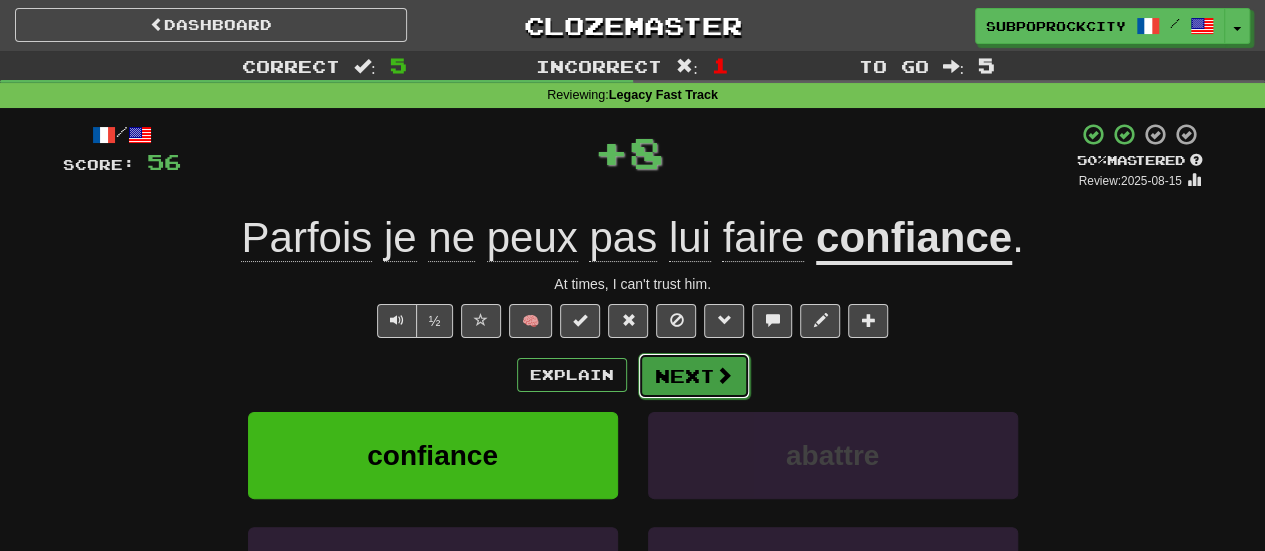 click on "Next" at bounding box center [694, 376] 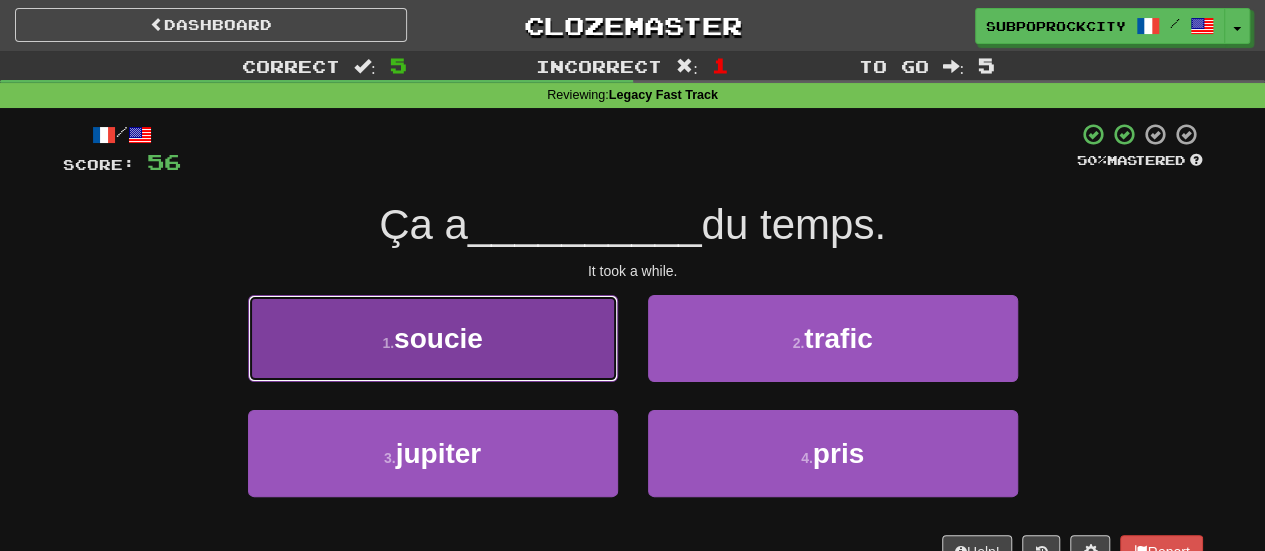 click on "soucie" at bounding box center [438, 338] 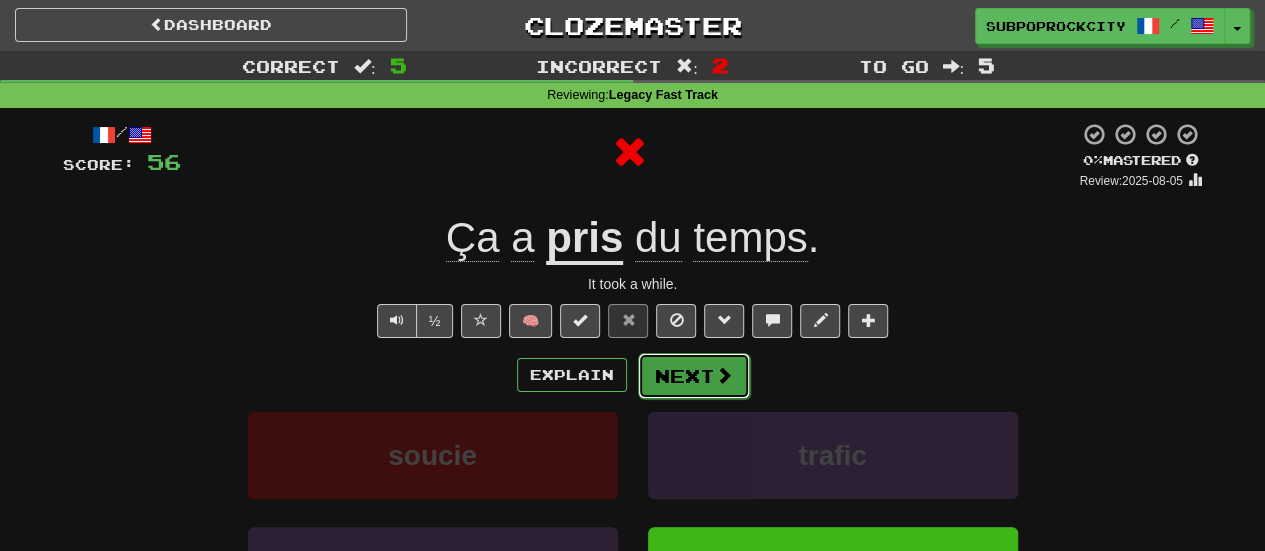 click on "Next" at bounding box center [694, 376] 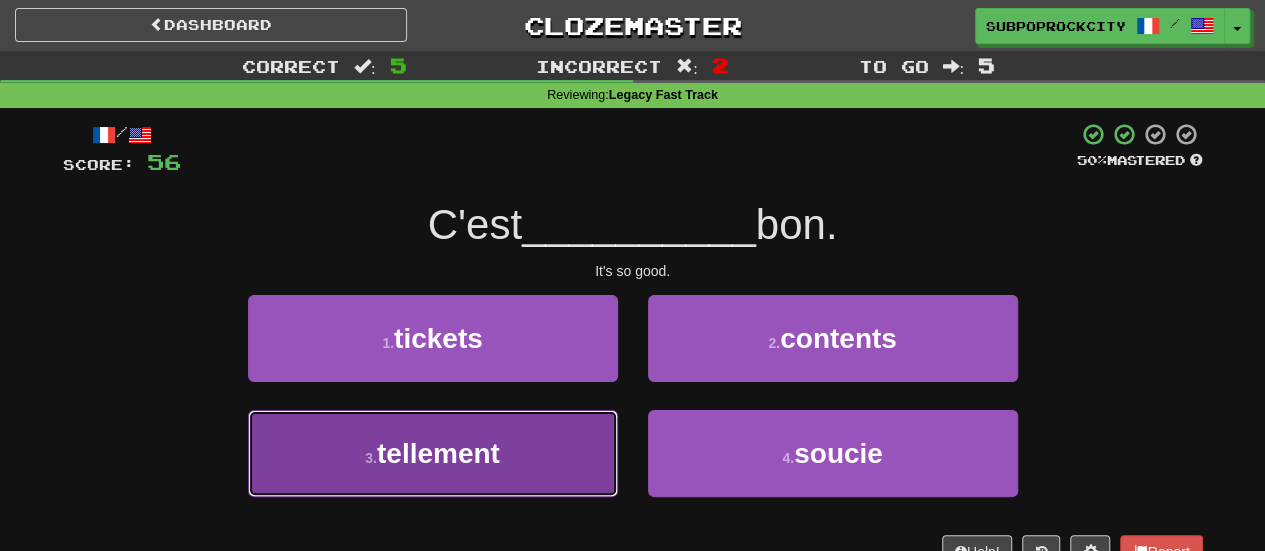 click on "3 .  tellement" at bounding box center (433, 453) 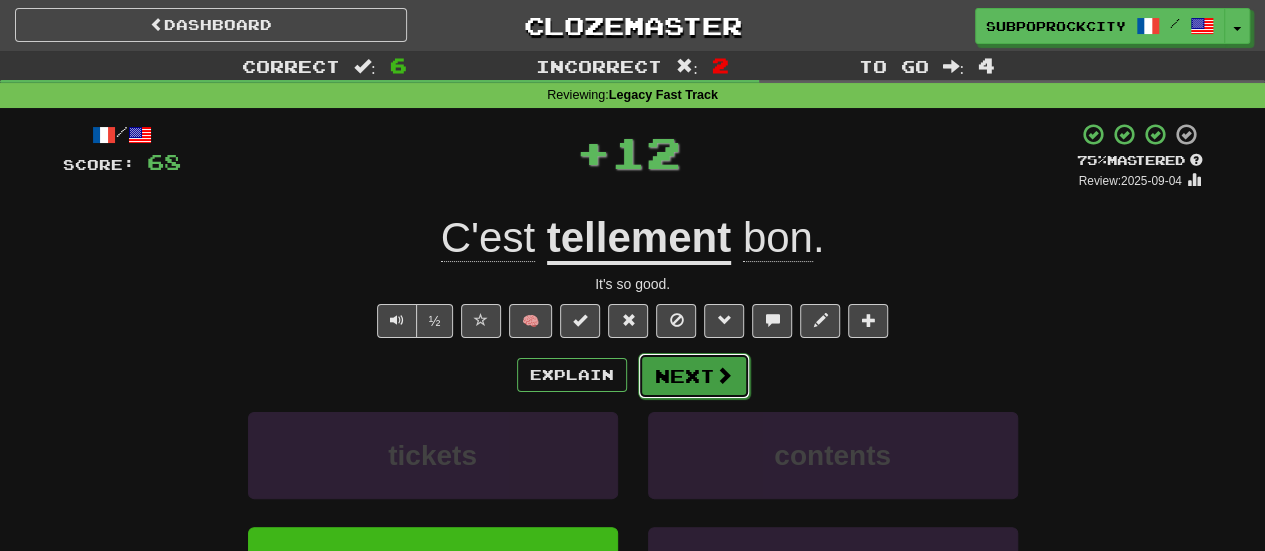 click on "Next" at bounding box center (694, 376) 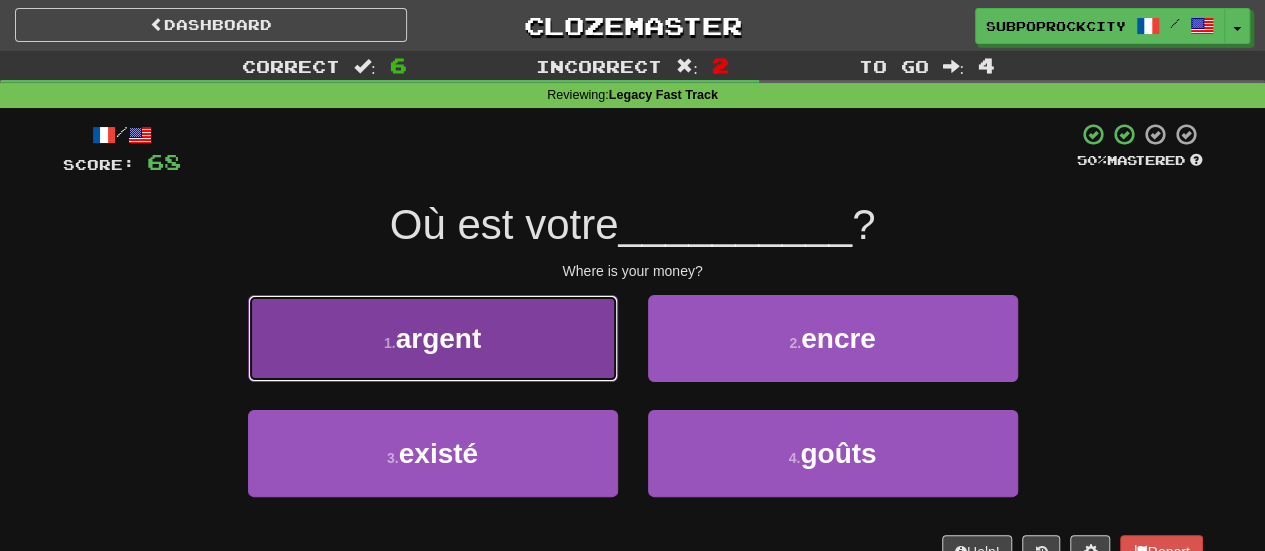 click on "1 .  argent" at bounding box center (433, 338) 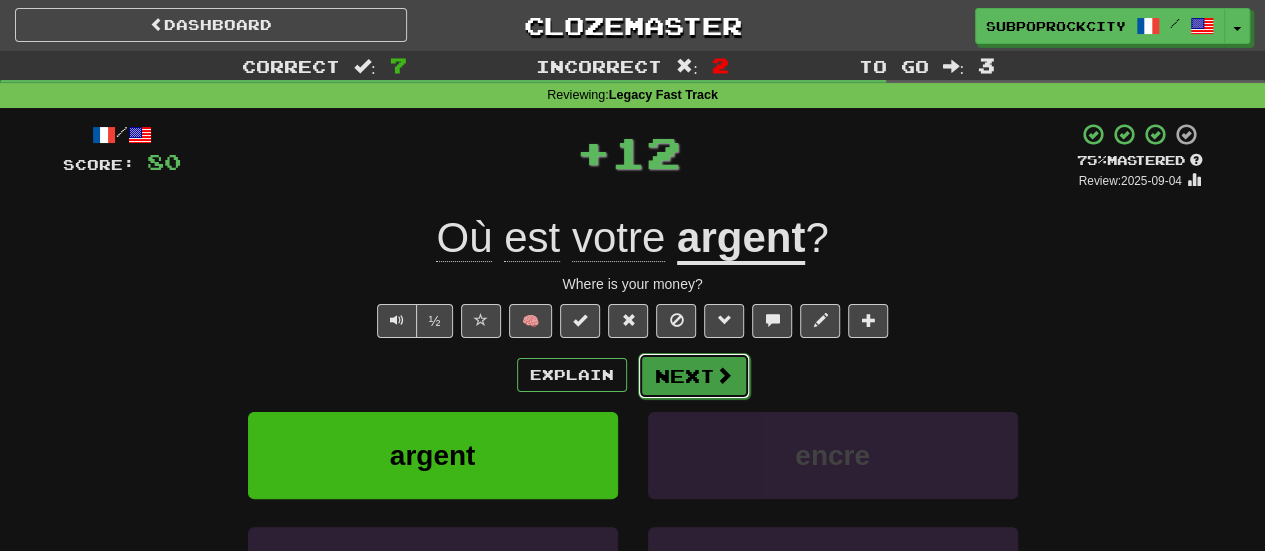 click on "Next" at bounding box center [694, 376] 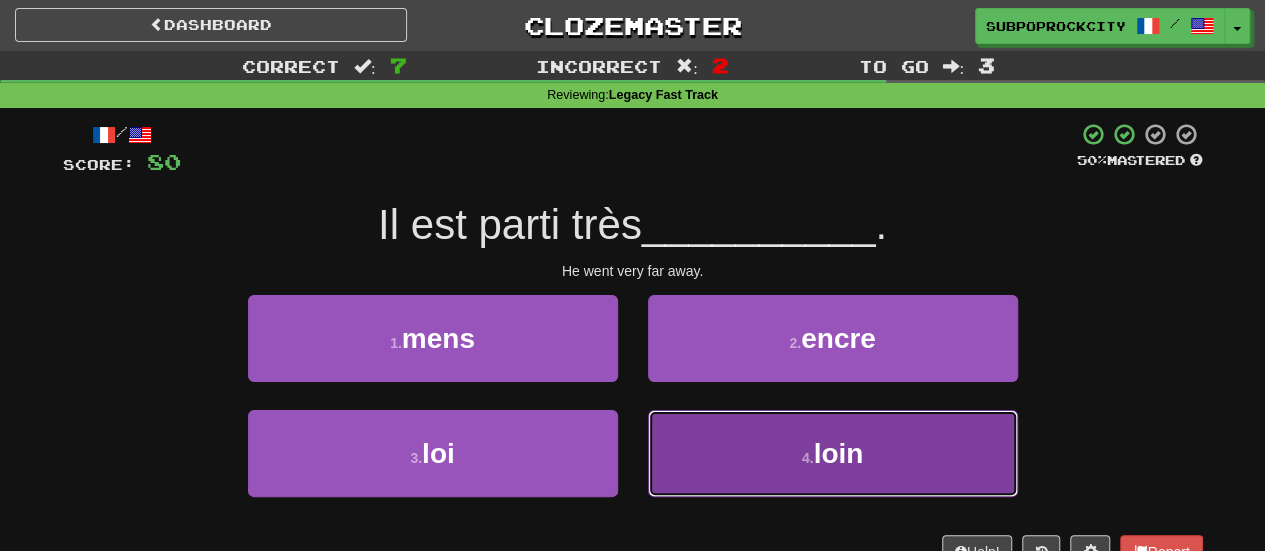 click on "4 .  loin" at bounding box center [833, 453] 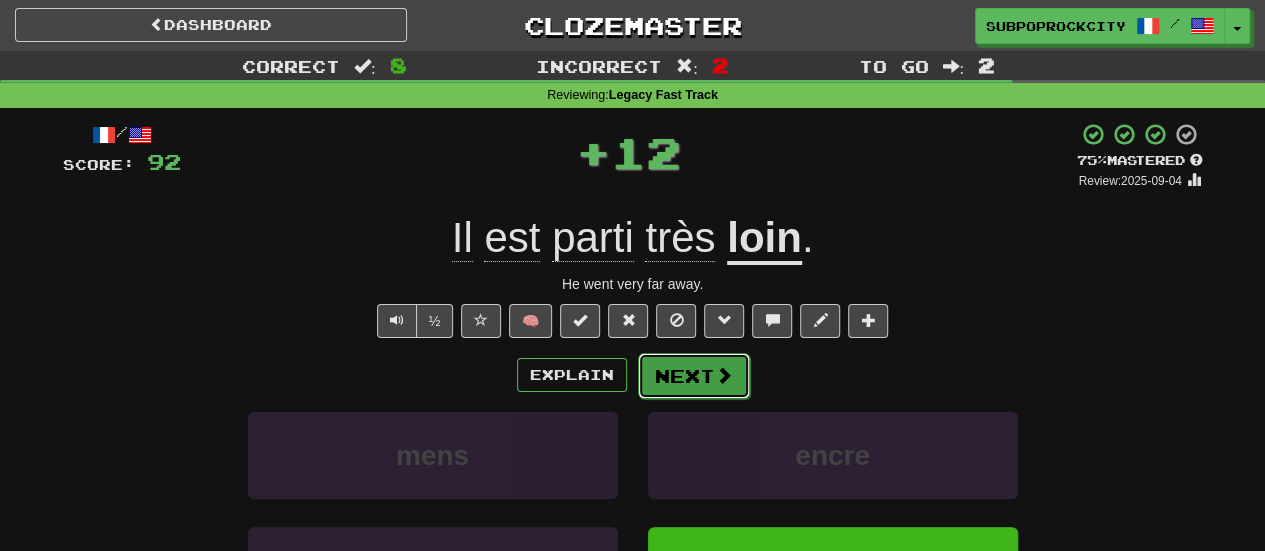 click on "Next" at bounding box center (694, 376) 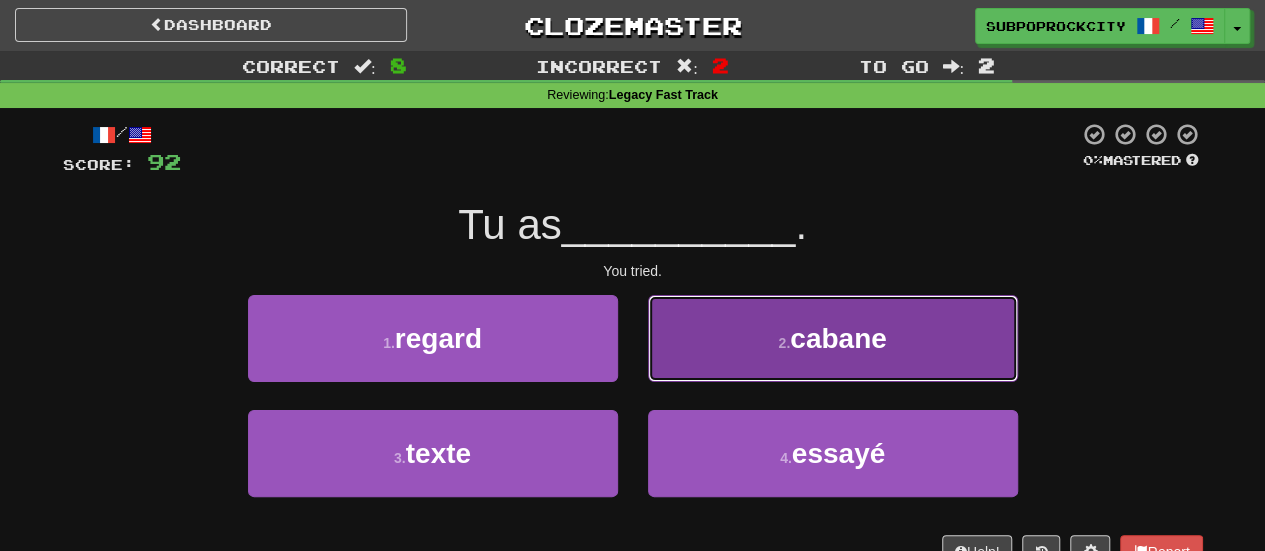 click on "2 .  cabane" at bounding box center [833, 338] 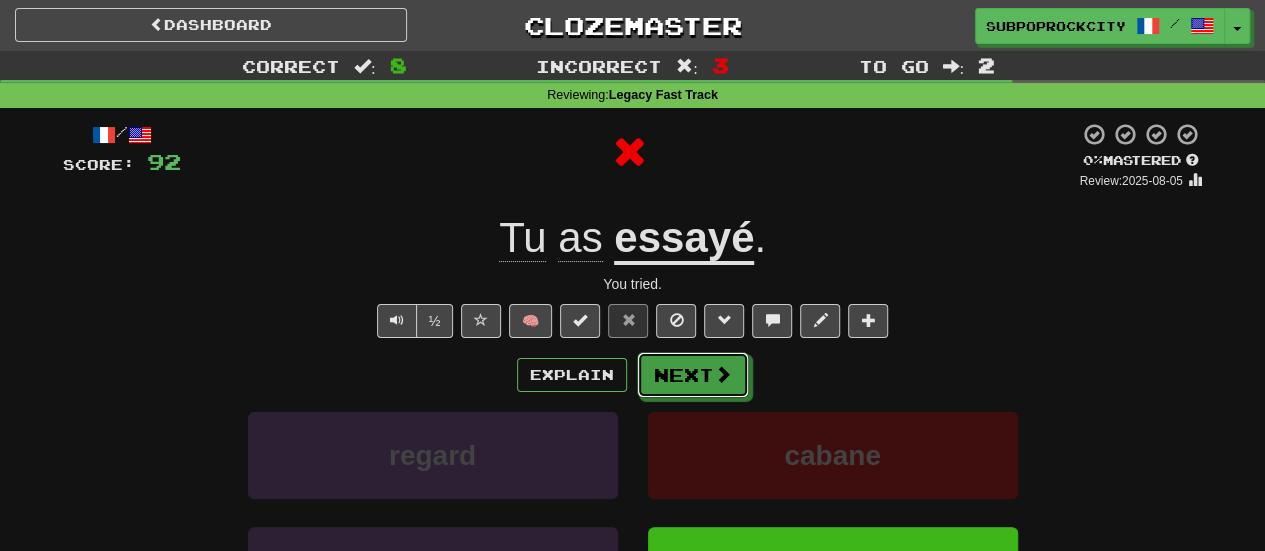 click on "Next" at bounding box center (693, 375) 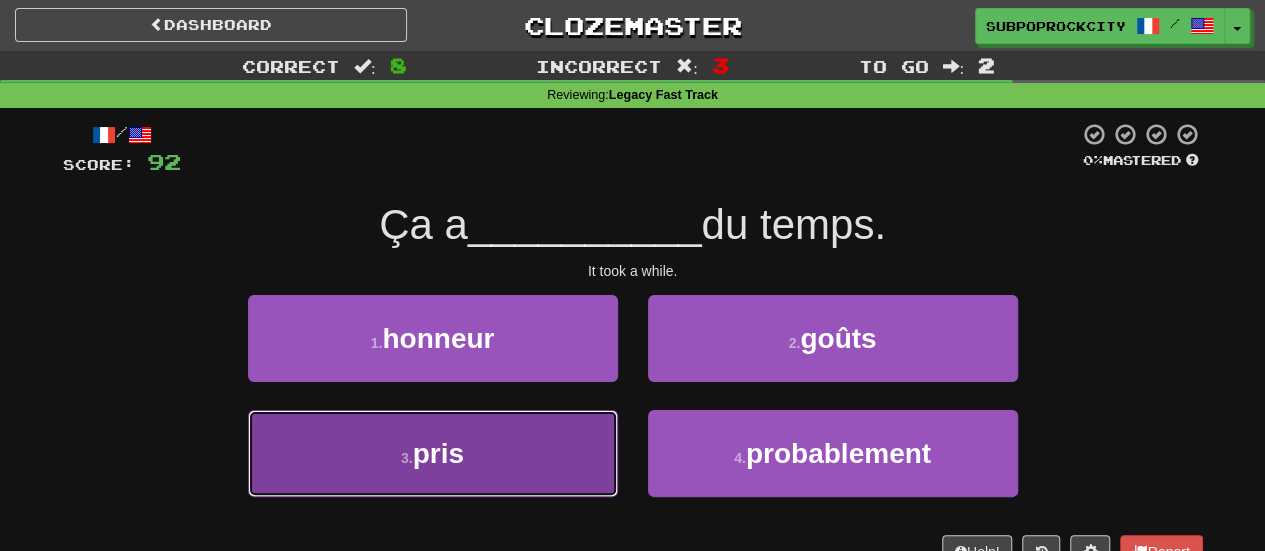 click on "3 .  pris" at bounding box center (433, 453) 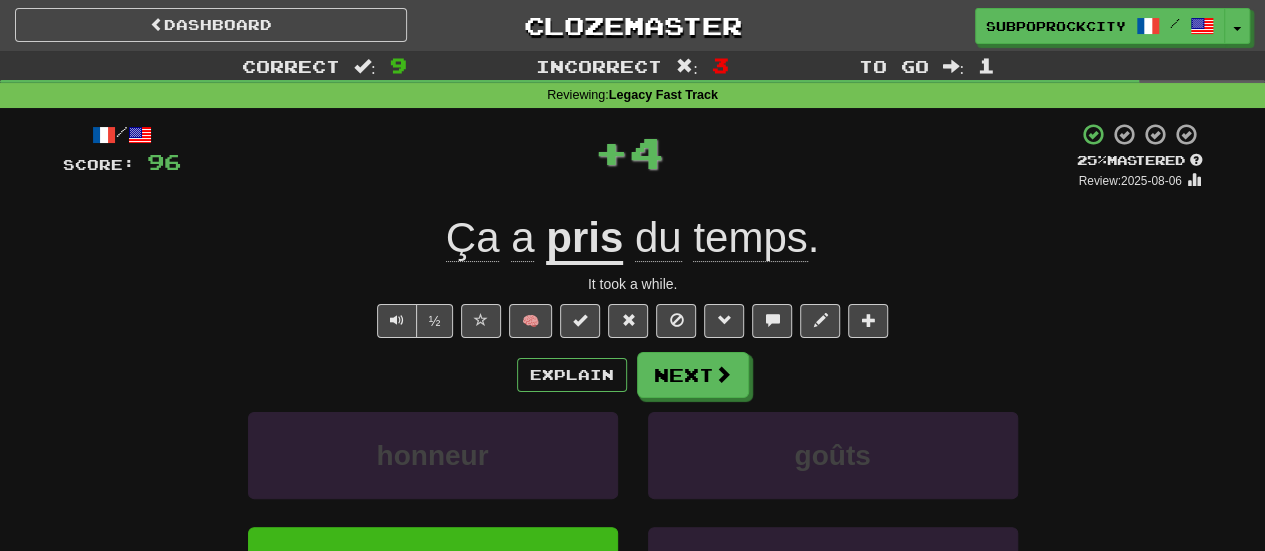 click on "Next" at bounding box center [693, 375] 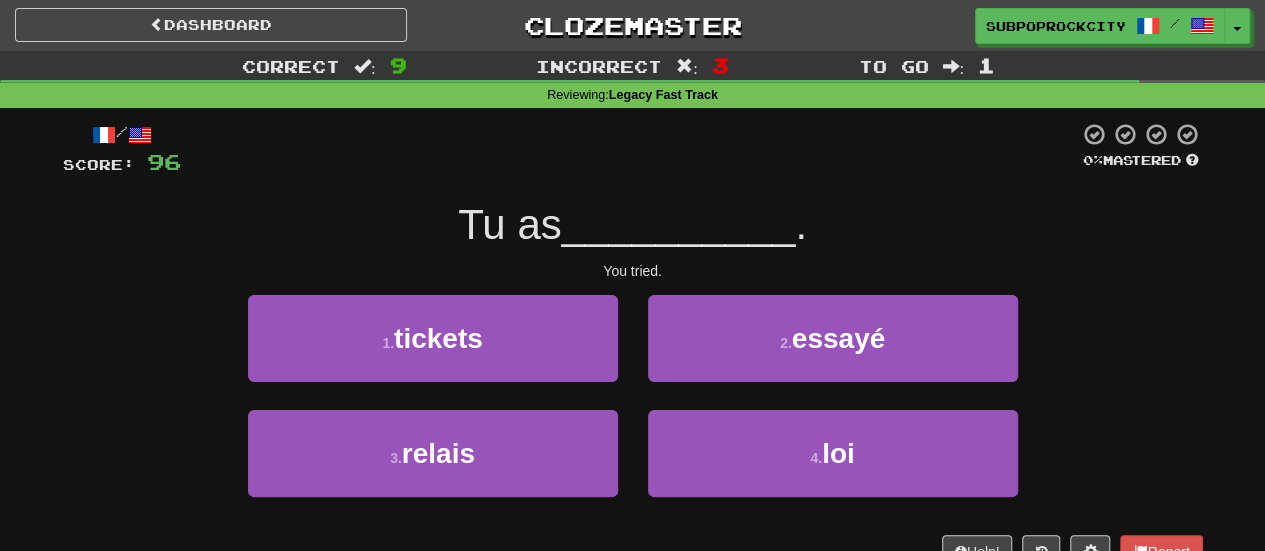 click on "2 .  essayé" at bounding box center (833, 352) 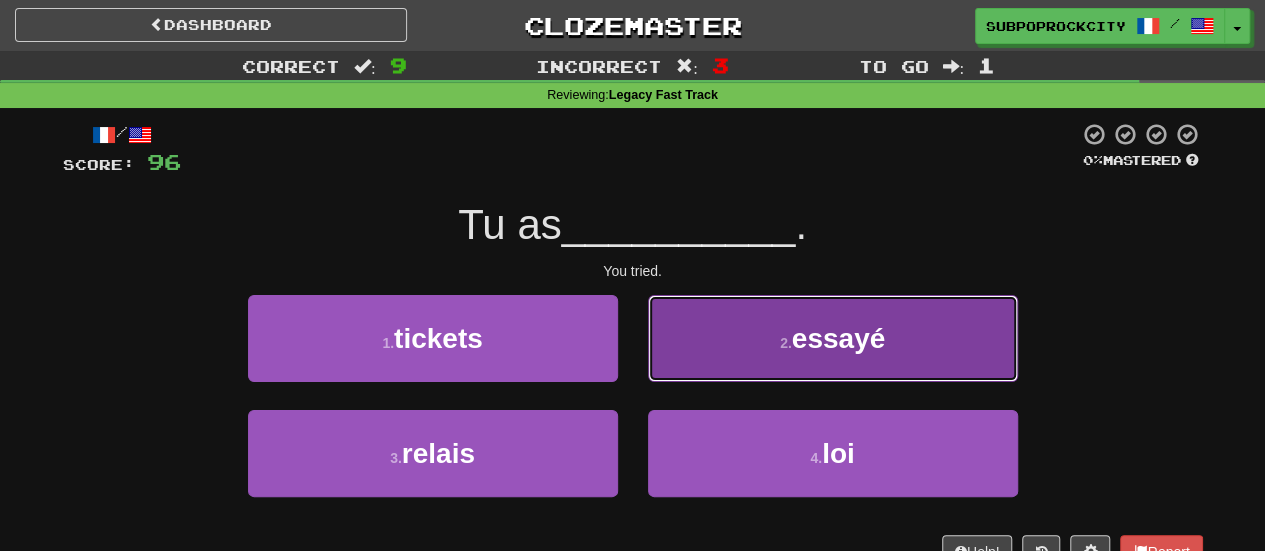 click on "2 .  essayé" at bounding box center (833, 338) 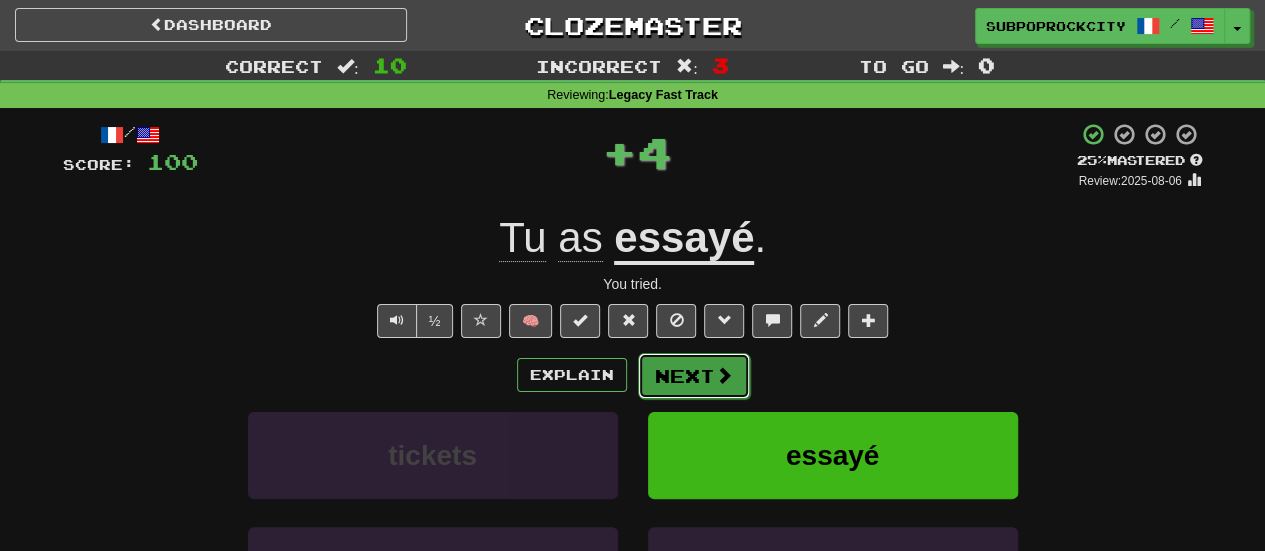 click on "Next" at bounding box center [694, 376] 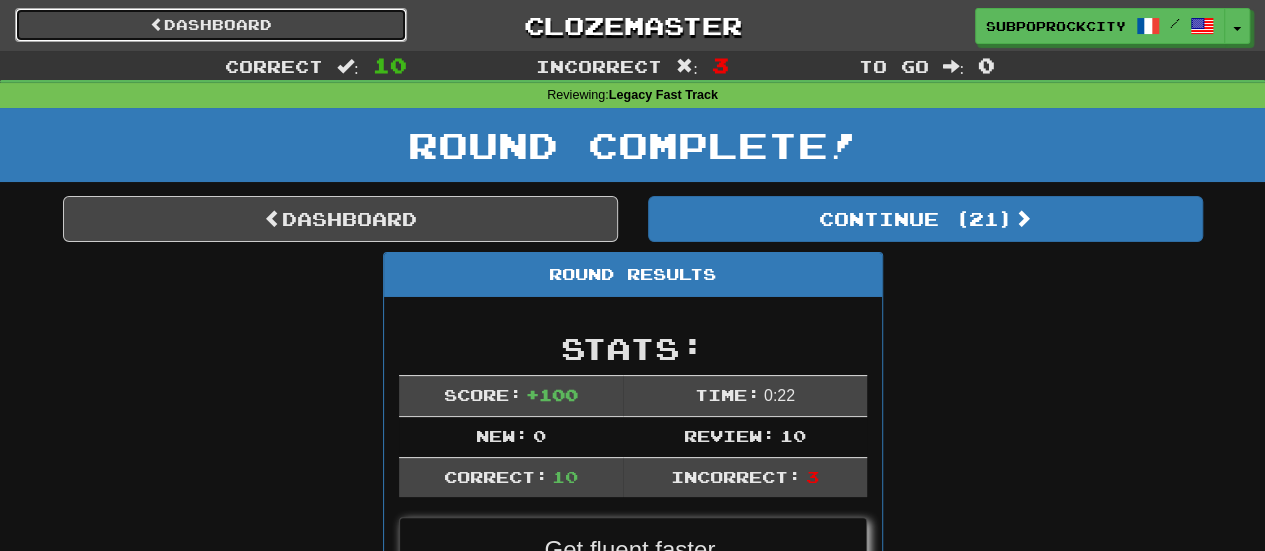 click on "Dashboard" at bounding box center [211, 25] 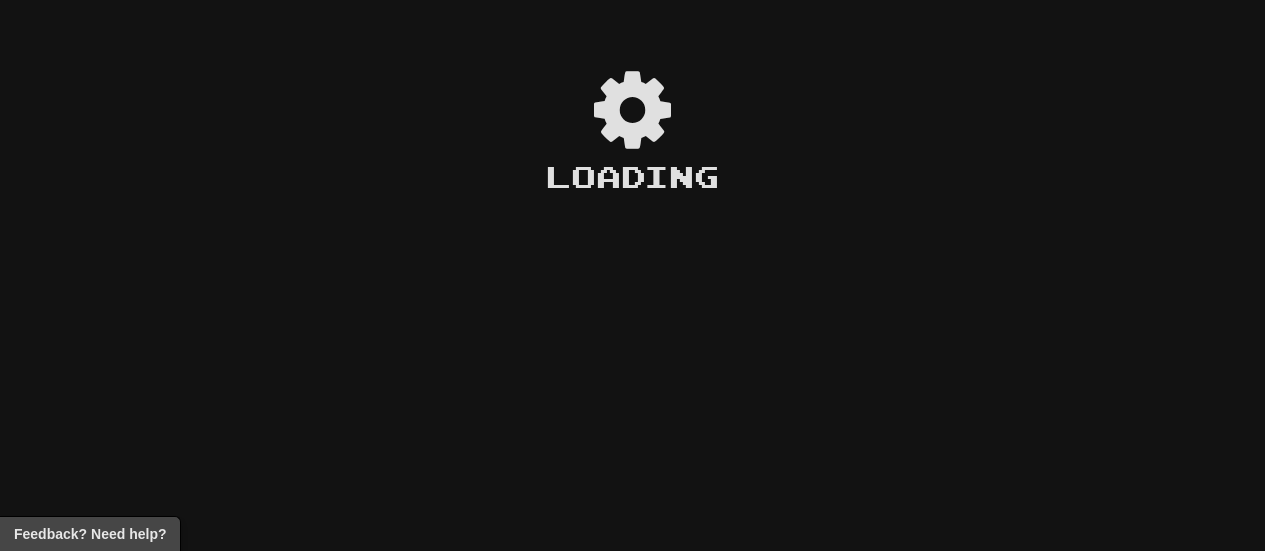 scroll, scrollTop: 0, scrollLeft: 0, axis: both 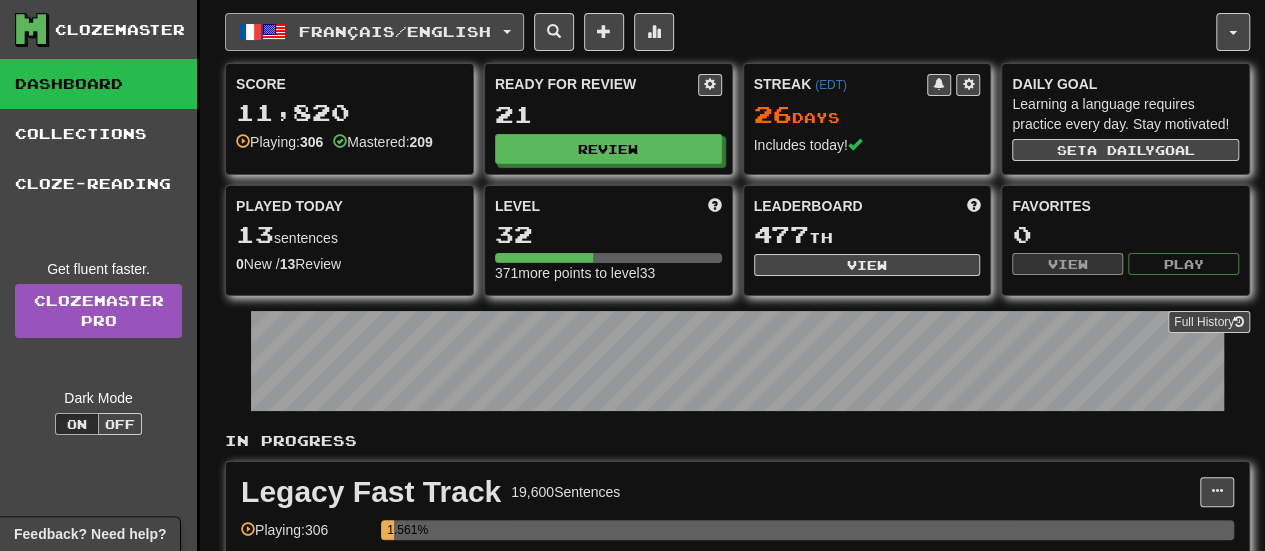 click on "Français  /  English" at bounding box center [395, 31] 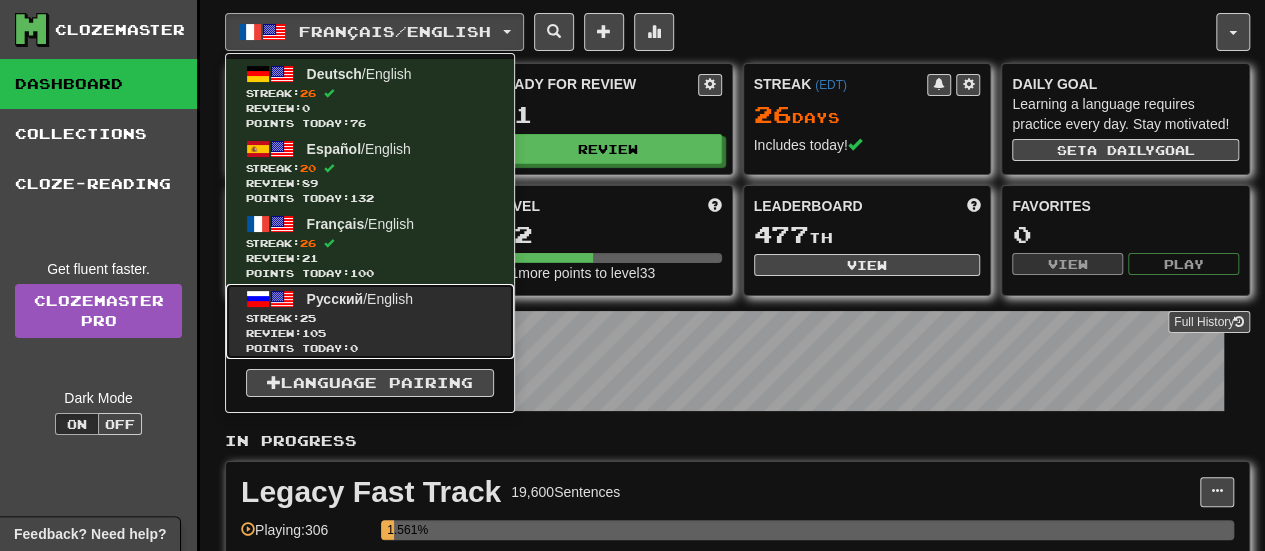 click on "Русский  /  English Streak:  25   Review:  105 Points today:  0" at bounding box center (370, 321) 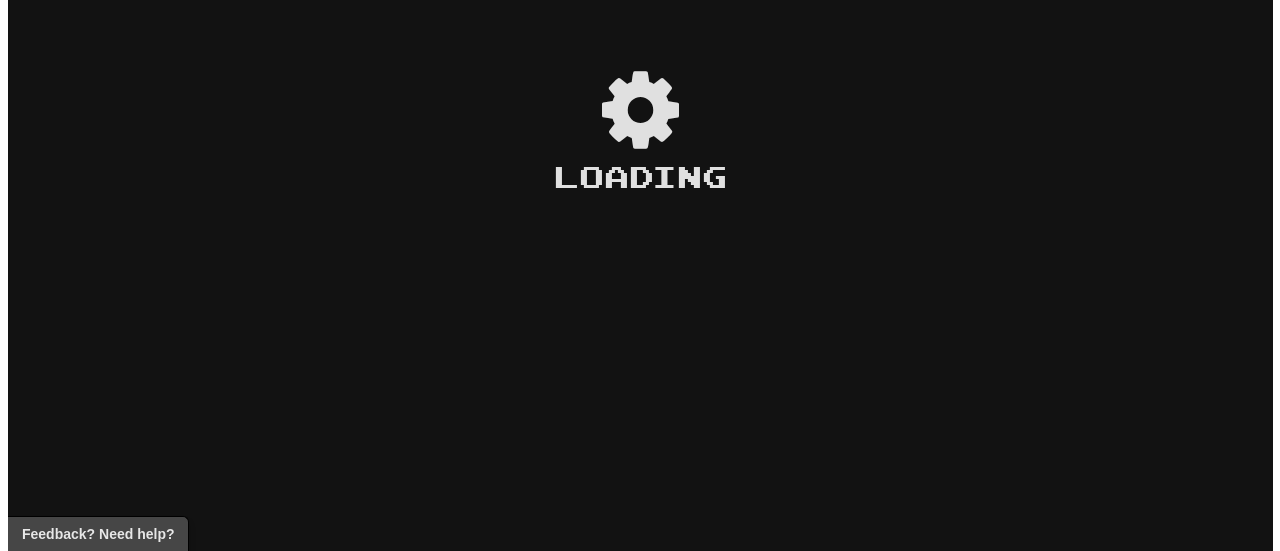 scroll, scrollTop: 0, scrollLeft: 0, axis: both 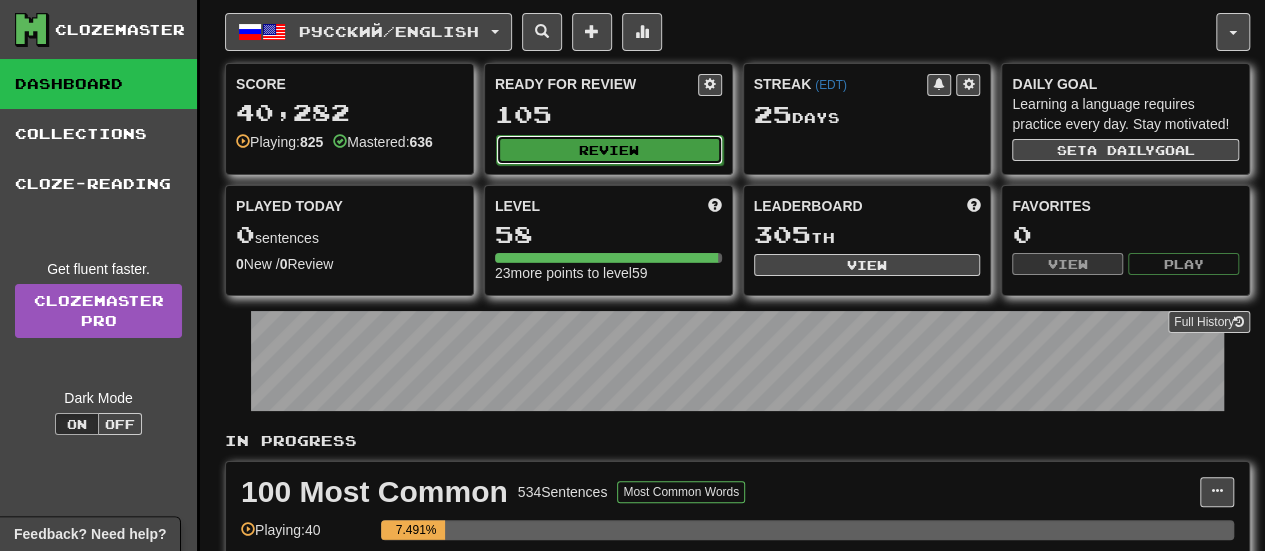 click on "Review" at bounding box center [609, 150] 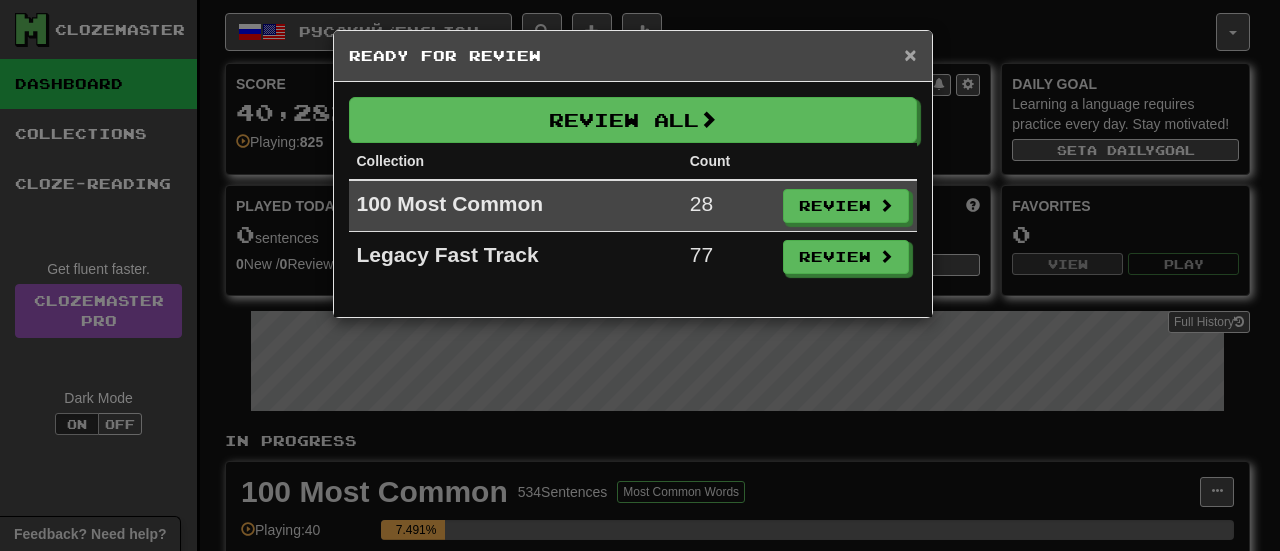 click on "×" at bounding box center (910, 54) 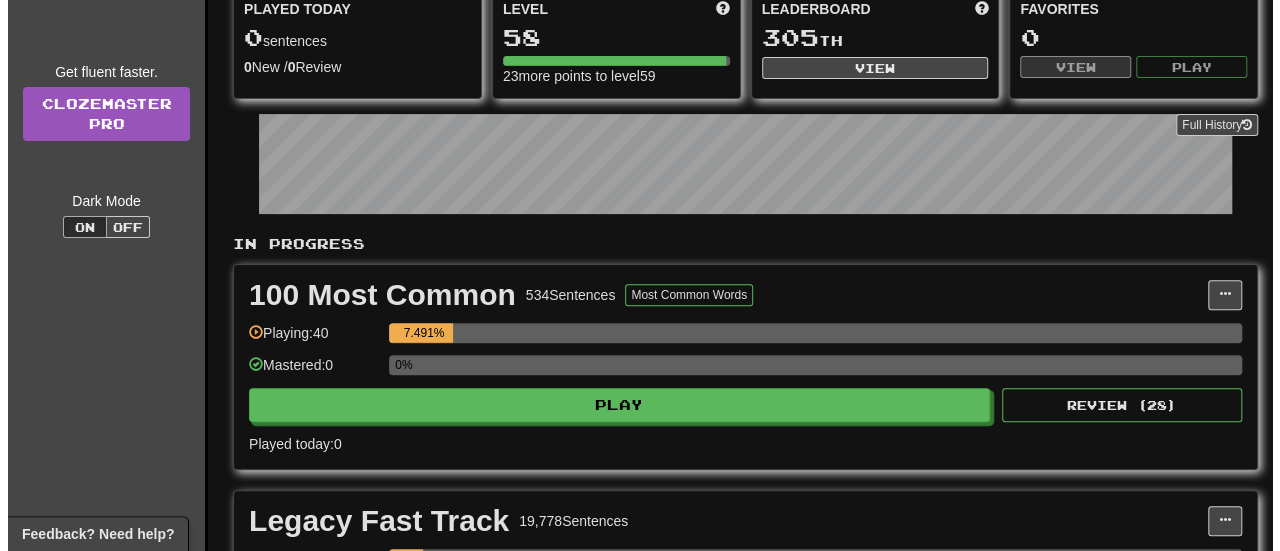 scroll, scrollTop: 200, scrollLeft: 0, axis: vertical 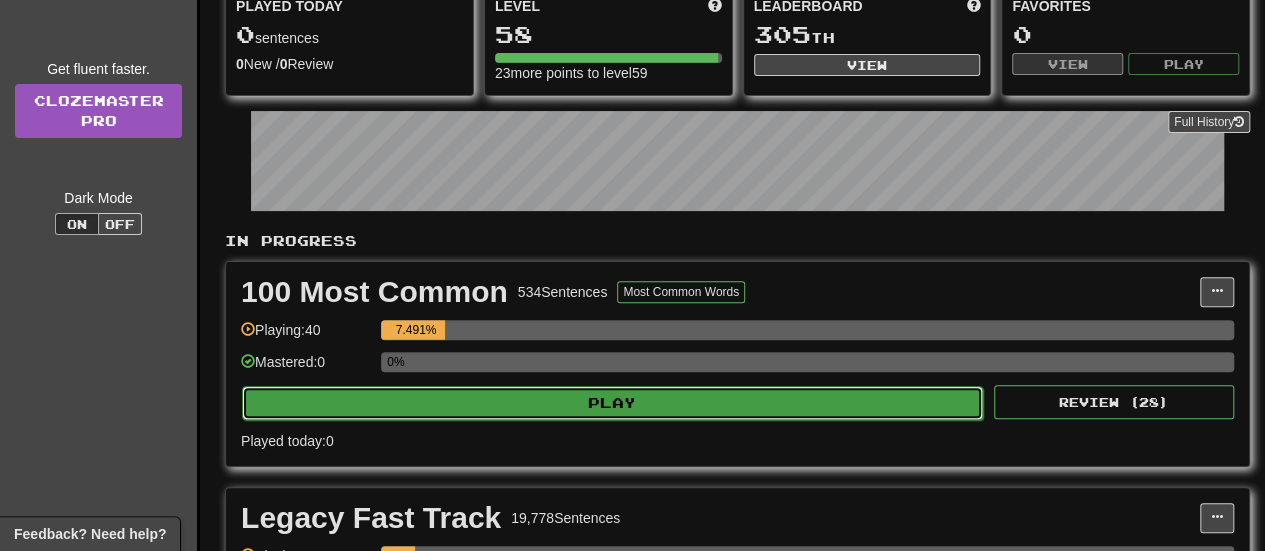 click on "Play" at bounding box center (612, 403) 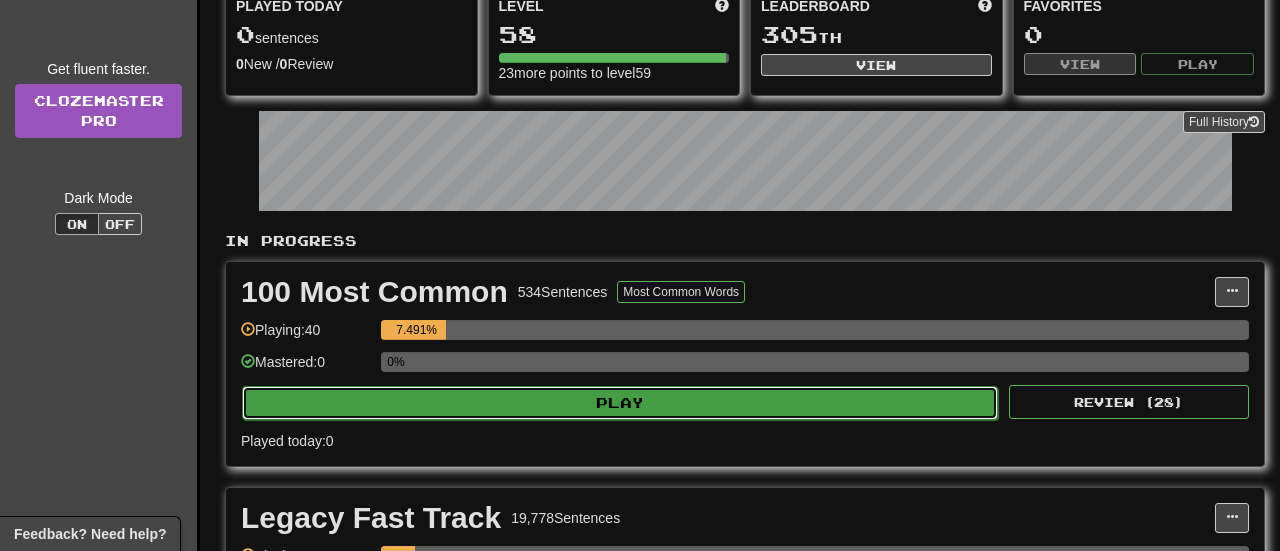 select on "**" 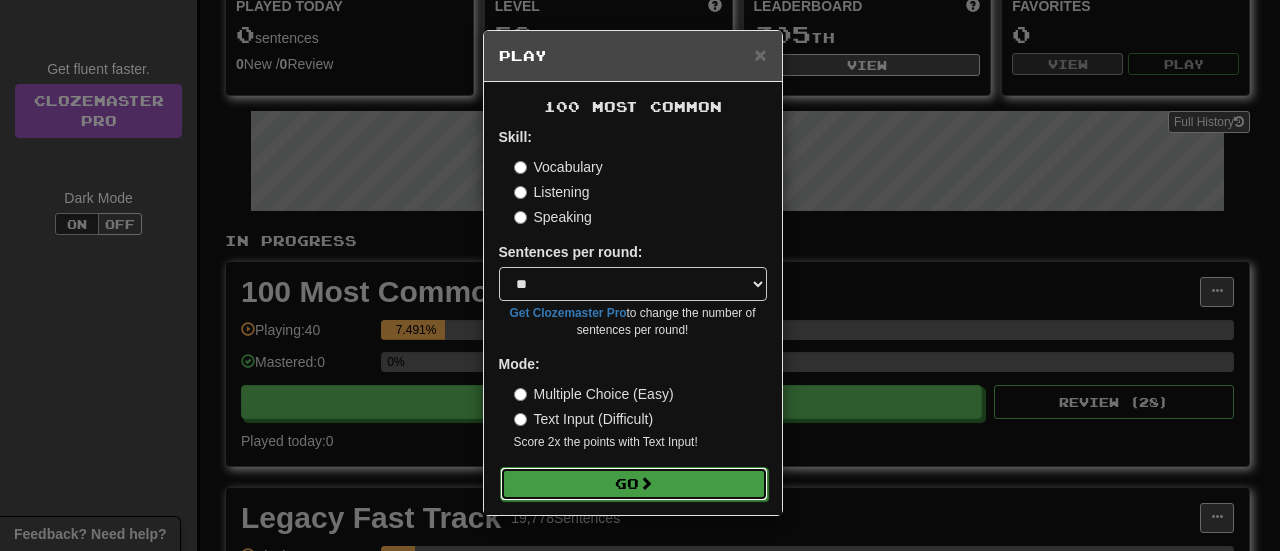 click on "Go" at bounding box center (634, 484) 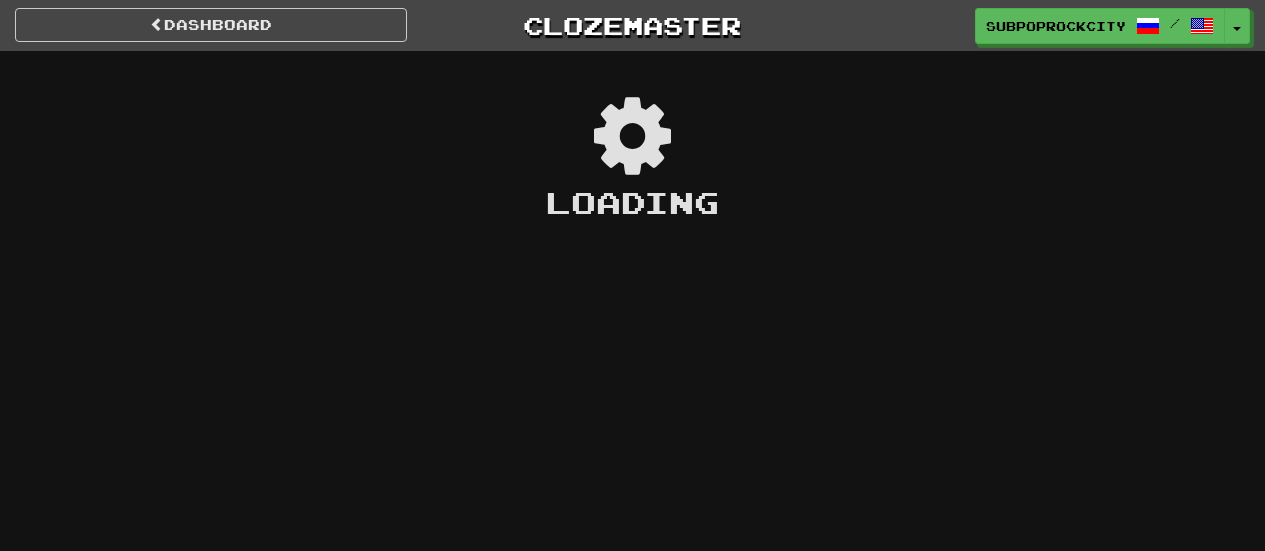 scroll, scrollTop: 0, scrollLeft: 0, axis: both 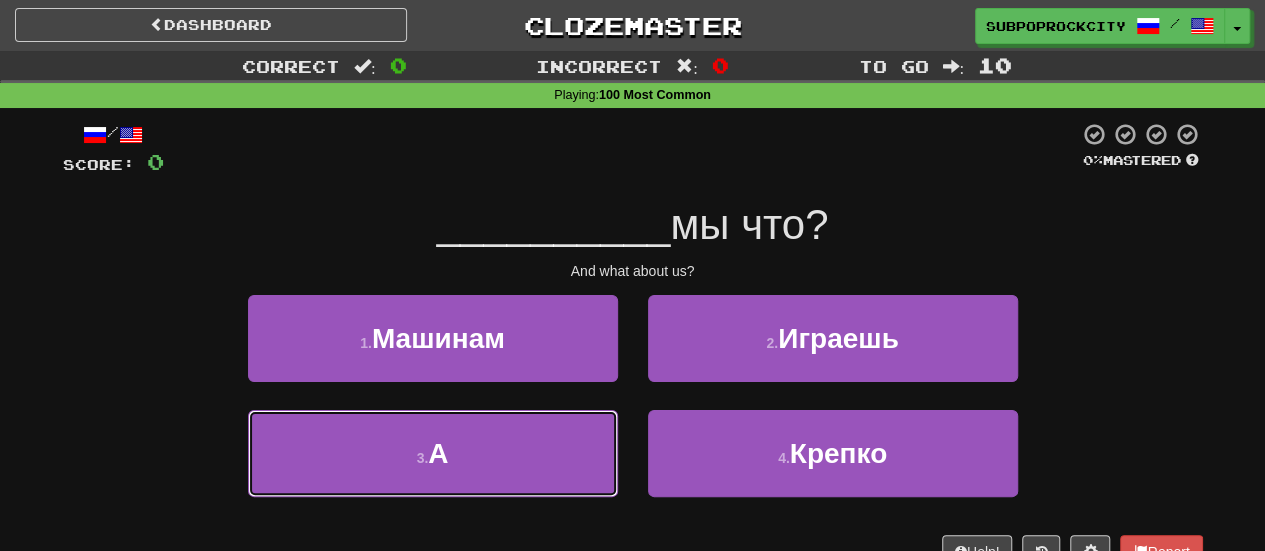 drag, startPoint x: 540, startPoint y: 458, endPoint x: 622, endPoint y: 427, distance: 87.66413 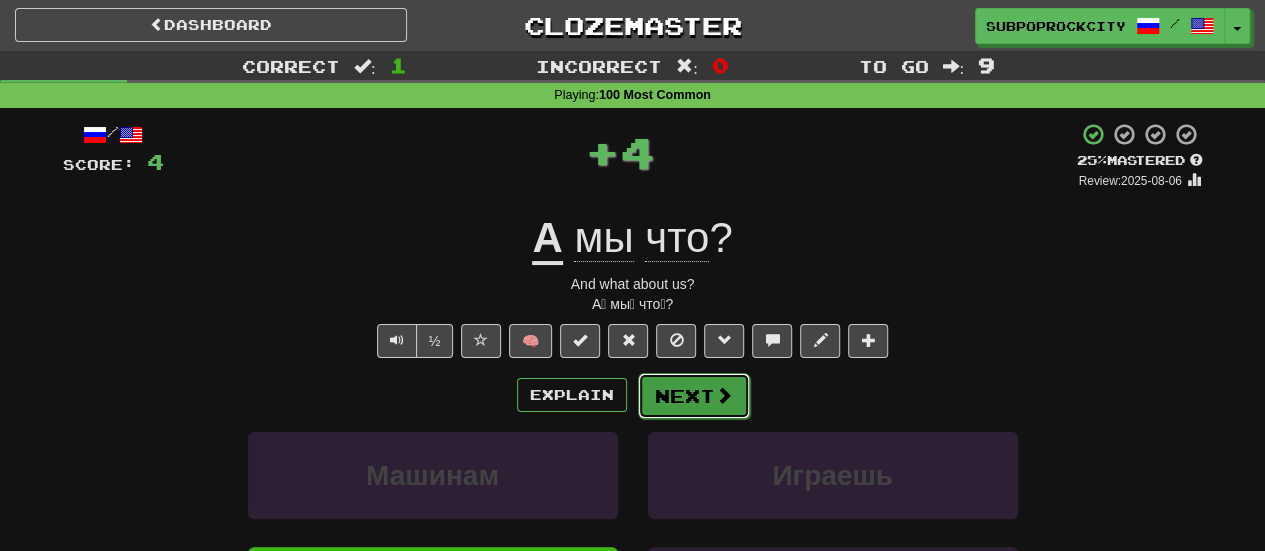 click on "Next" at bounding box center (694, 396) 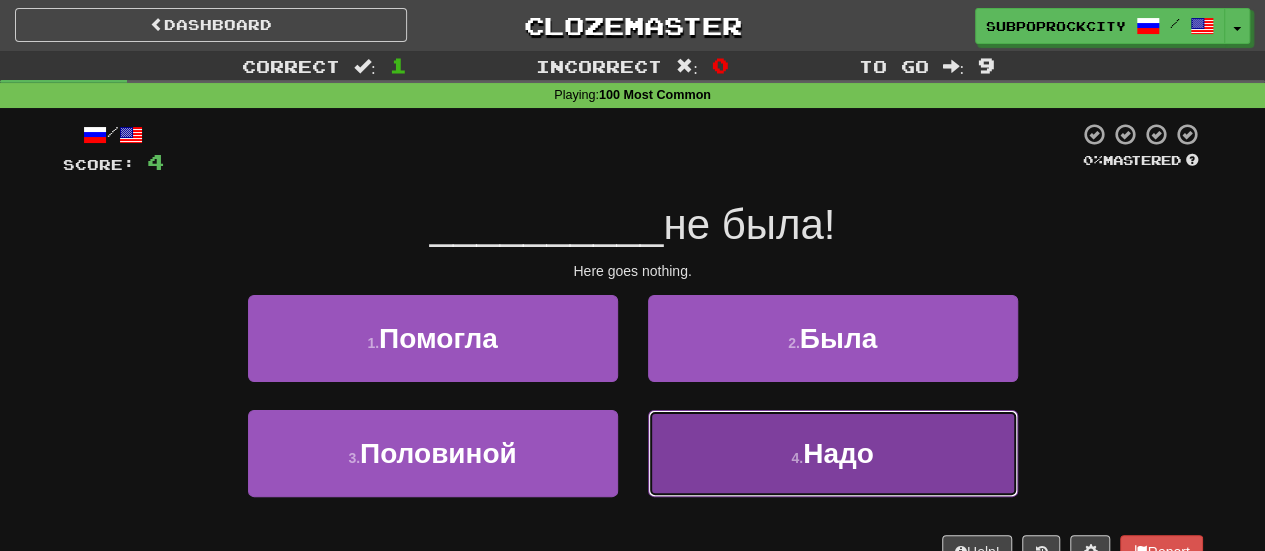 click on "4 .  Надо" at bounding box center (833, 453) 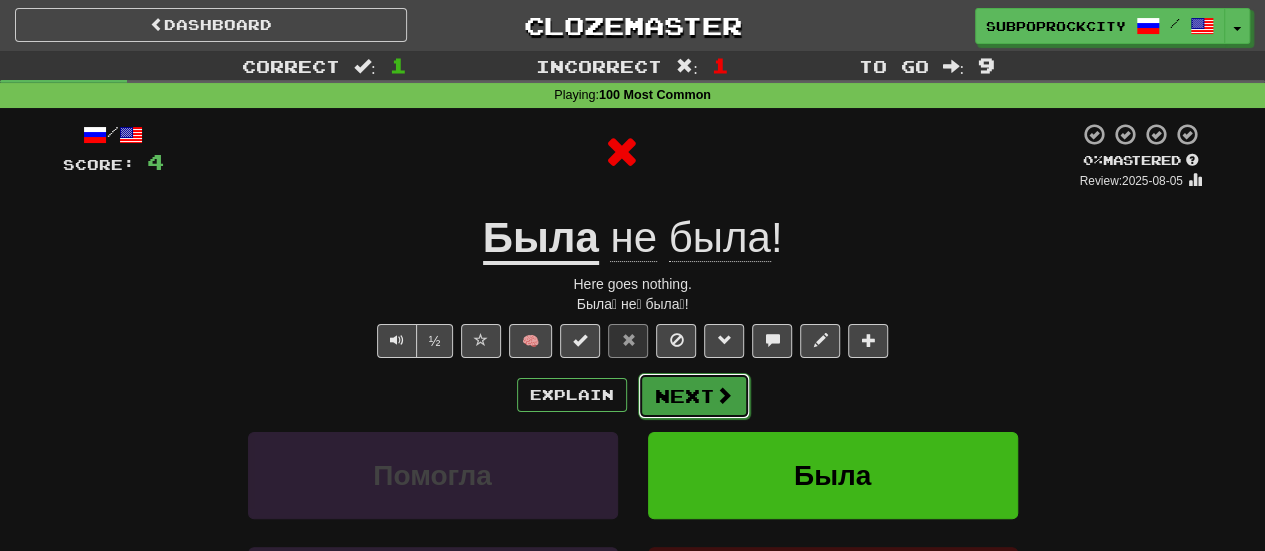 click on "Next" at bounding box center (694, 396) 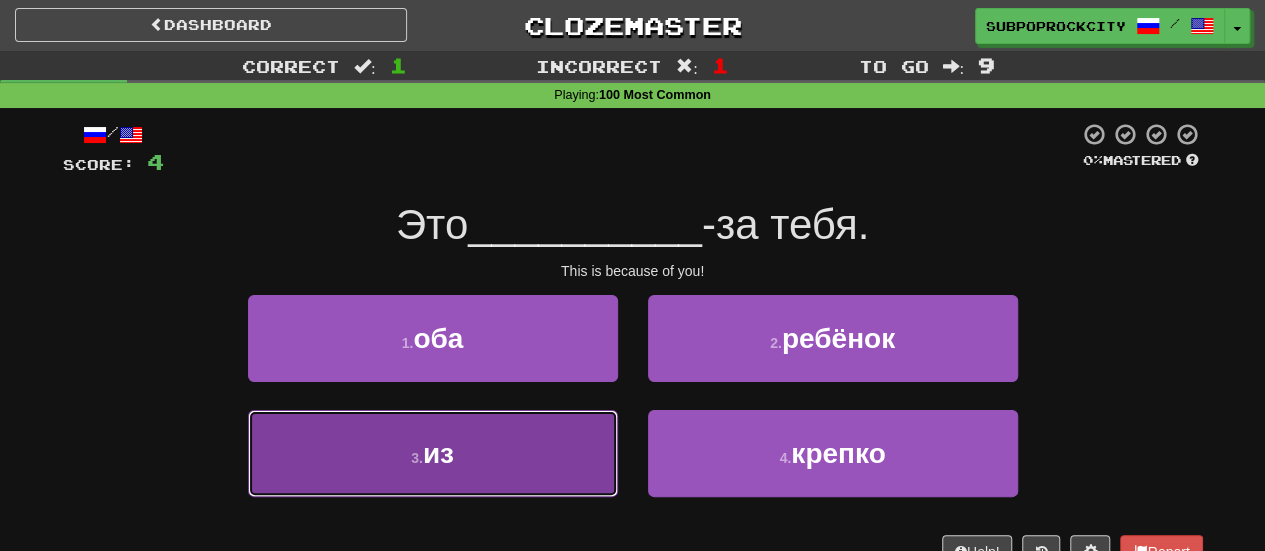 click on "3 .  из" at bounding box center [433, 453] 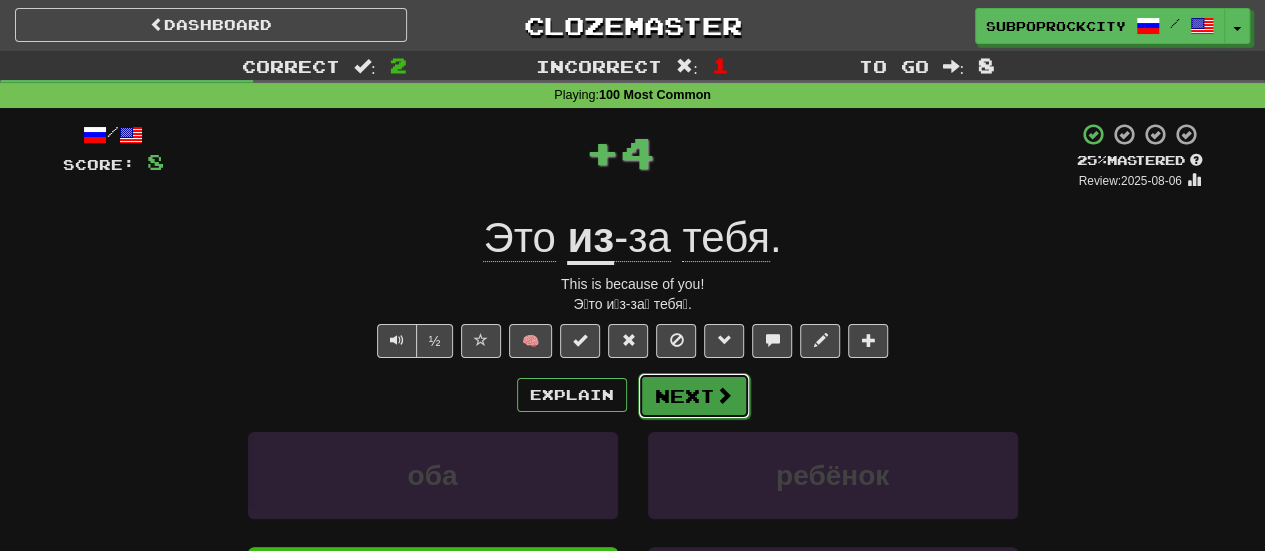 click on "Next" at bounding box center [694, 396] 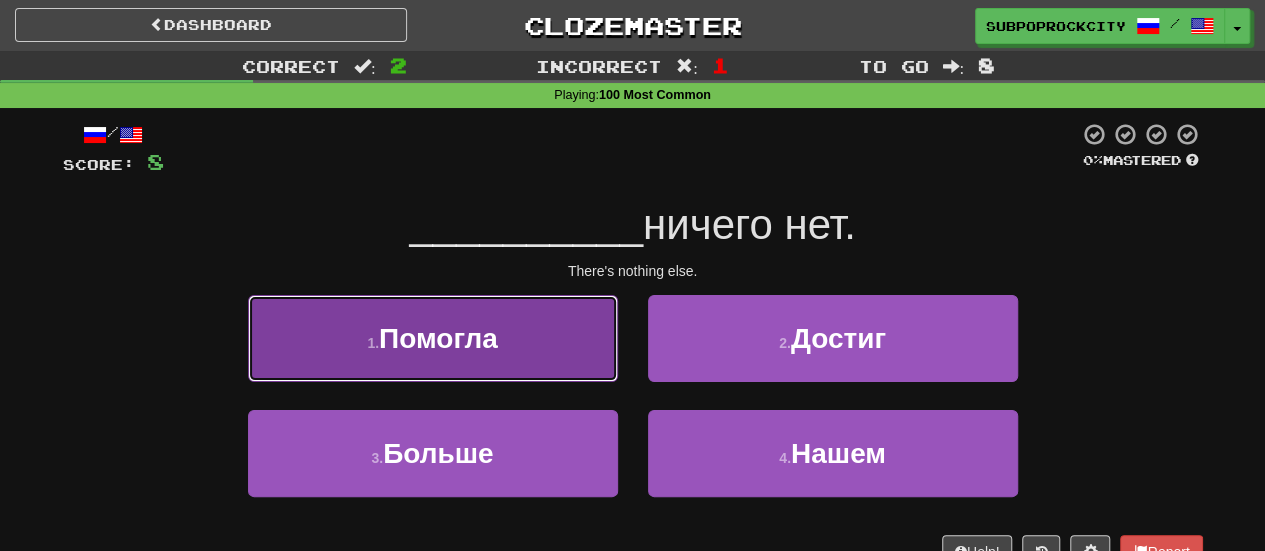 click on "1 .  Помогла" at bounding box center (433, 338) 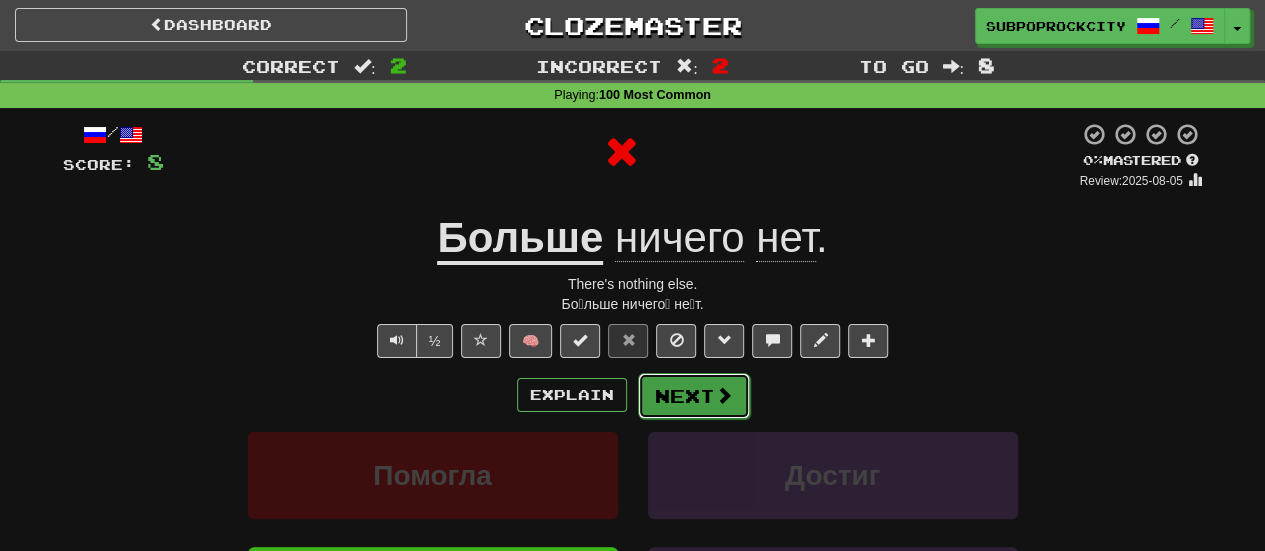click on "Next" at bounding box center (694, 396) 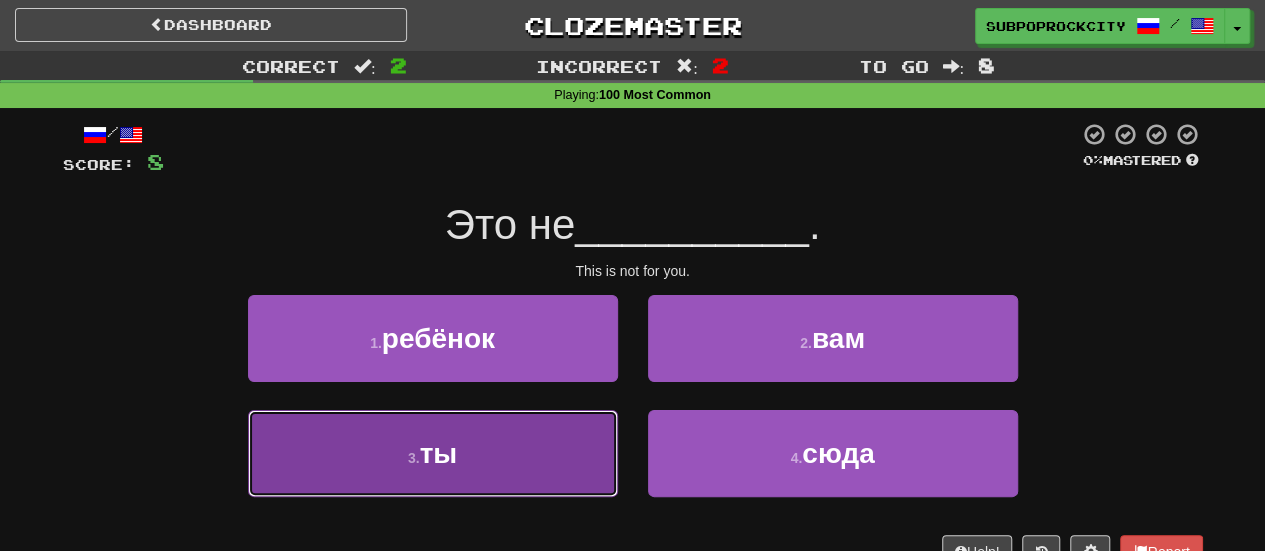 click on "3 .  ты" at bounding box center [433, 453] 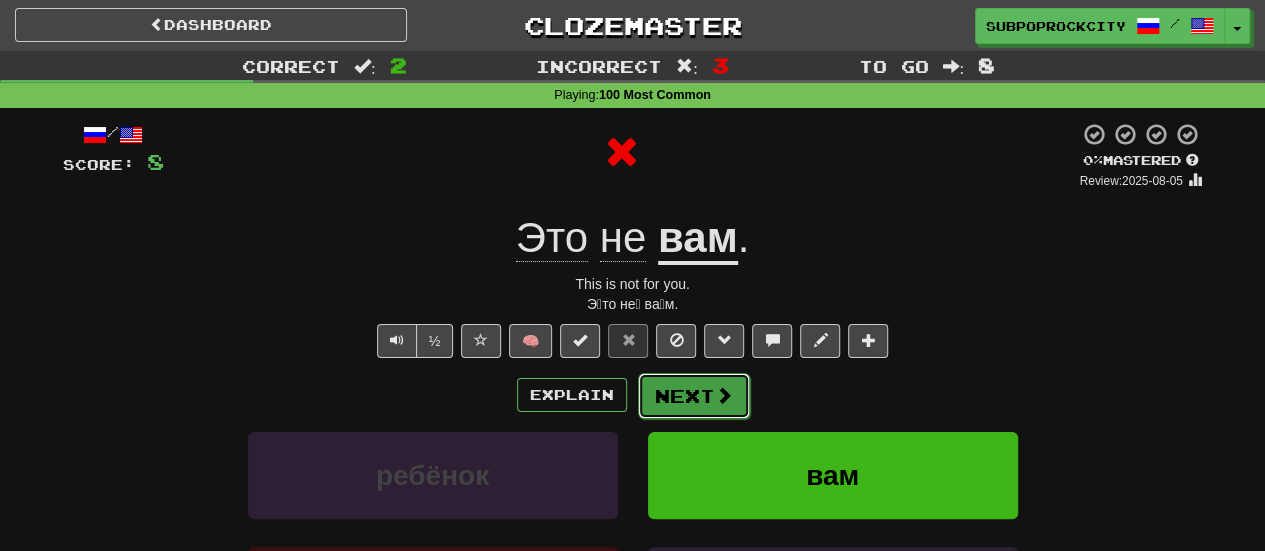 click on "Next" at bounding box center [694, 396] 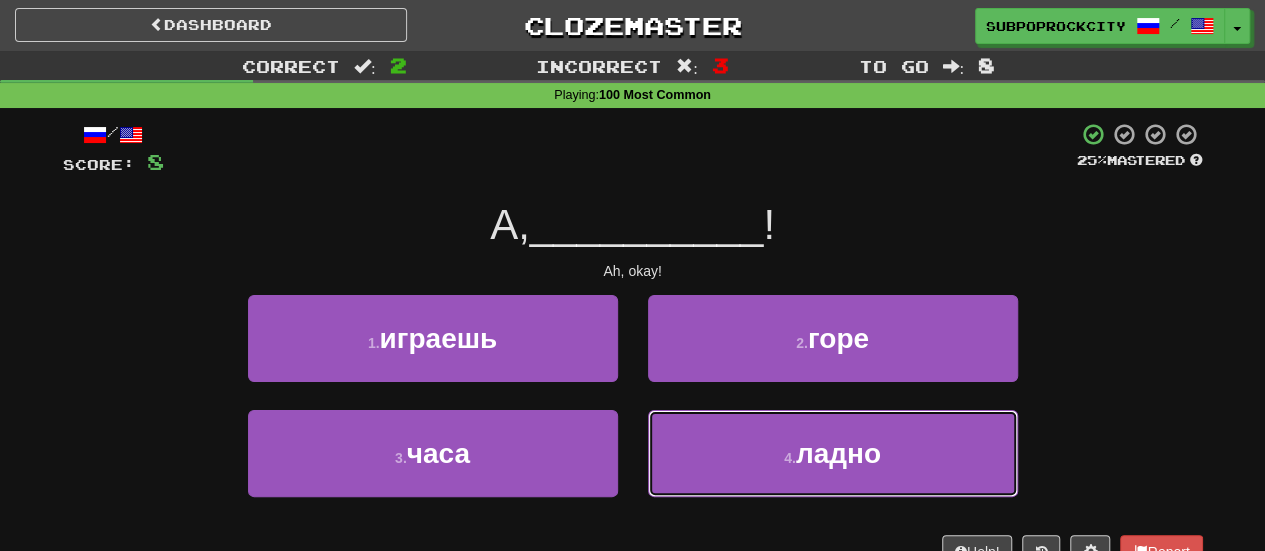 click on "4 .  ладно" at bounding box center (833, 453) 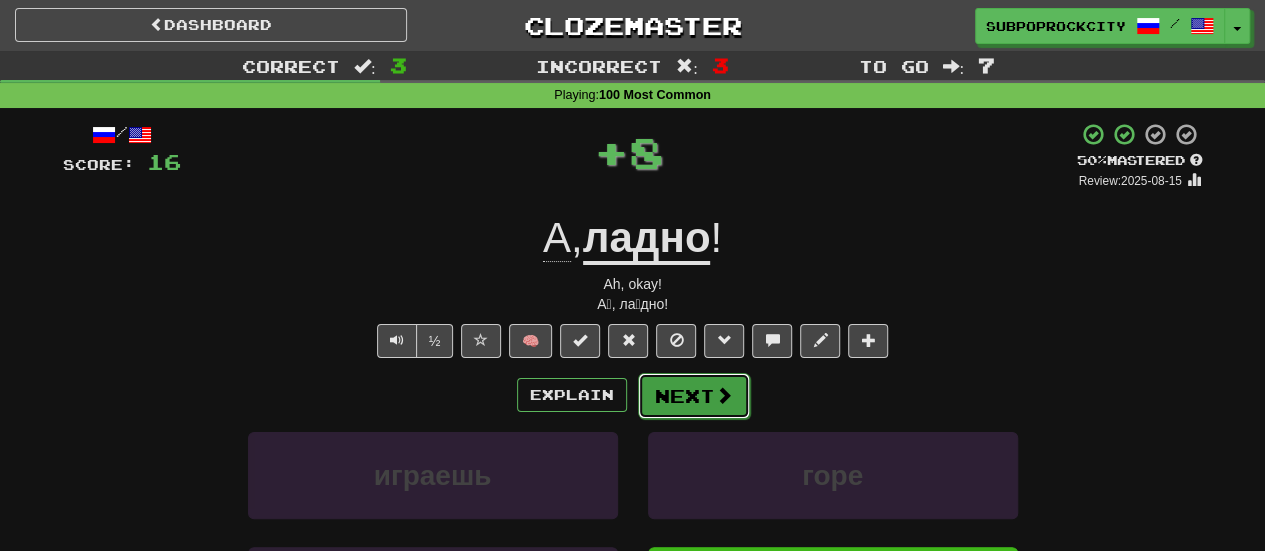 click on "Next" at bounding box center (694, 396) 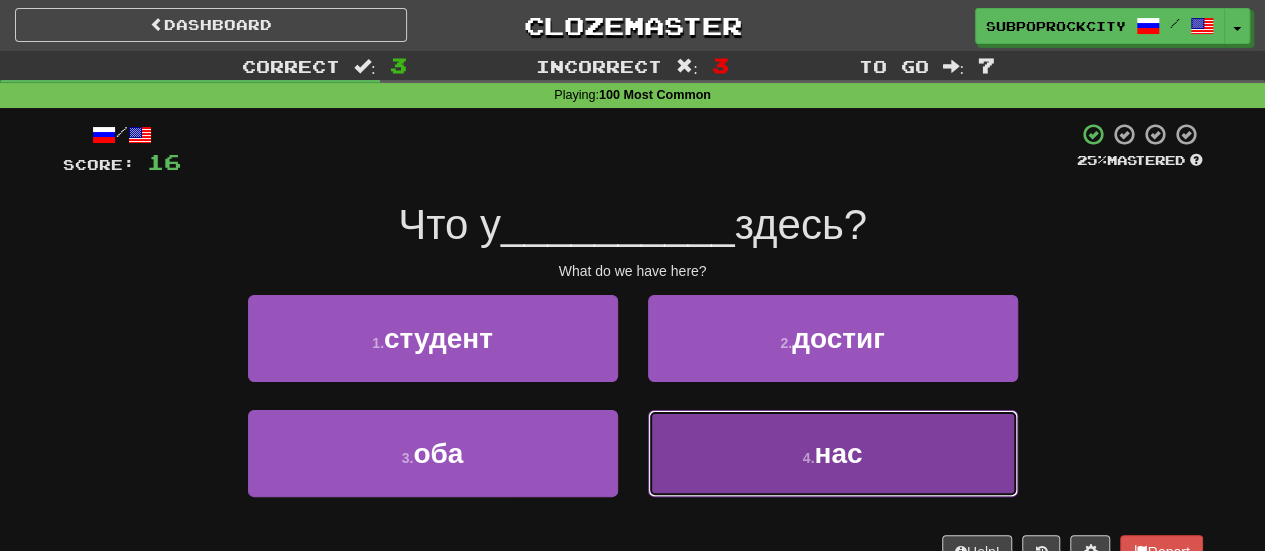 click on "4 .  нас" at bounding box center (833, 453) 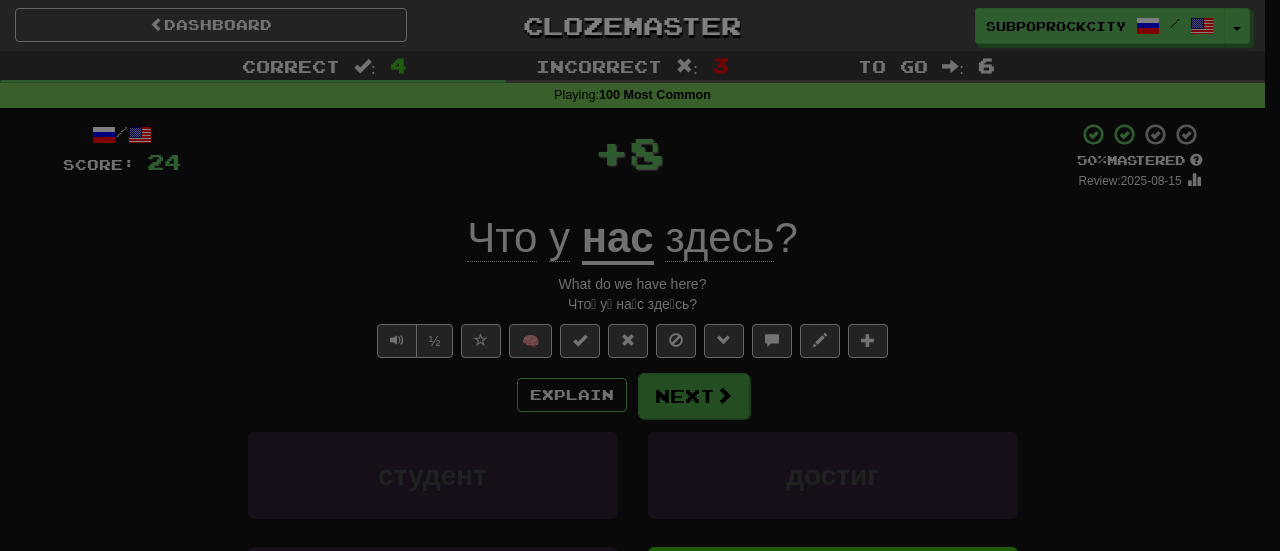 click at bounding box center (640, 275) 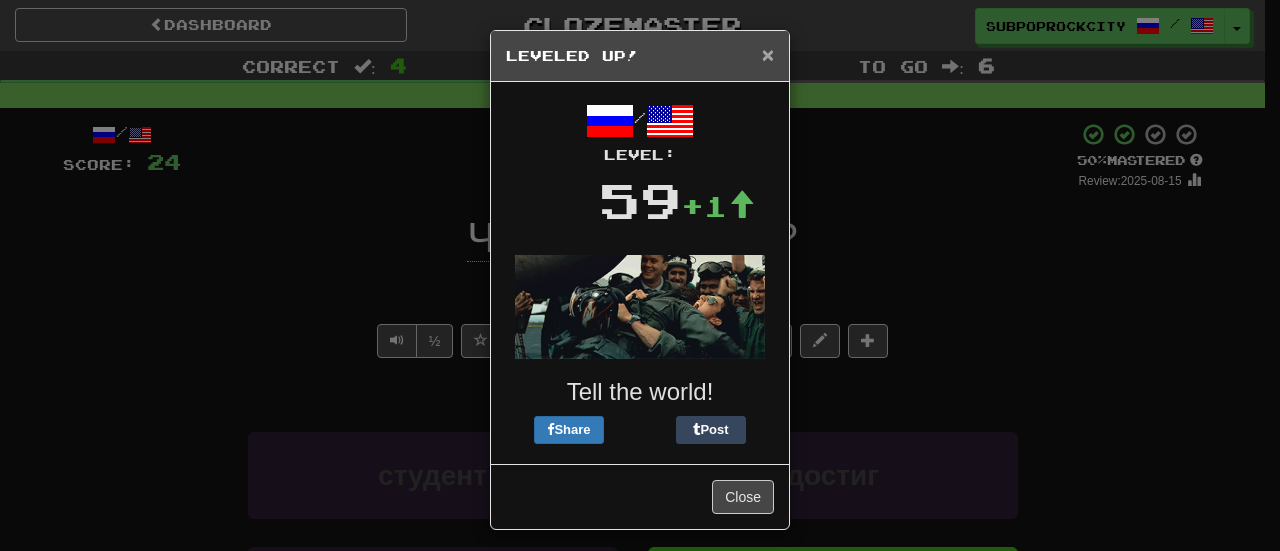click on "×" at bounding box center [768, 54] 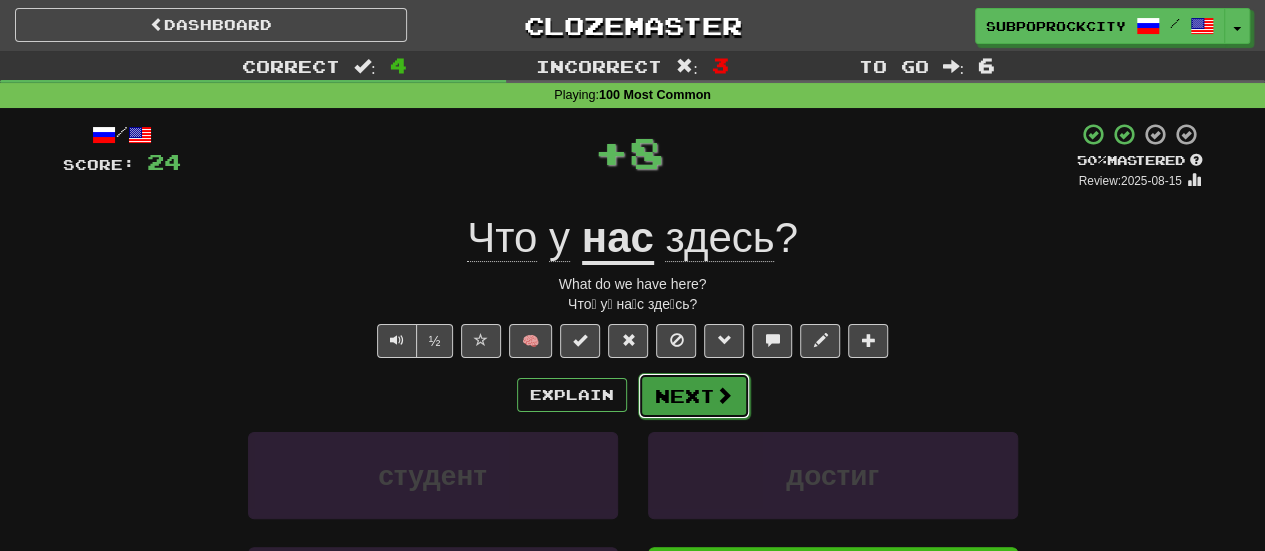 click on "Next" at bounding box center (694, 396) 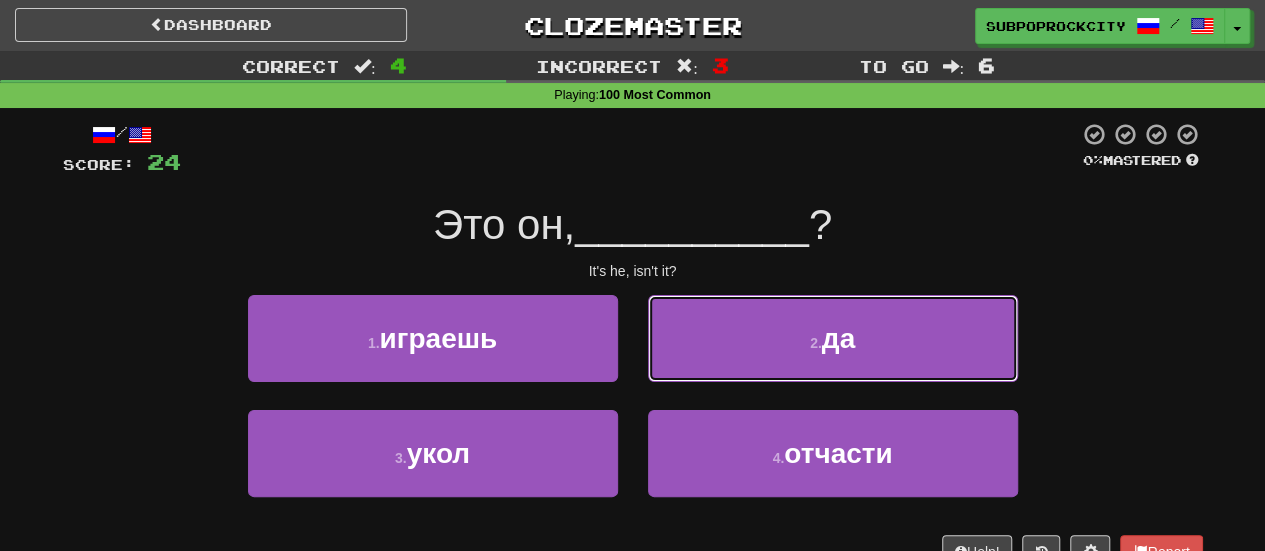 click on "2 .  да" at bounding box center [833, 338] 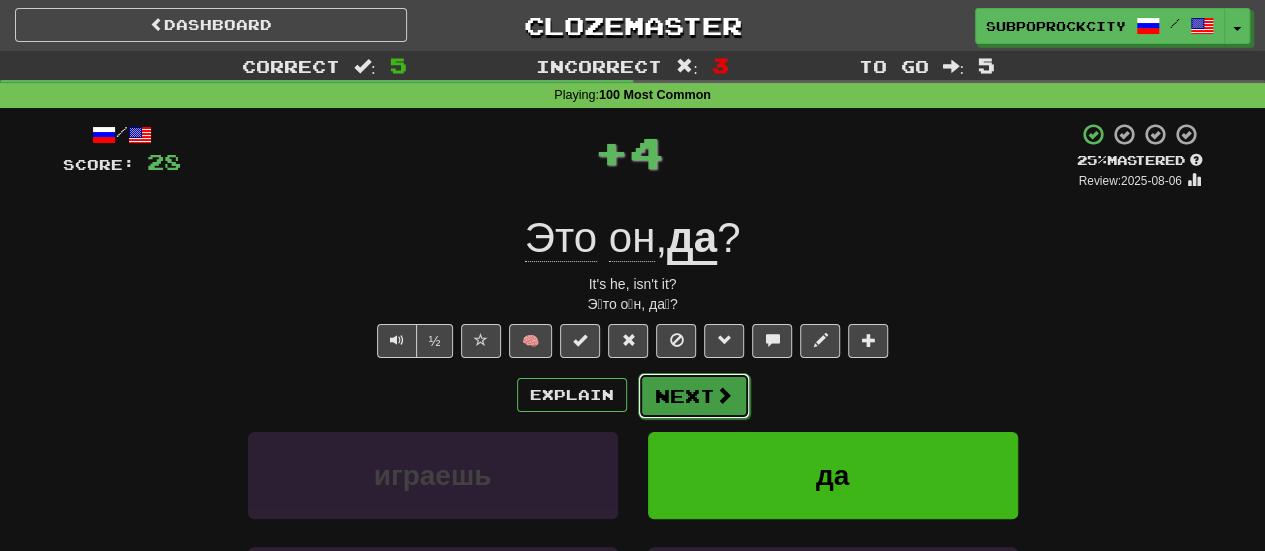 drag, startPoint x: 710, startPoint y: 363, endPoint x: 698, endPoint y: 402, distance: 40.804413 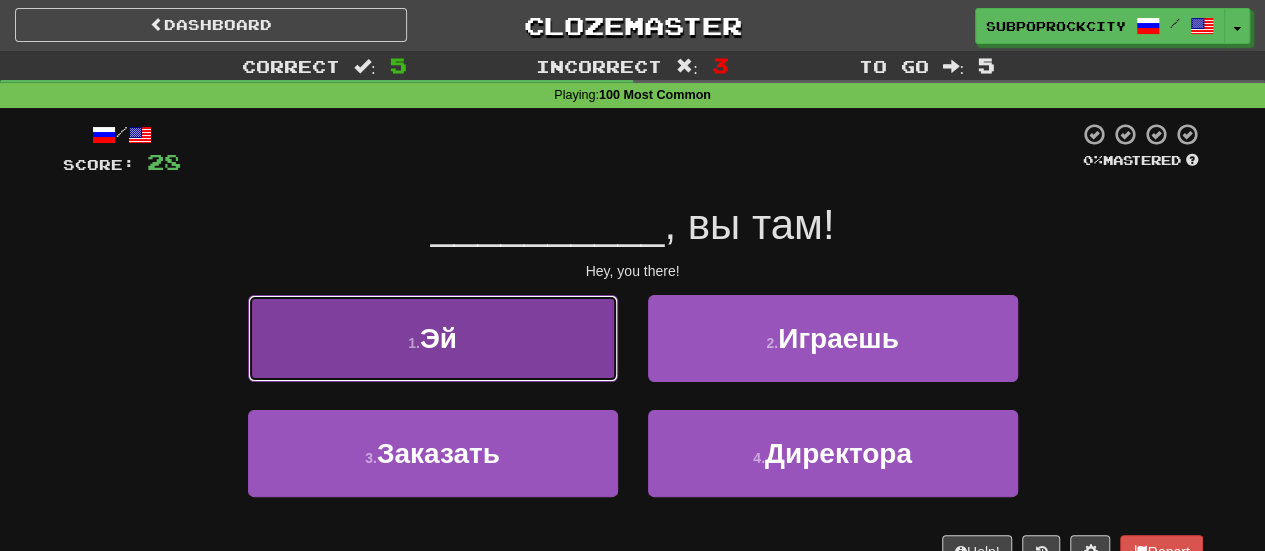 click on "1 .  Эй" at bounding box center (433, 338) 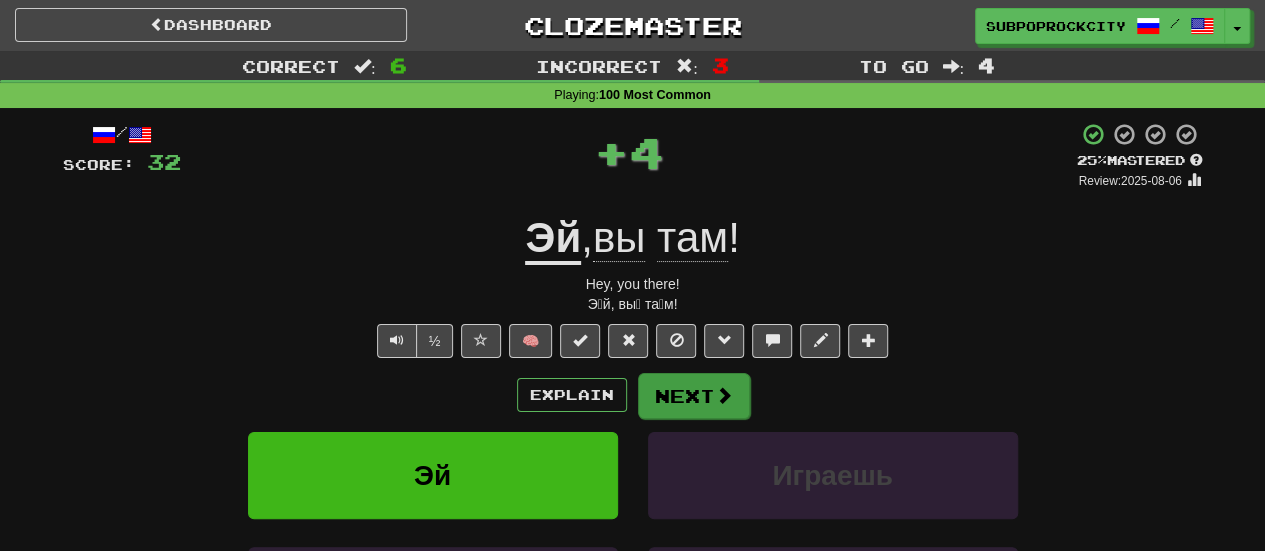 click on "/  Score:   32 + 4 25 %  Mastered Review:  2025-08-06 Эй ,  вы   там ! Hey, you there! Э́й, вы́ та́м! ½ 🧠 Explain Next Эй Играешь Заказать Директора Learn more: Эй Играешь Заказать Директора  Help!  Report Sentence Source" at bounding box center (633, 445) 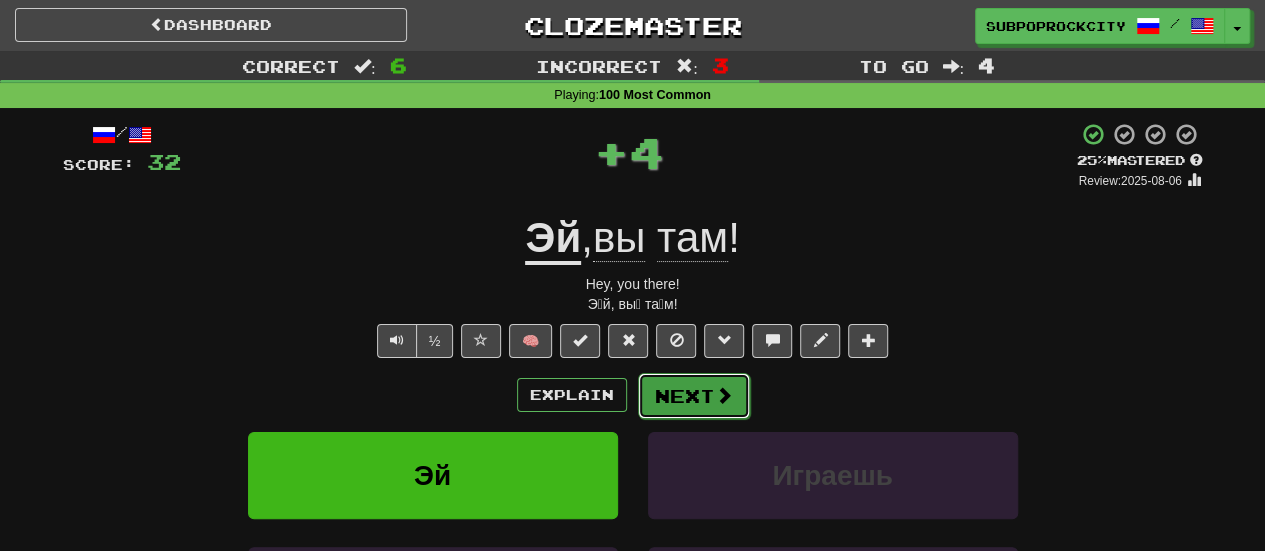click on "Next" at bounding box center [694, 396] 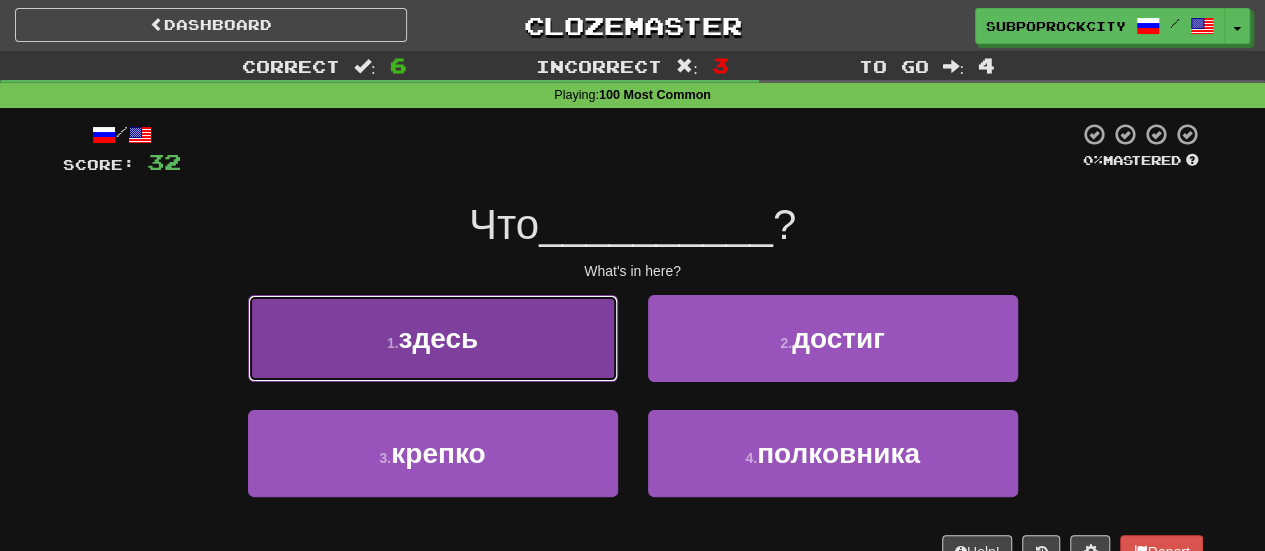 click on "1 .  здесь" at bounding box center (433, 338) 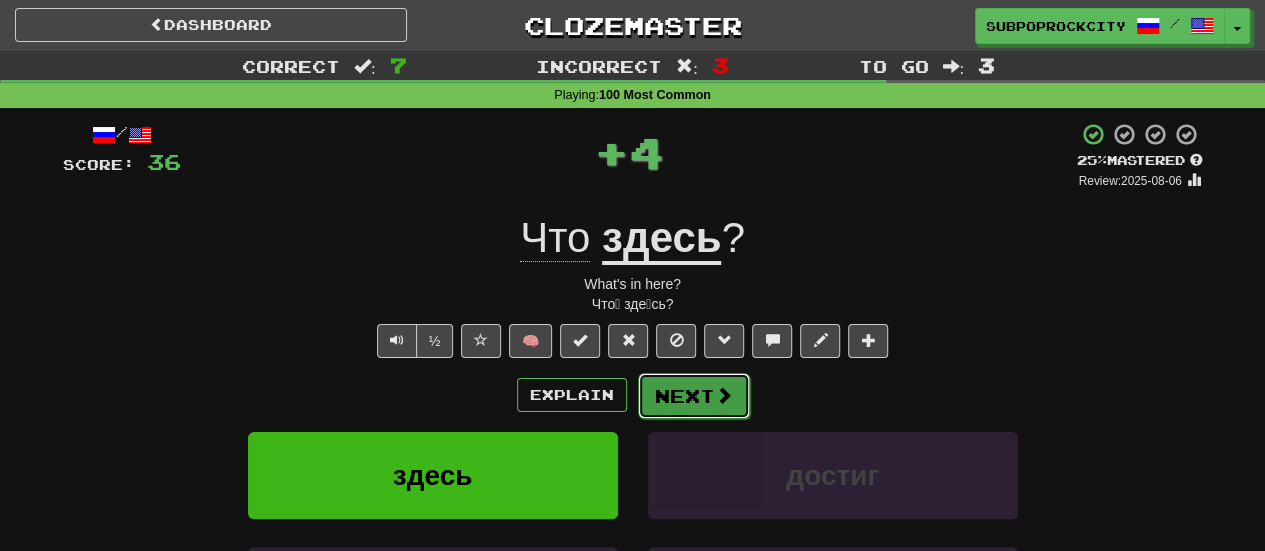 click on "Next" at bounding box center [694, 396] 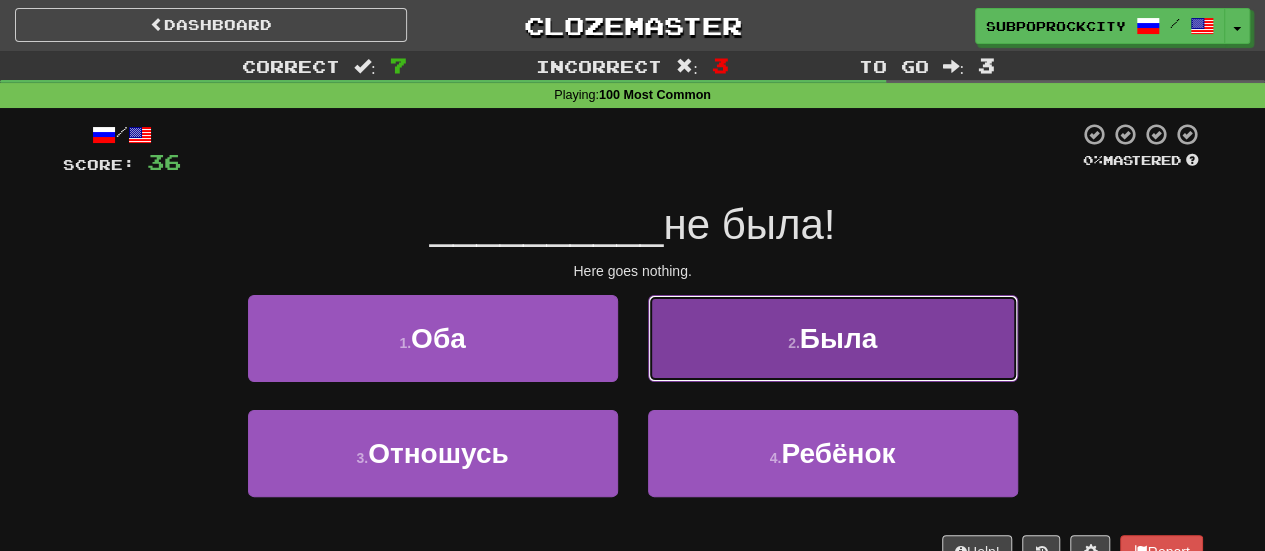 click on "2 .  Была" at bounding box center [833, 338] 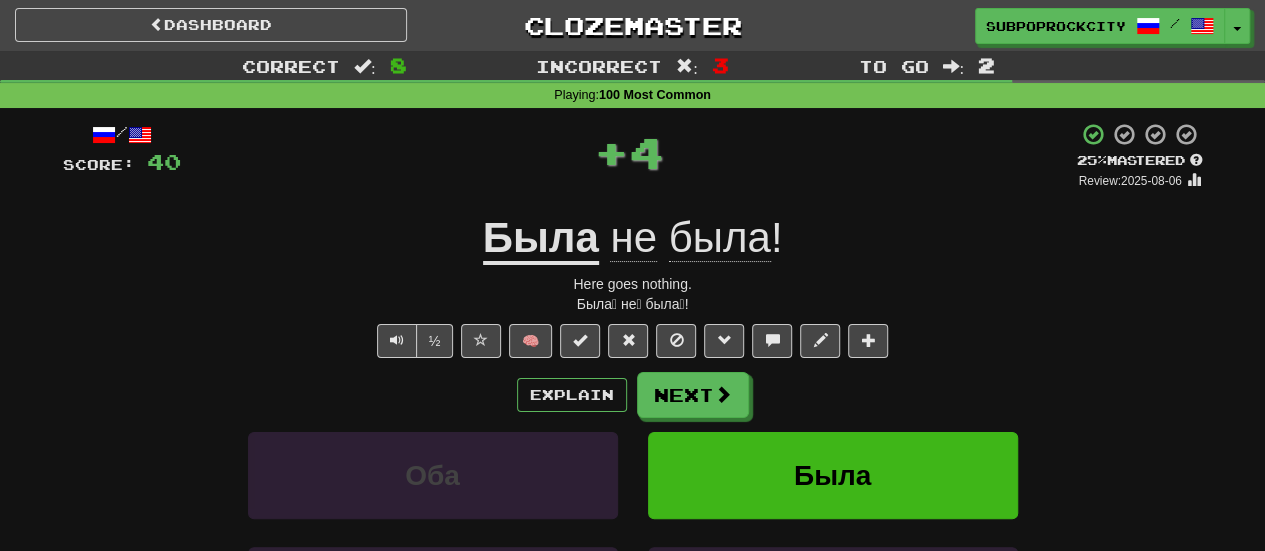 click on "/  Score:   40 + 4 25 %  Mastered Review:  2025-08-06 Была   не   была ! Here goes nothing. Была́ не́ была́! ½ 🧠 Explain Next Оба Была Отношусь Ребёнок Learn more: Оба Была Отношусь Ребёнок  Help!  Report Sentence Source" at bounding box center (633, 445) 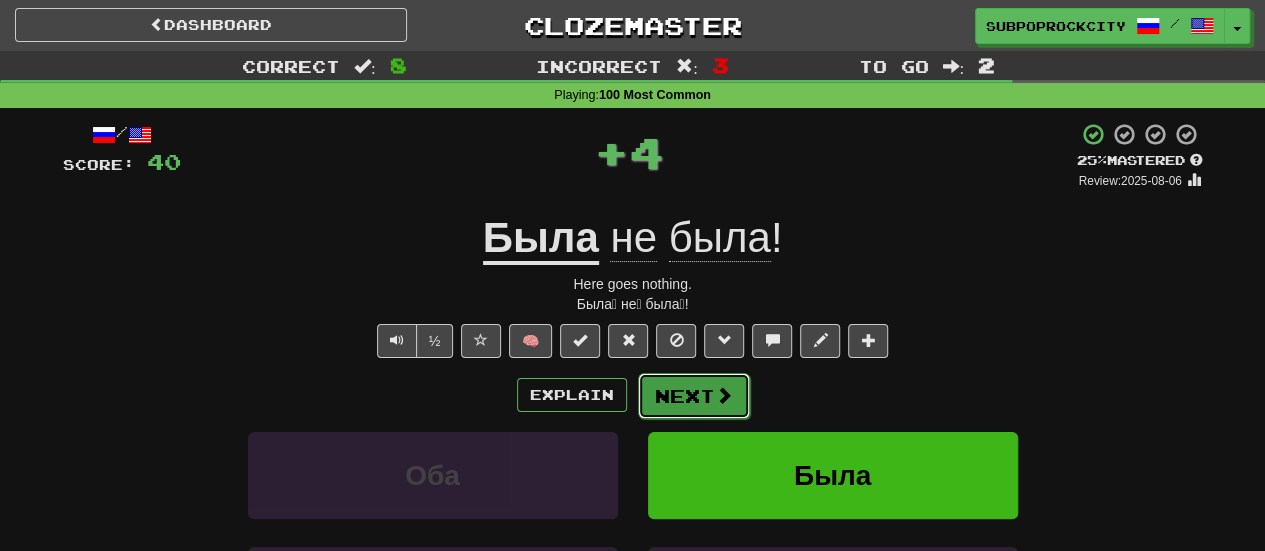 click on "Next" at bounding box center [694, 396] 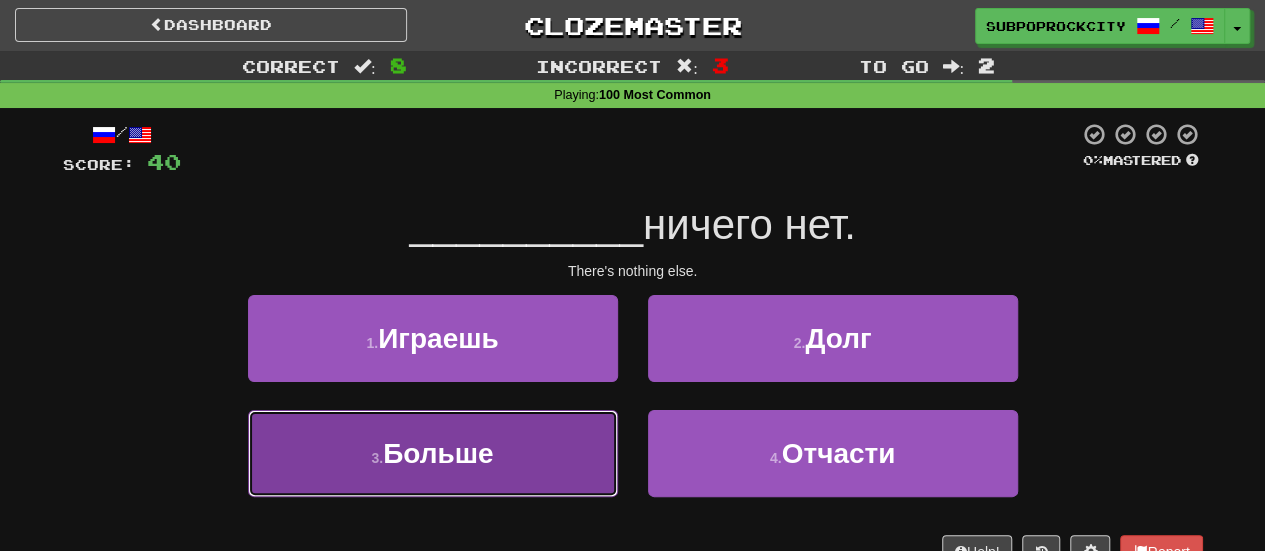click on "3 .  Больше" at bounding box center (433, 453) 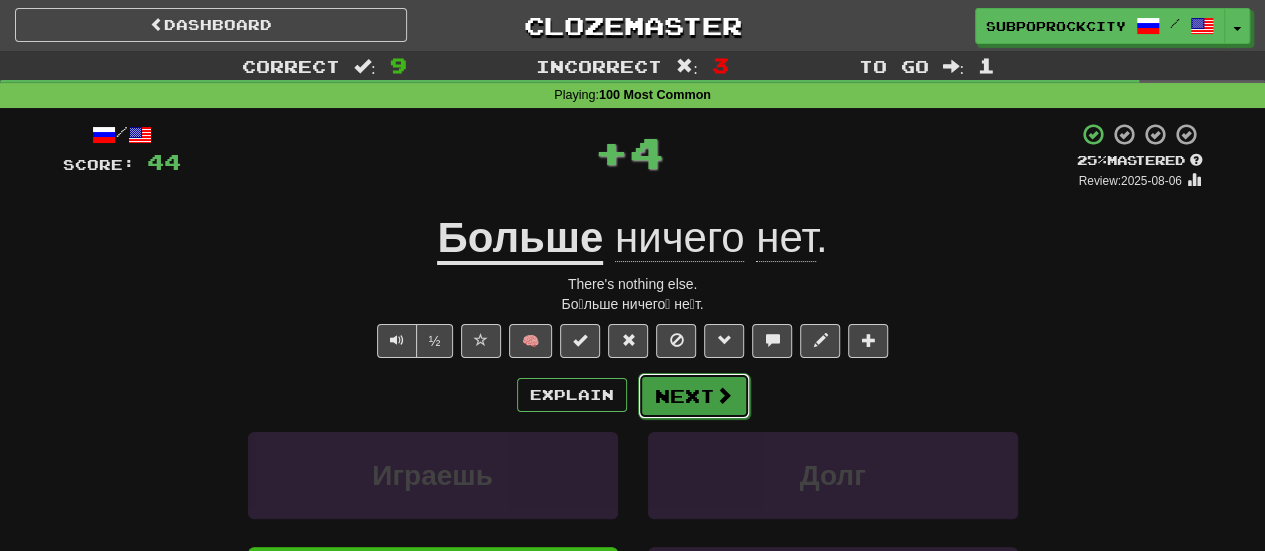 click on "Next" at bounding box center (694, 396) 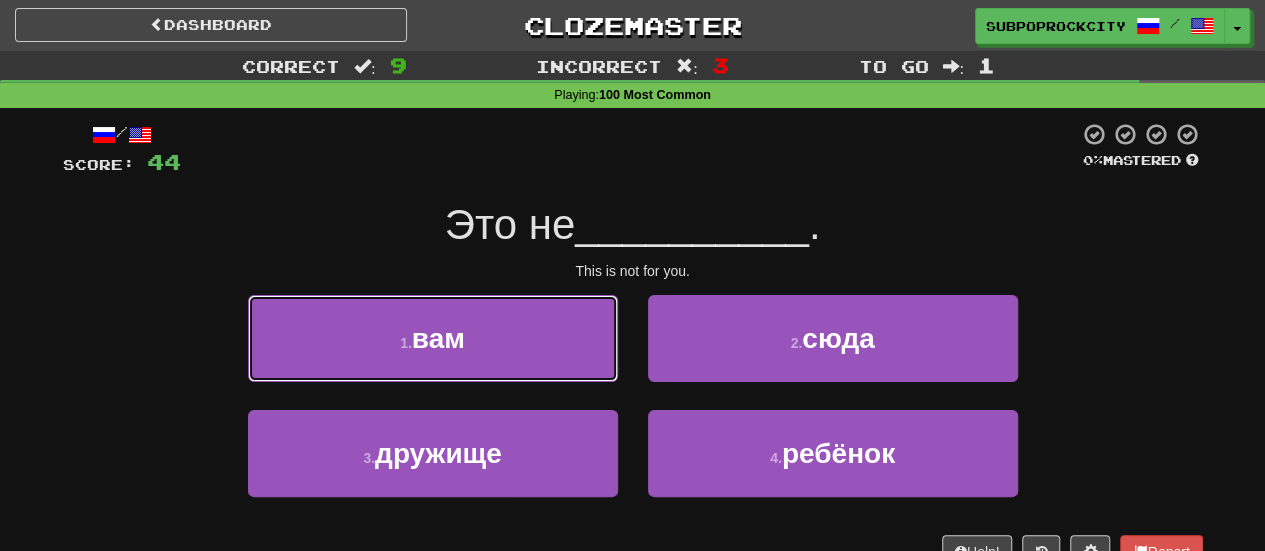 click on "1 .  вам" at bounding box center [433, 338] 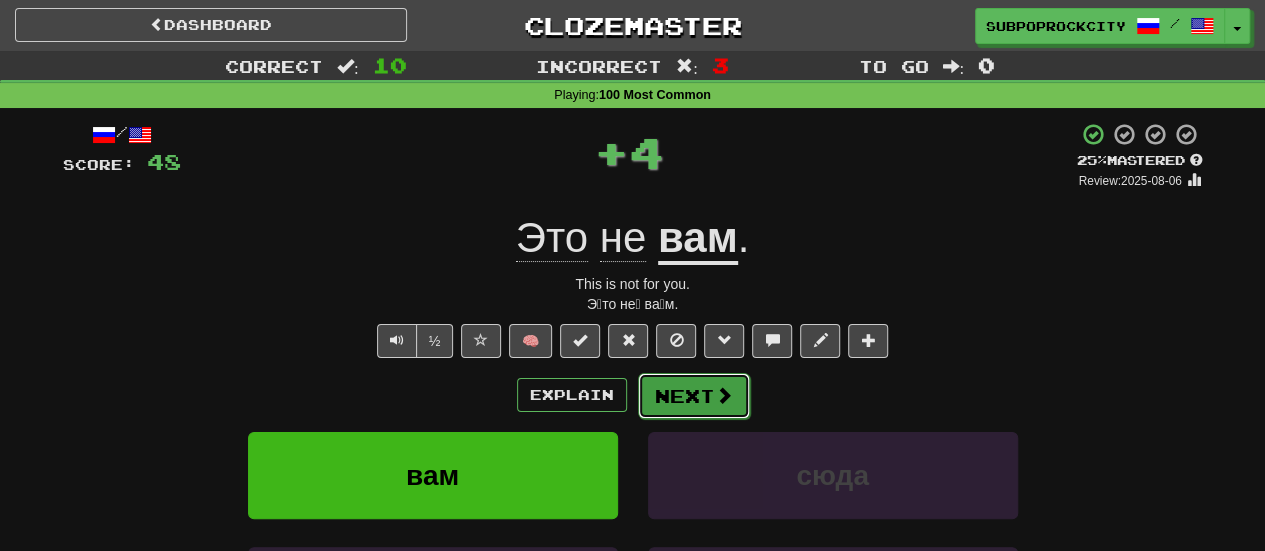 click on "Next" at bounding box center [694, 396] 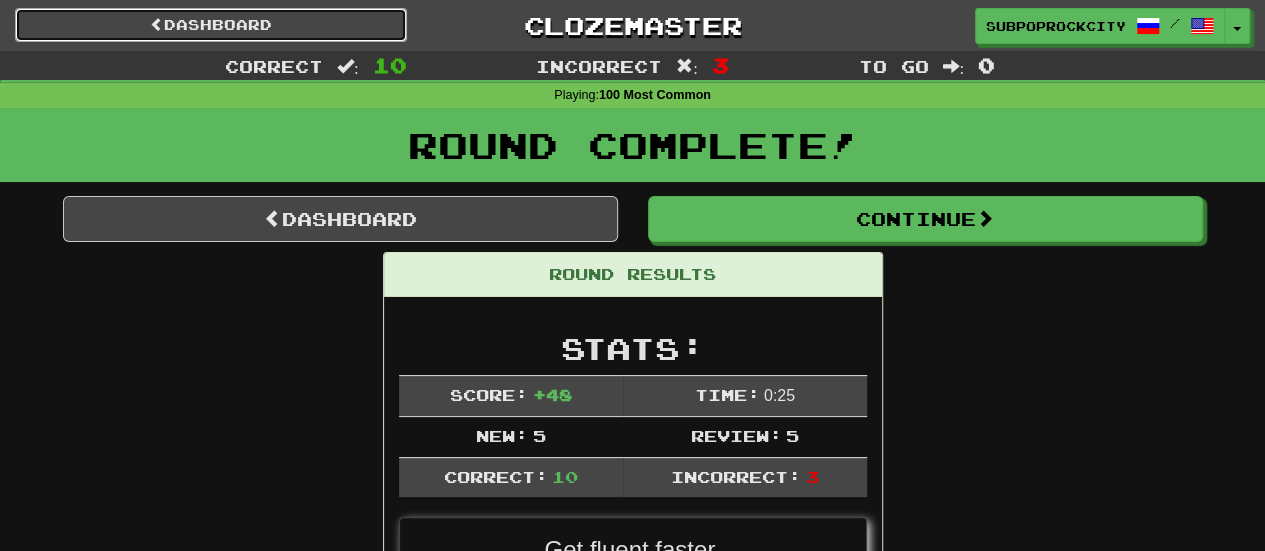 click on "Dashboard" at bounding box center [211, 25] 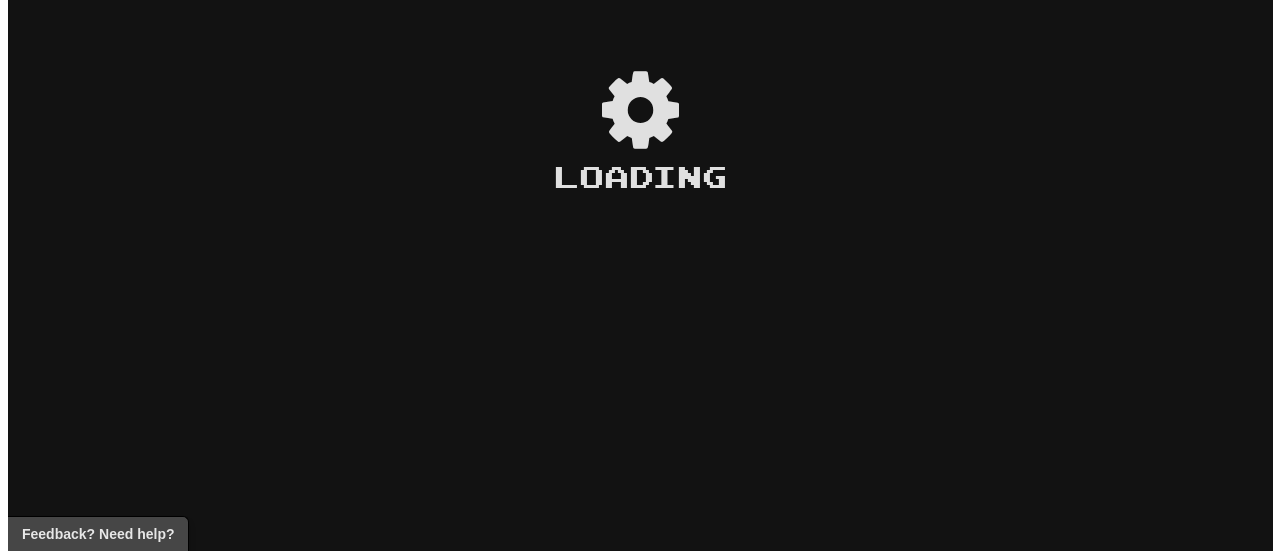 scroll, scrollTop: 0, scrollLeft: 0, axis: both 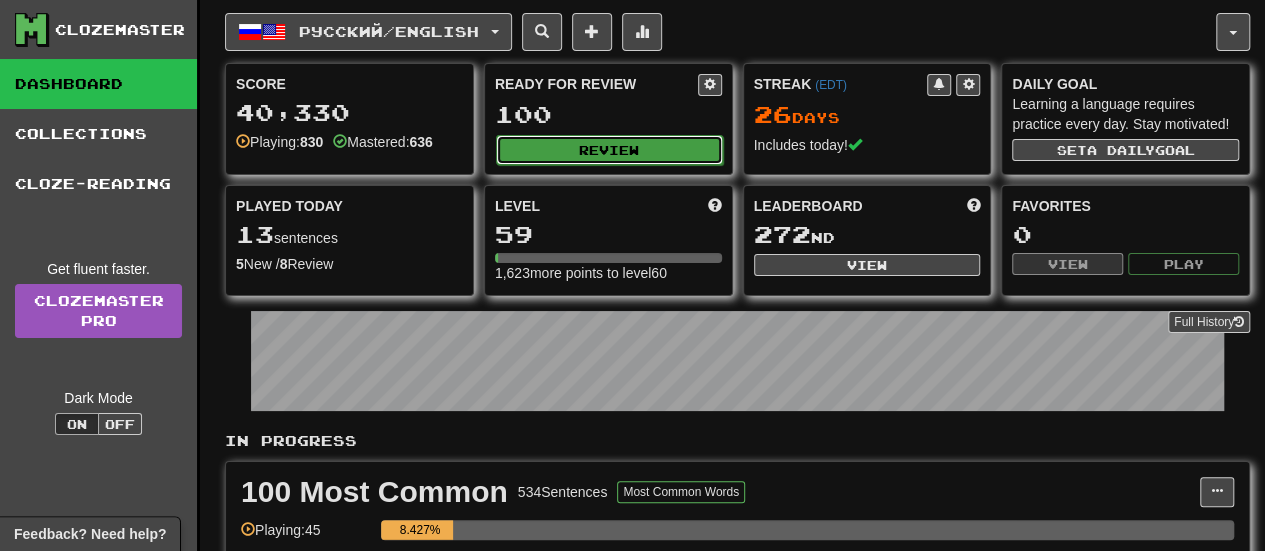 click on "Review" at bounding box center (609, 150) 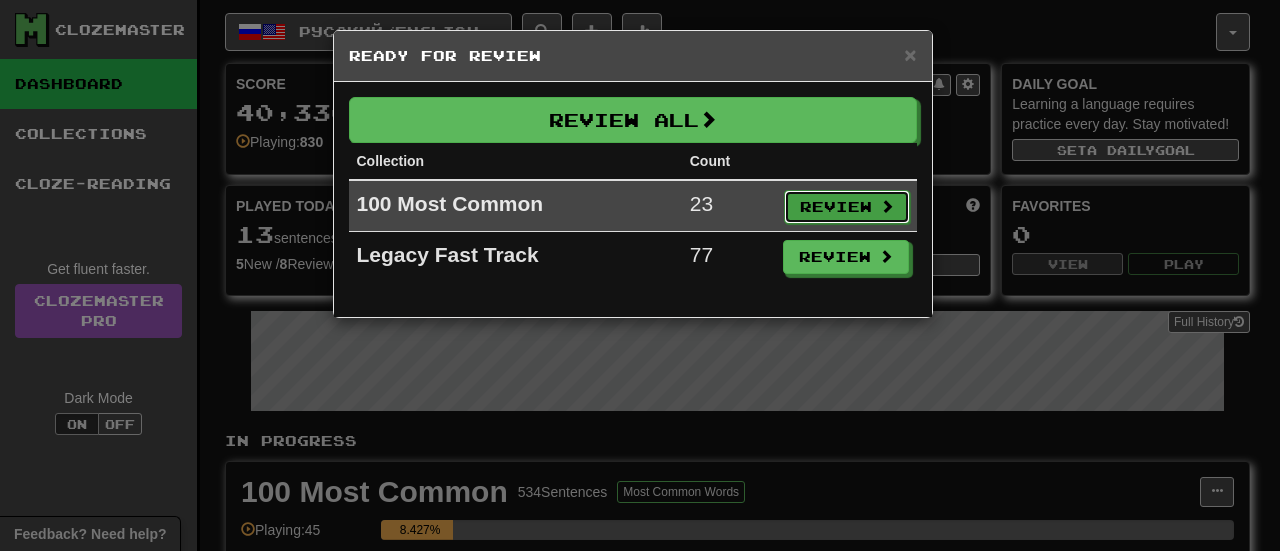 click on "Review" at bounding box center (847, 207) 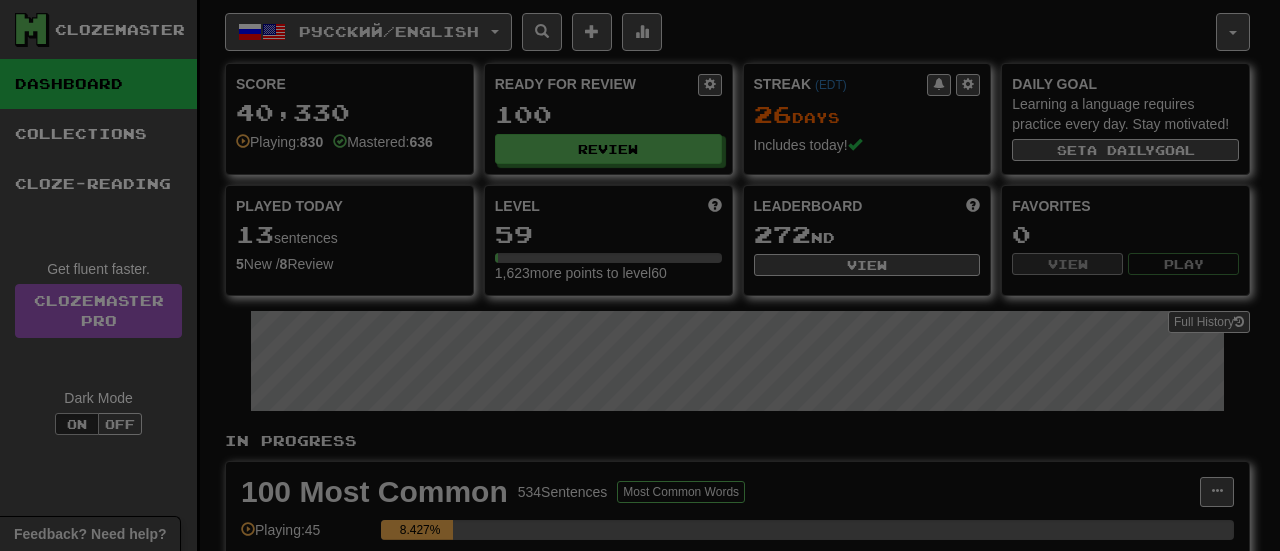 select on "**" 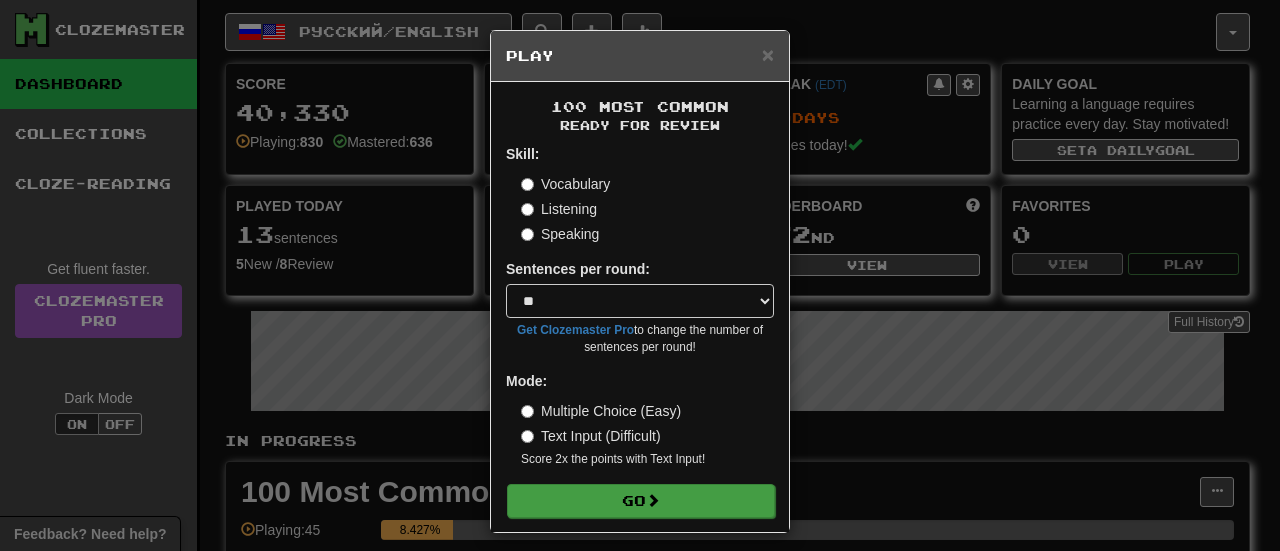 click on "Skill: Vocabulary Listening Speaking Sentences per round: * ** ** ** ** ** *** ******** Get Clozemaster Pro  to change the number of sentences per round! Mode: Multiple Choice (Easy) Text Input (Difficult) Score 2x the points with Text Input ! Go" at bounding box center [640, 330] 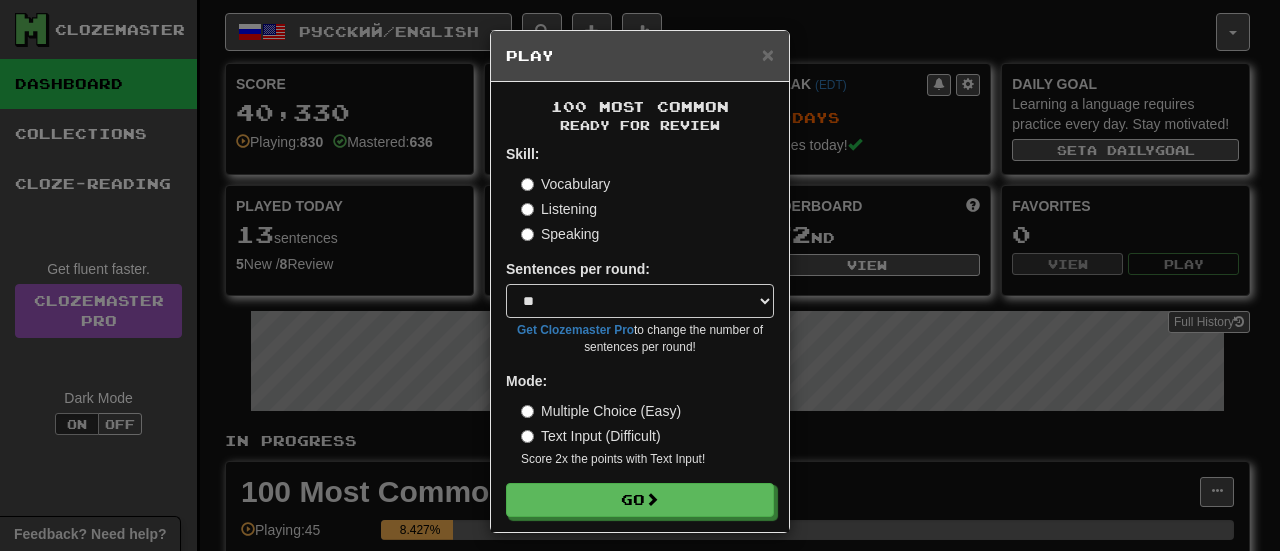 click on "Skill: Vocabulary Listening Speaking Sentences per round: * ** ** ** ** ** *** ******** Get Clozemaster Pro  to change the number of sentences per round! Mode: Multiple Choice (Easy) Text Input (Difficult) Score 2x the points with Text Input ! Go" at bounding box center [640, 330] 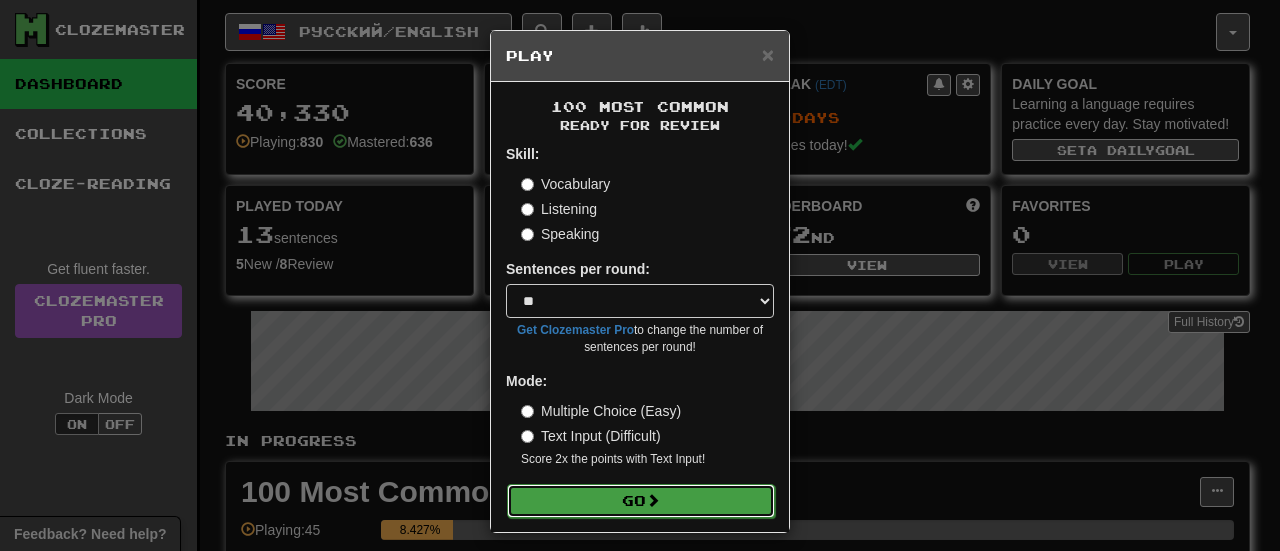 click on "Go" at bounding box center (641, 501) 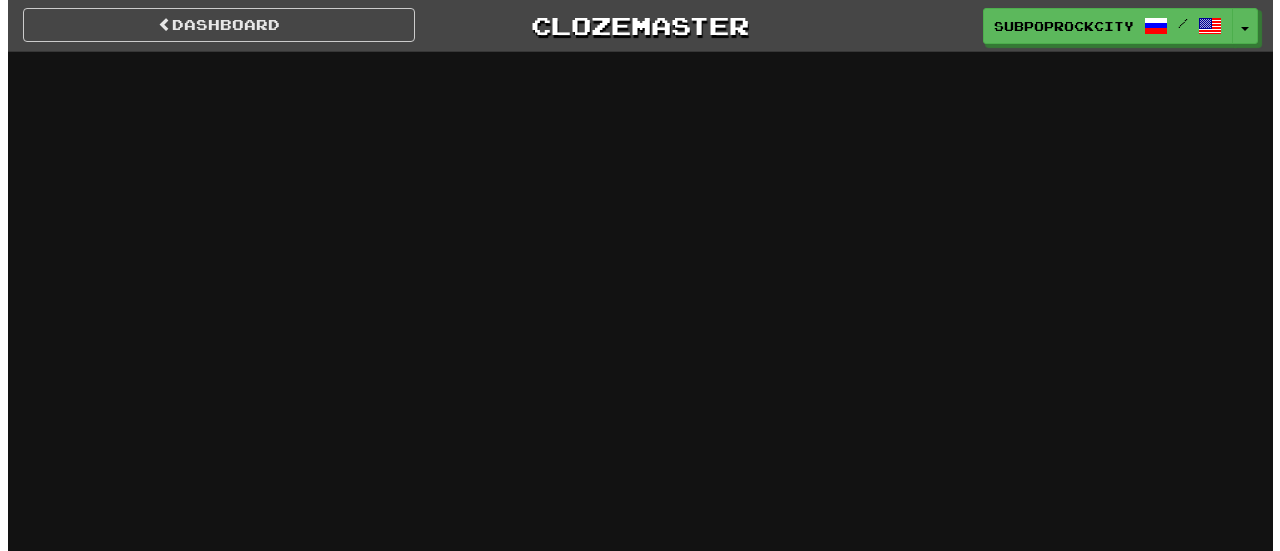 scroll, scrollTop: 0, scrollLeft: 0, axis: both 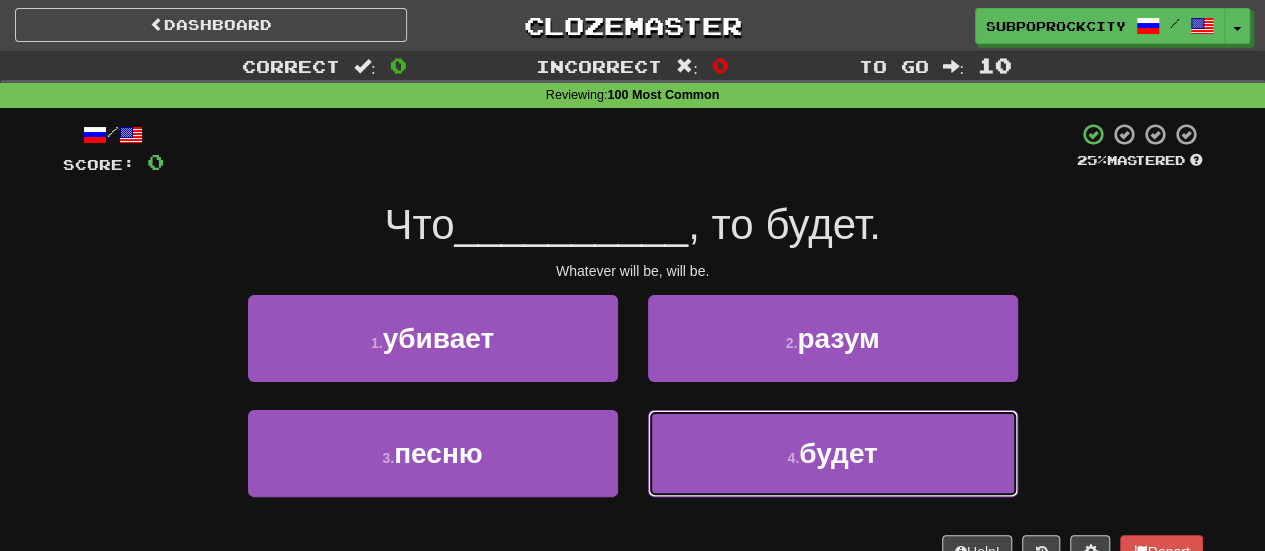 drag, startPoint x: 690, startPoint y: 436, endPoint x: 692, endPoint y: 419, distance: 17.117243 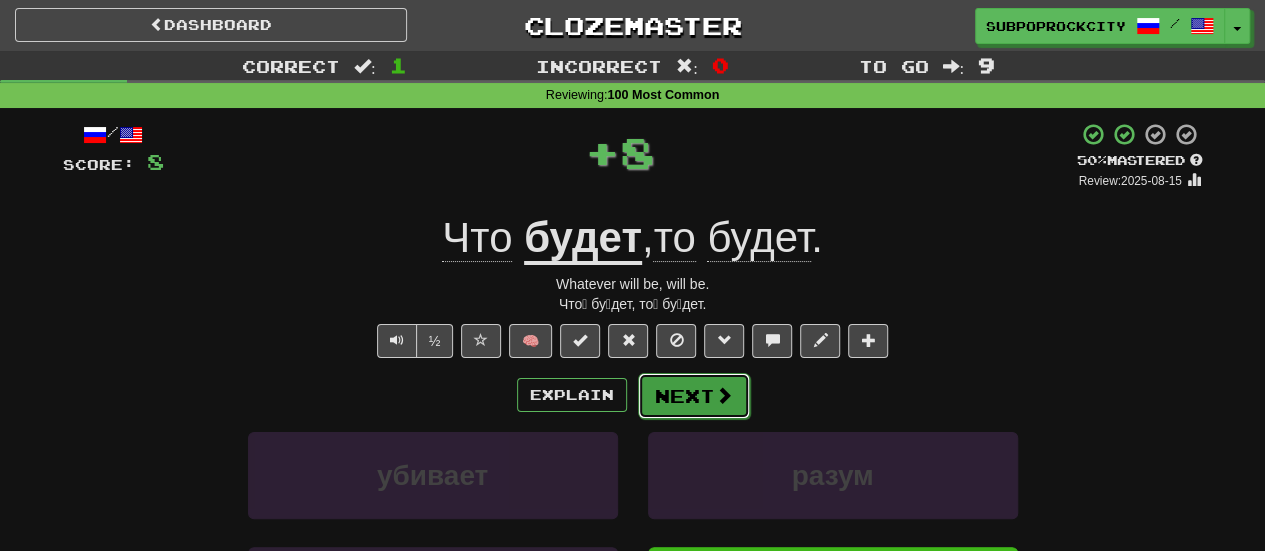 click on "Next" at bounding box center [694, 396] 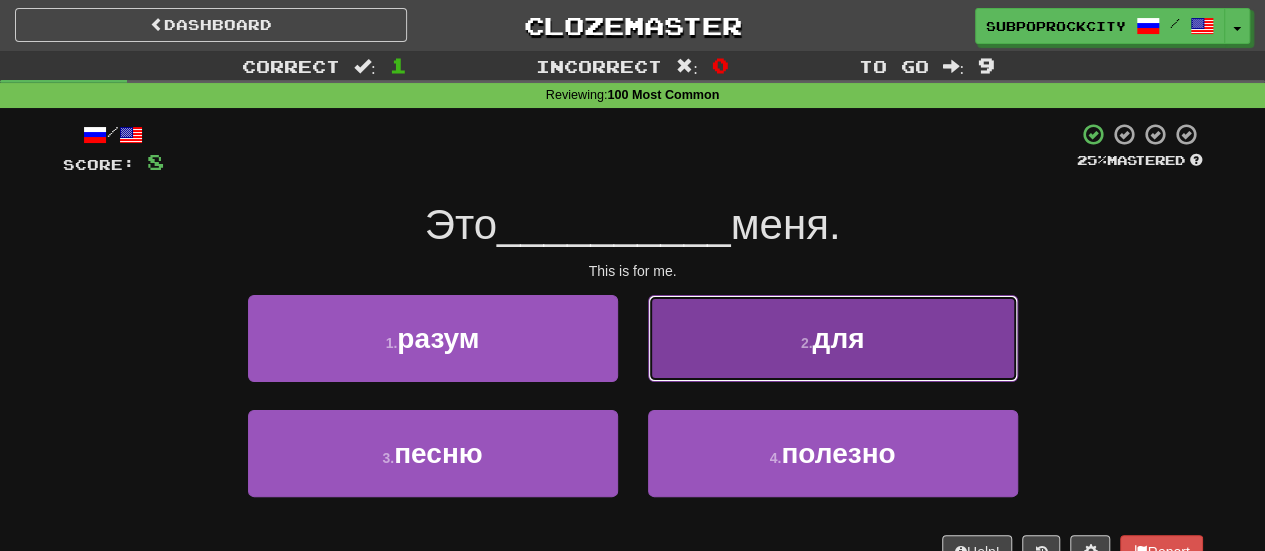 click on "2 .  для" at bounding box center [833, 338] 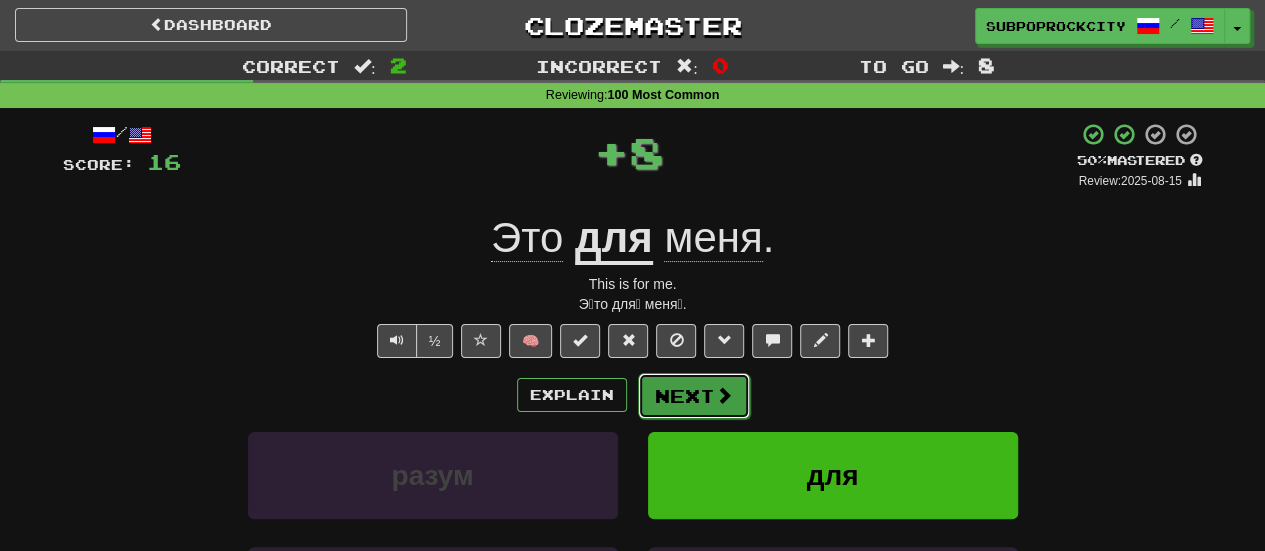 click on "Next" at bounding box center (694, 396) 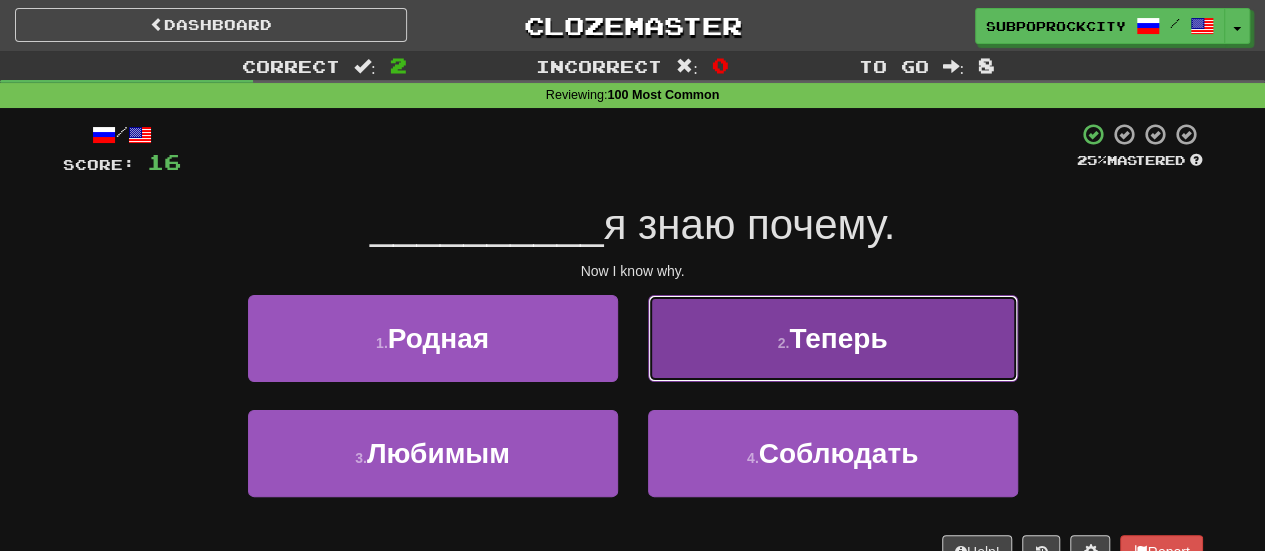 click on "2 .  Теперь" at bounding box center (833, 338) 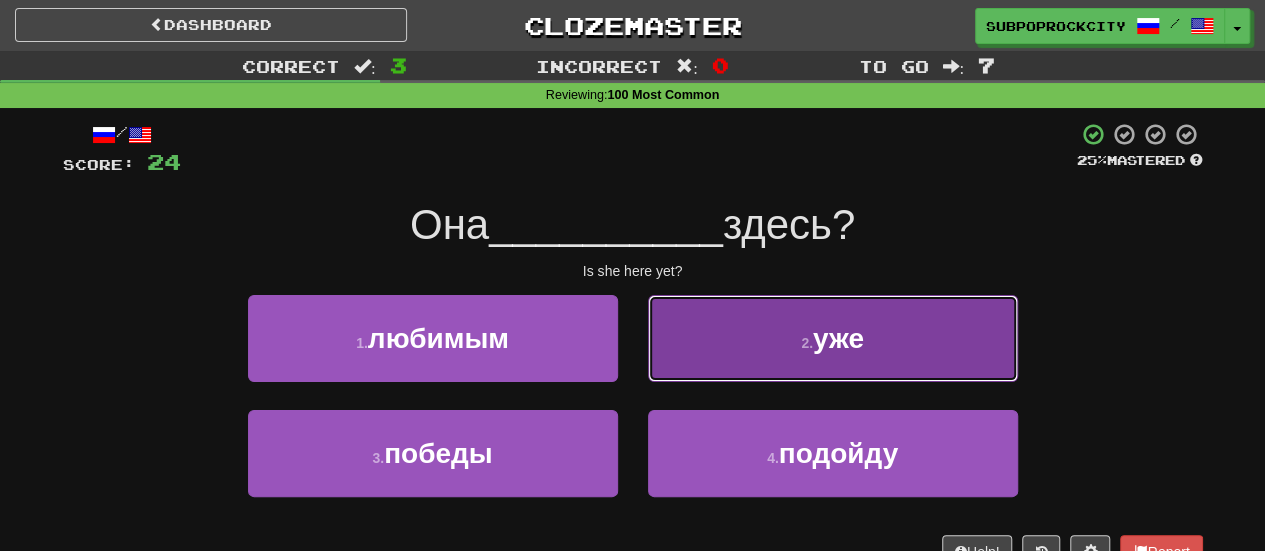 click on "2 .  уже" at bounding box center [833, 338] 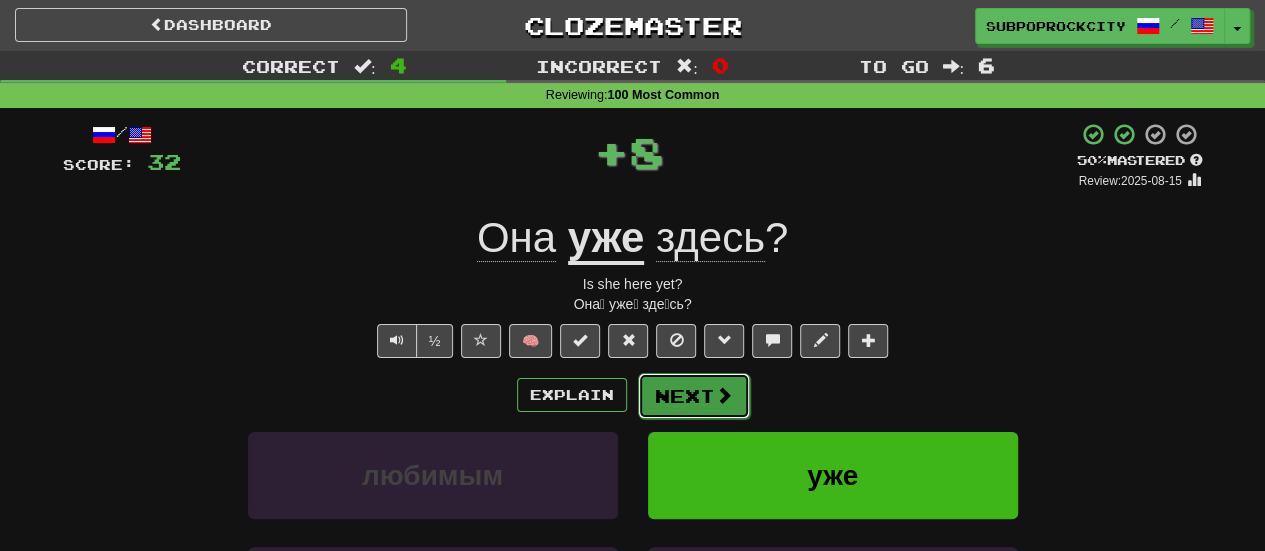 click on "Next" at bounding box center [694, 396] 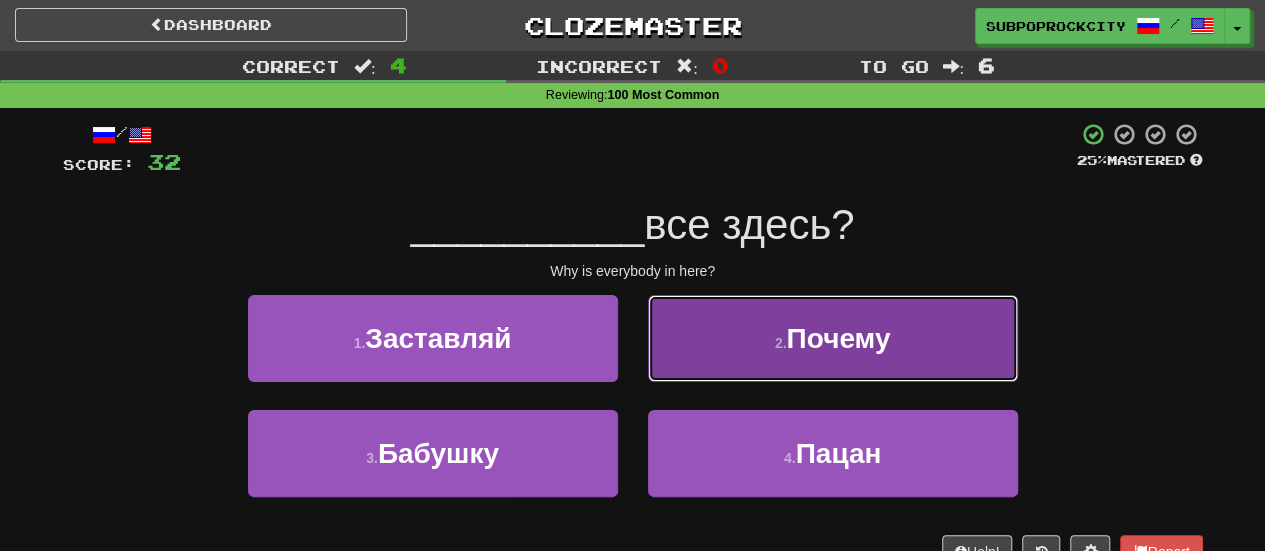 click on "2 .  Почему" at bounding box center (833, 338) 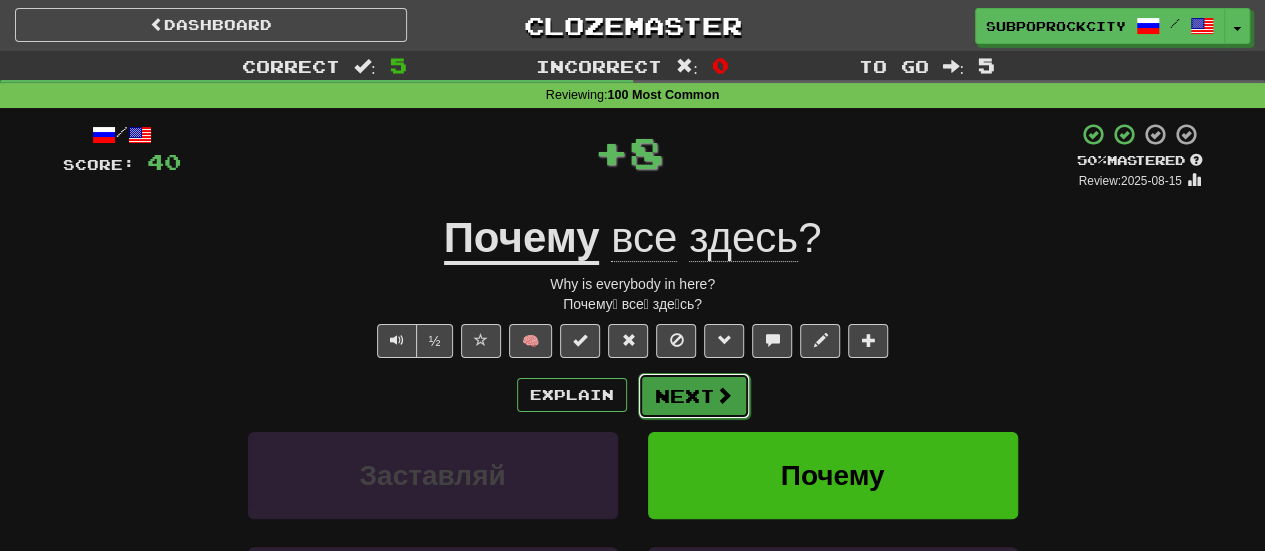 click on "Next" at bounding box center (694, 396) 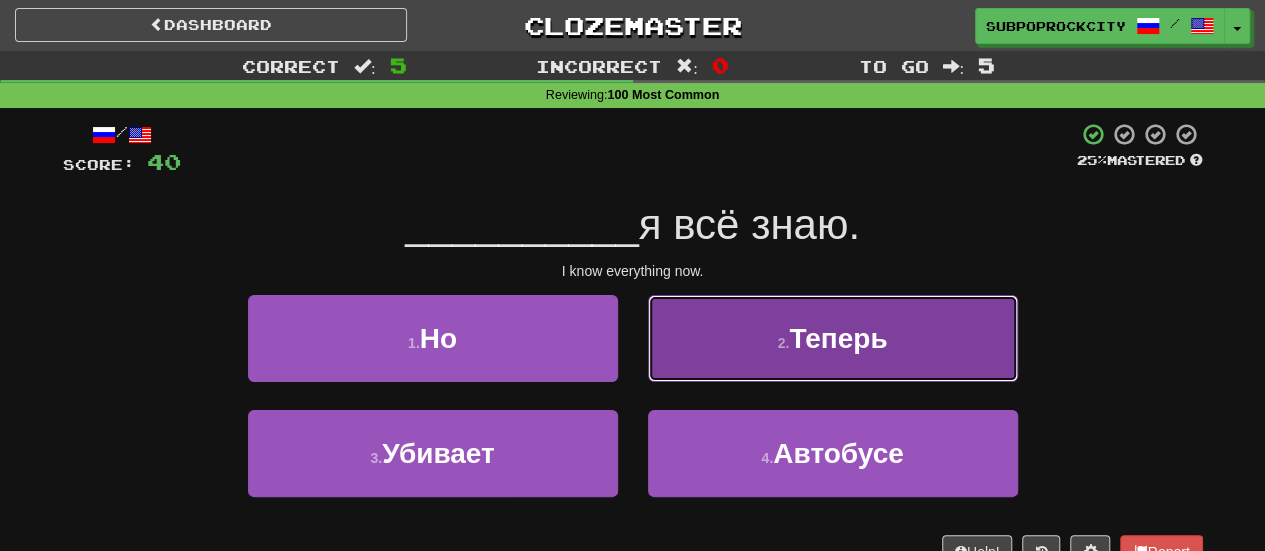 click on "2 .  Теперь" at bounding box center (833, 338) 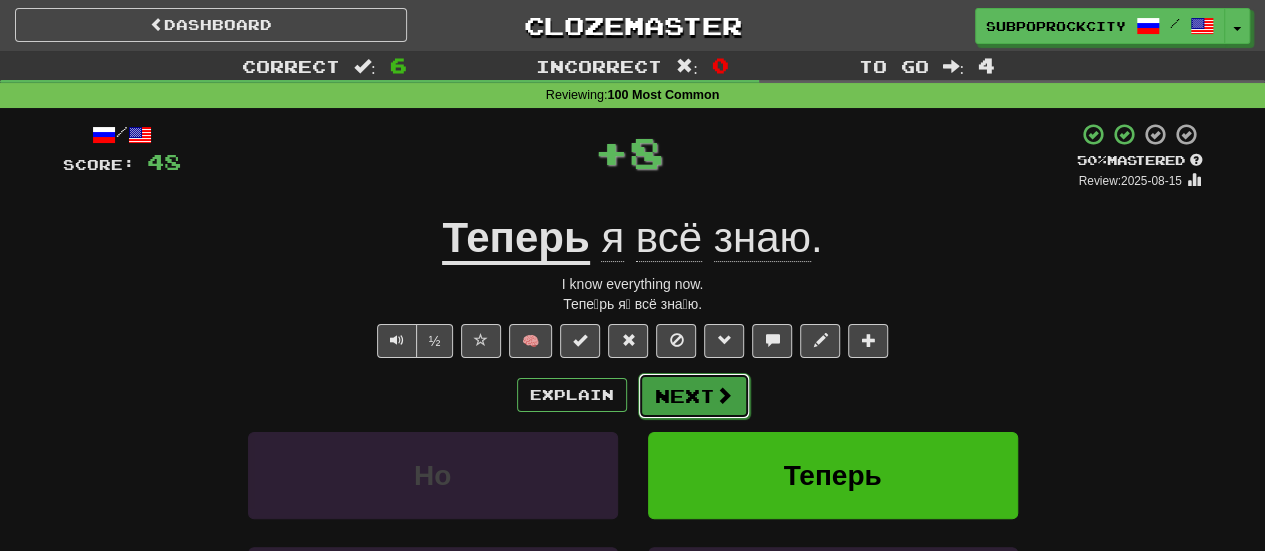click on "Next" at bounding box center (694, 396) 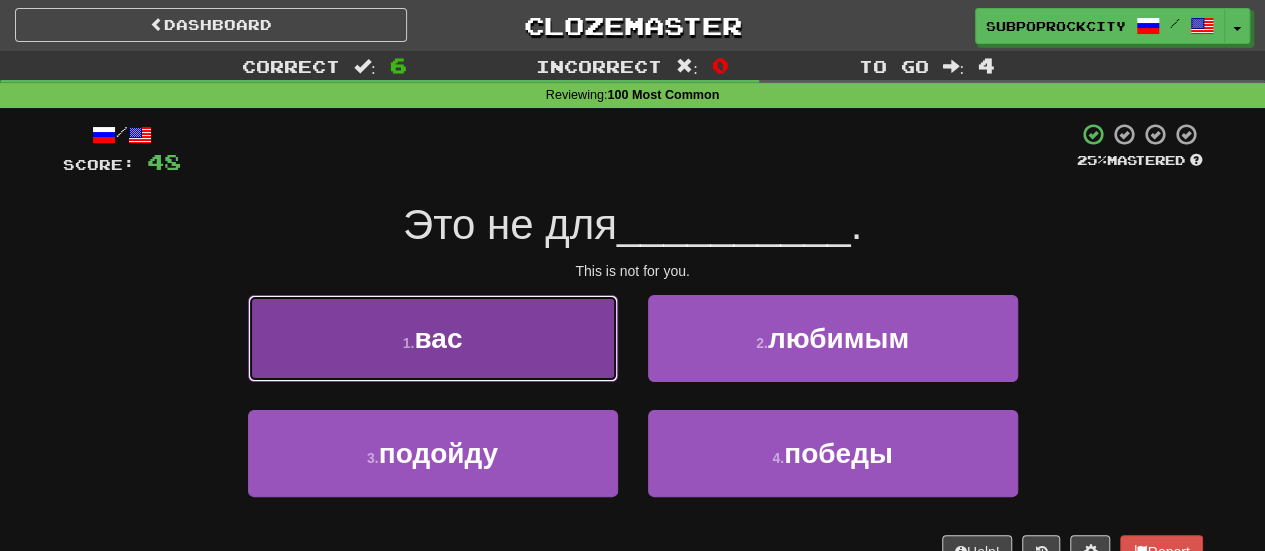 click on "1 .  вас" at bounding box center (433, 338) 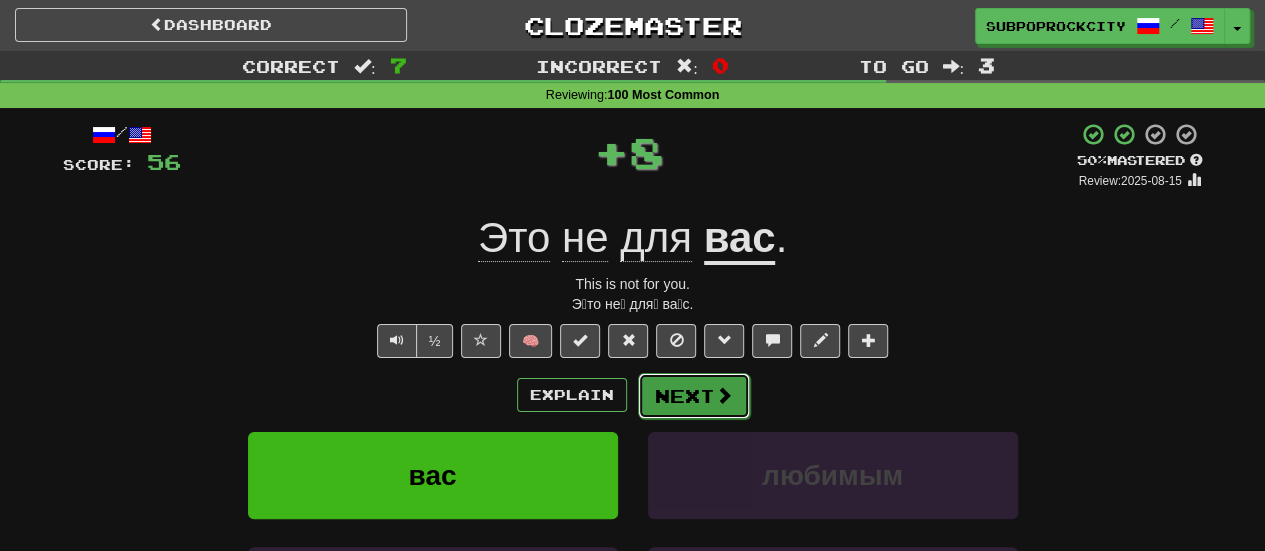 click on "Next" at bounding box center (694, 396) 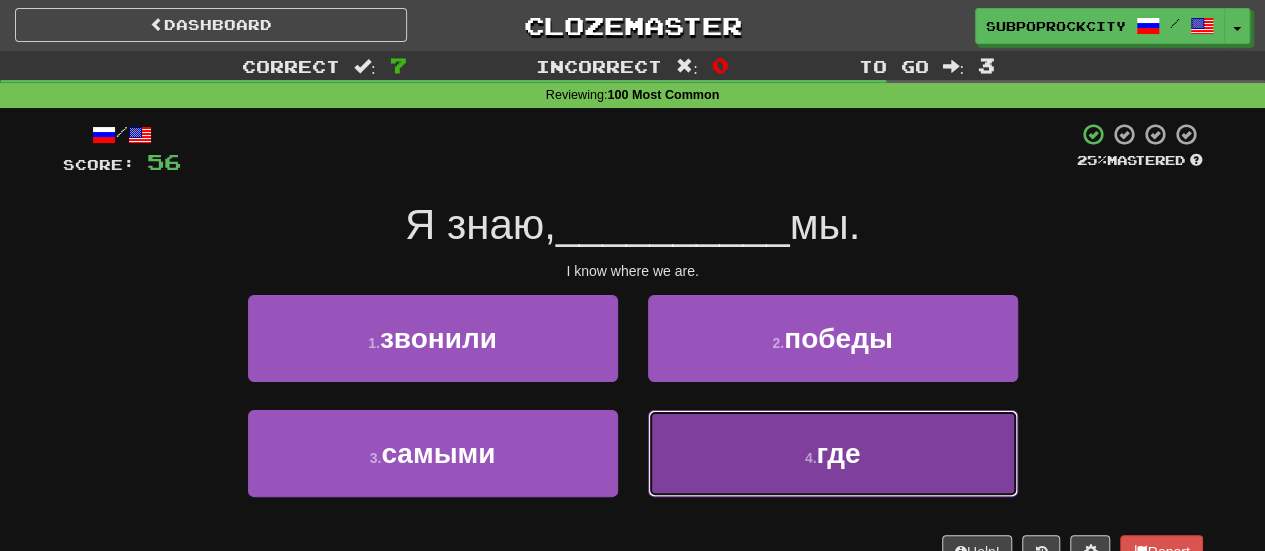 click on "4 .  где" at bounding box center [833, 453] 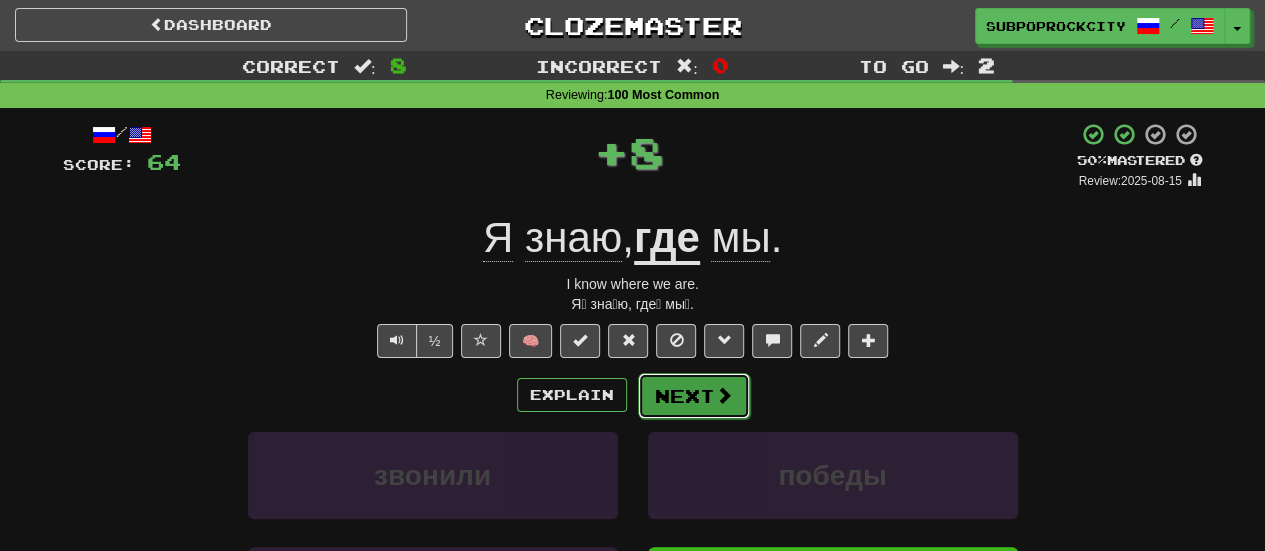 click on "Next" at bounding box center [694, 396] 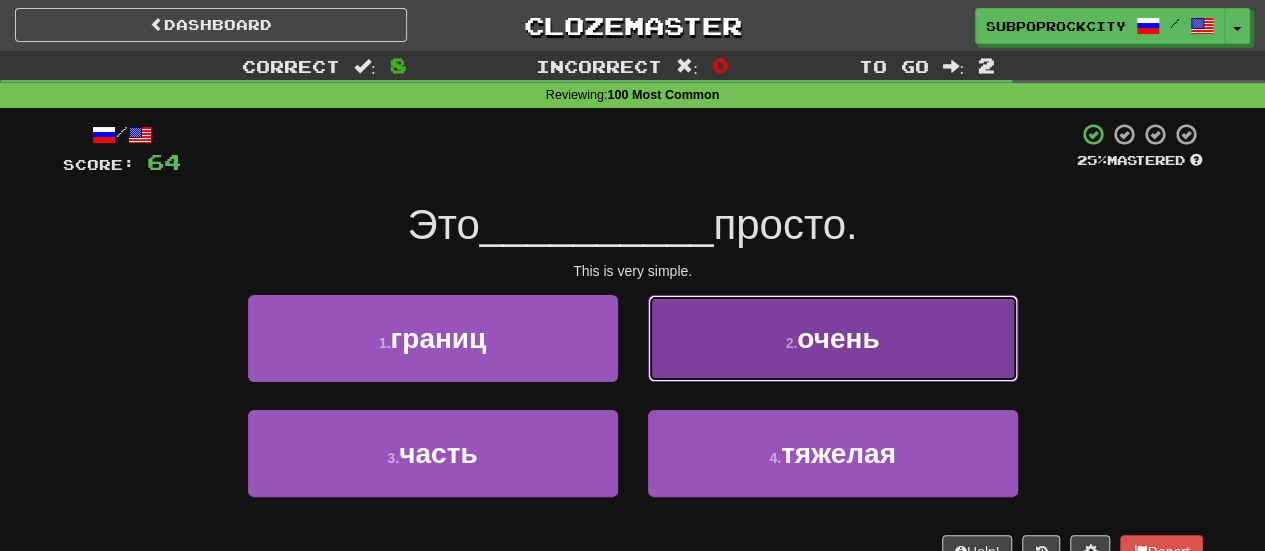 click on "2 .  очень" at bounding box center [833, 338] 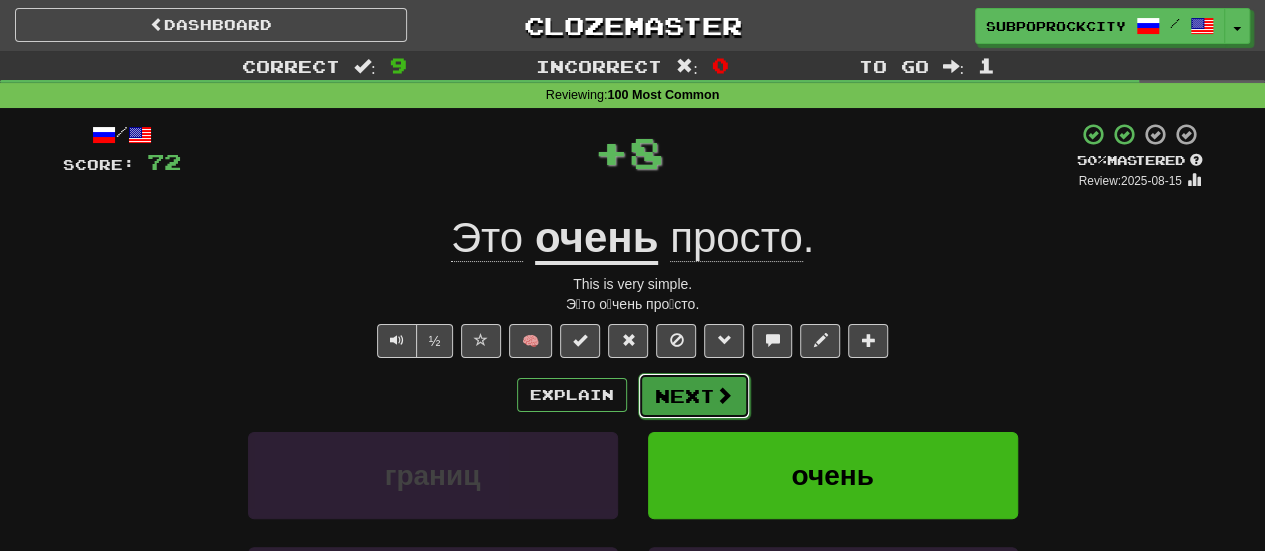 click on "Next" at bounding box center [694, 396] 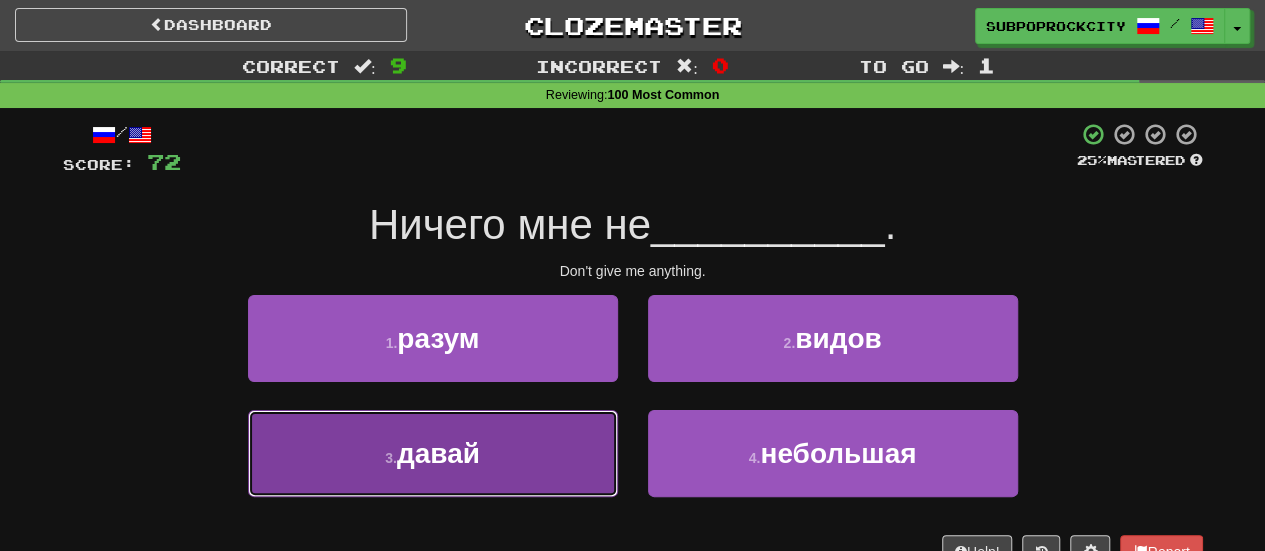 click on "3 .  давай" at bounding box center (433, 453) 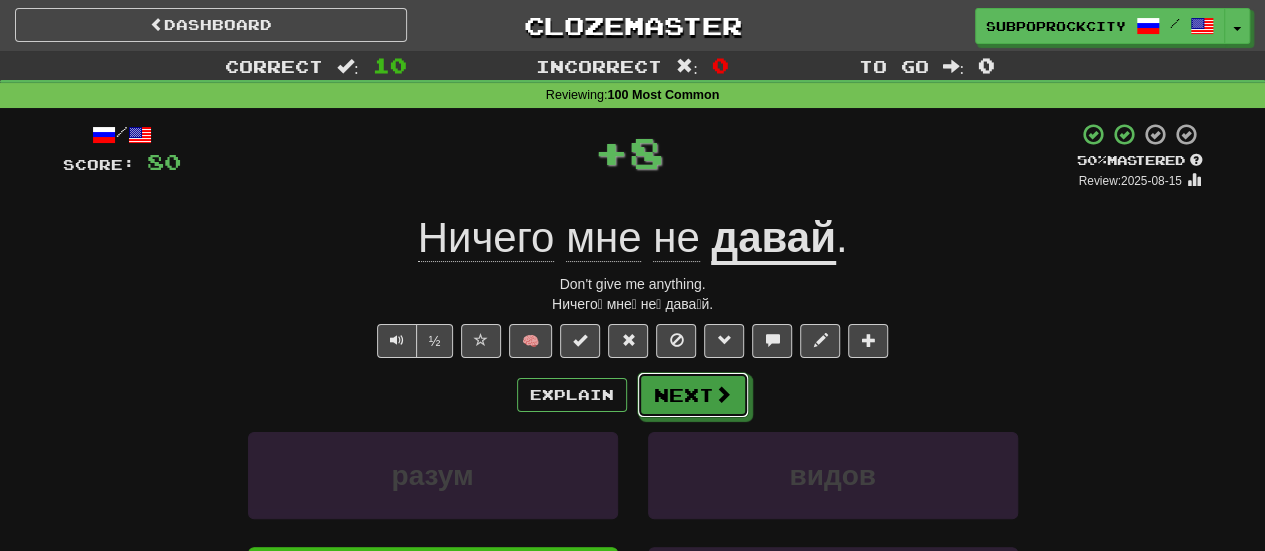 click on "Next" at bounding box center (693, 395) 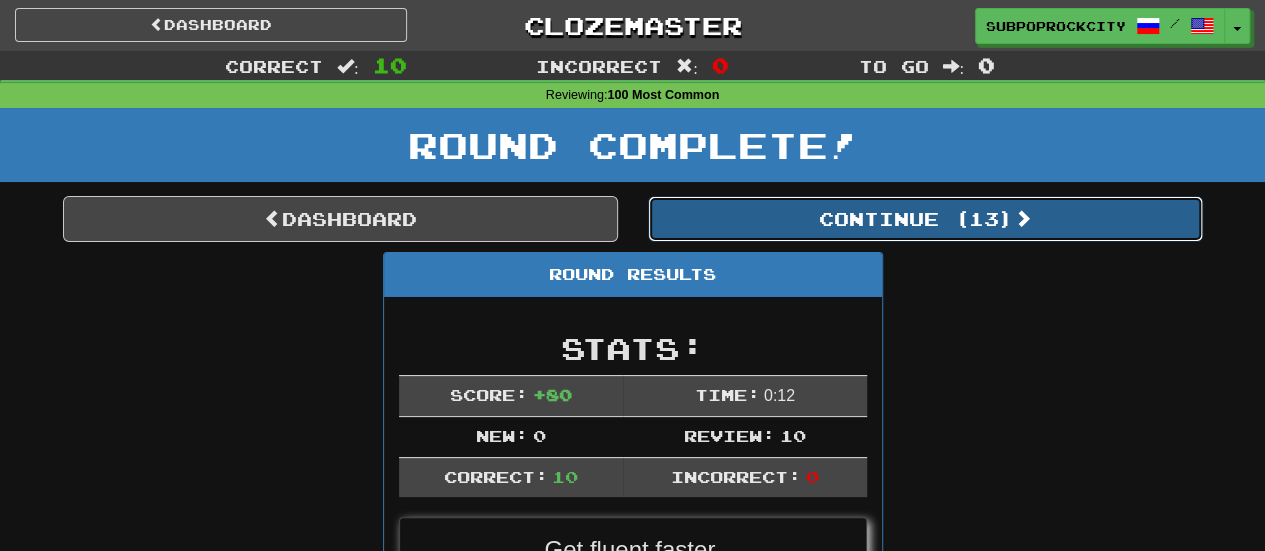 click on "Continue ( 13 )" at bounding box center (925, 219) 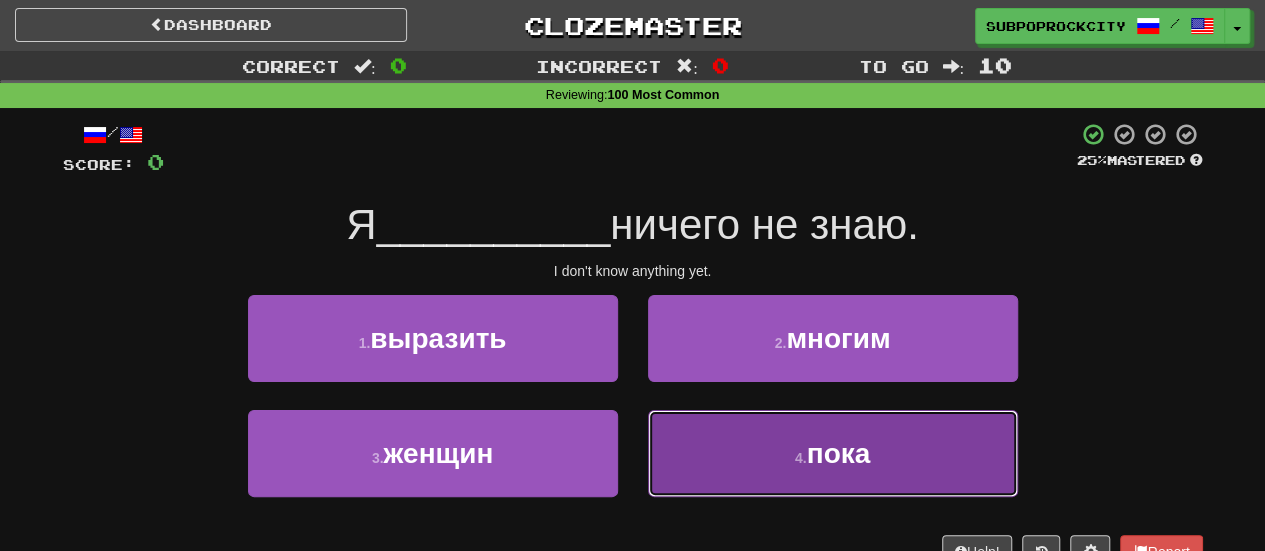 click on "4 .  пока" at bounding box center (833, 453) 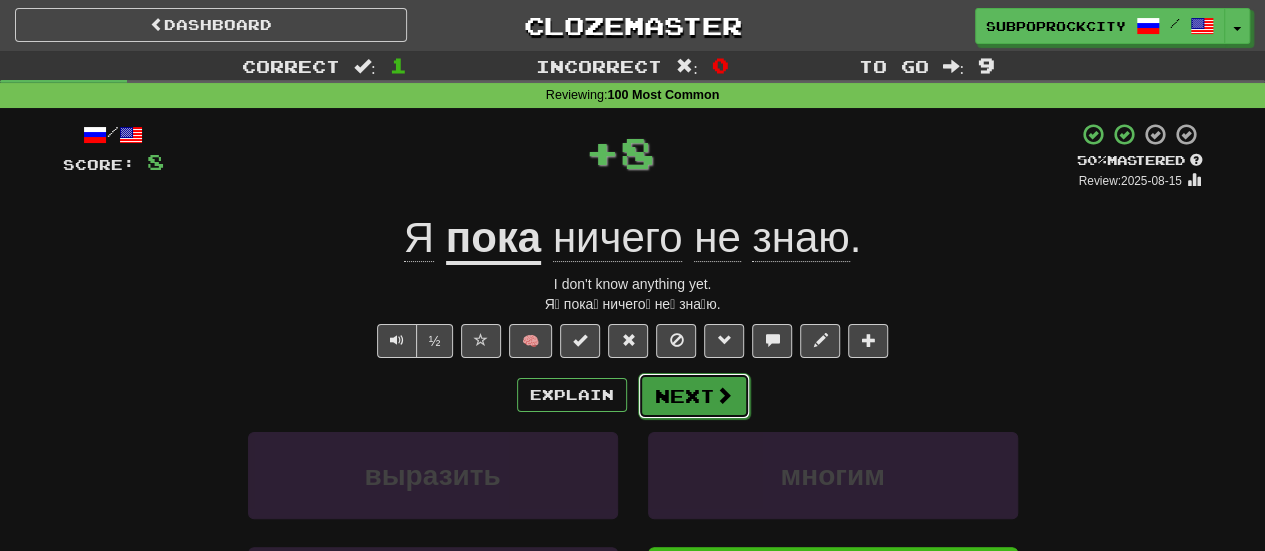 click on "Next" at bounding box center (694, 396) 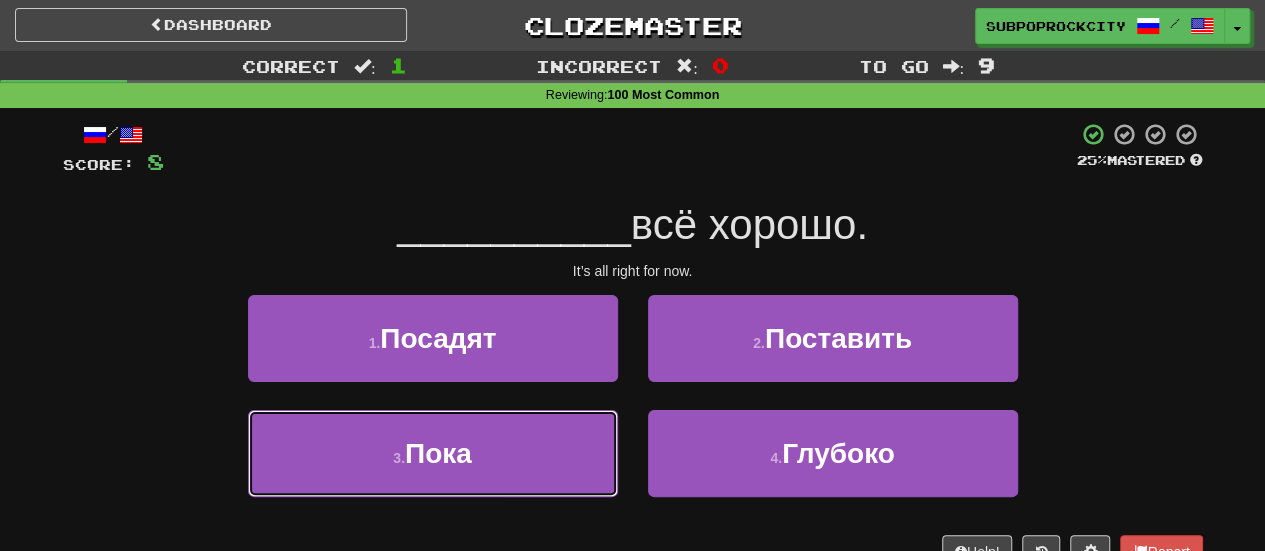 drag, startPoint x: 564, startPoint y: 443, endPoint x: 668, endPoint y: 423, distance: 105.90562 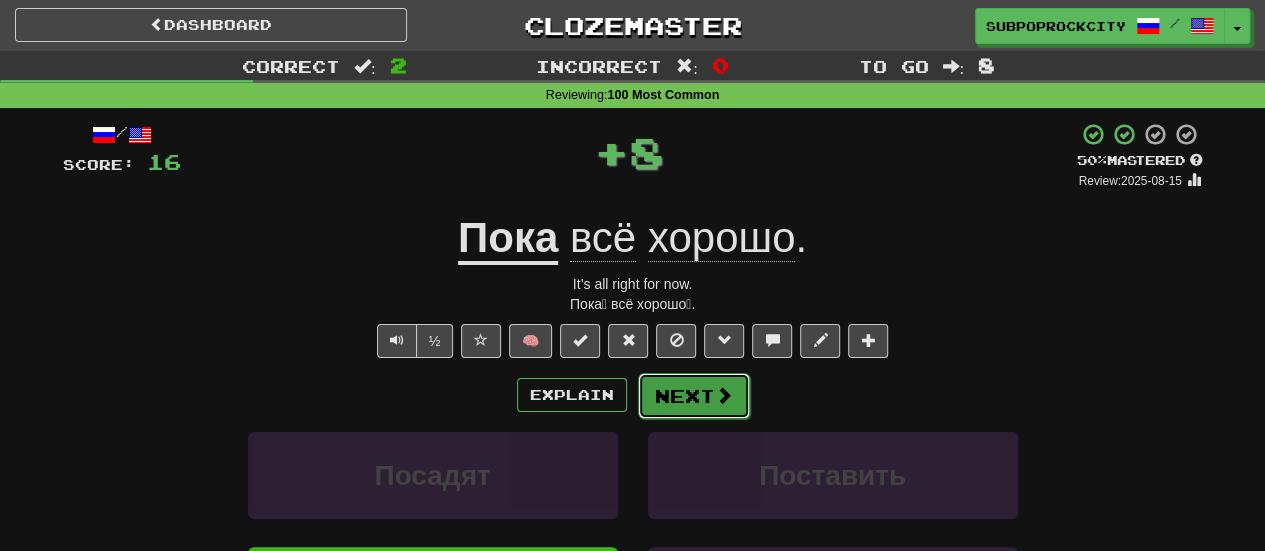click on "Next" at bounding box center [694, 396] 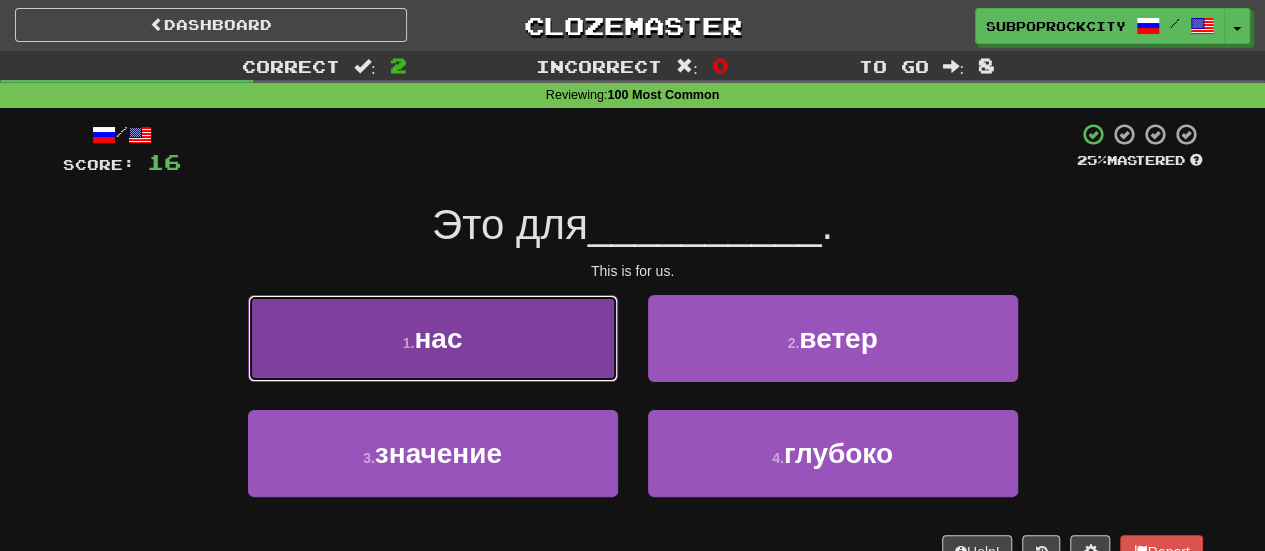click on "1 .  нас" at bounding box center [433, 338] 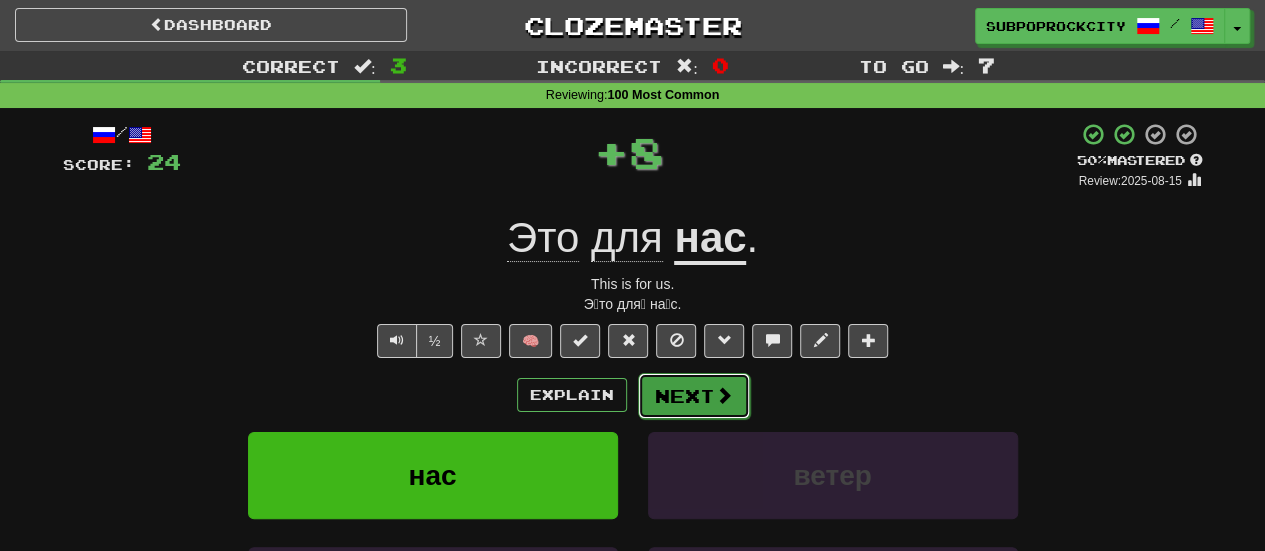 click on "Next" at bounding box center (694, 396) 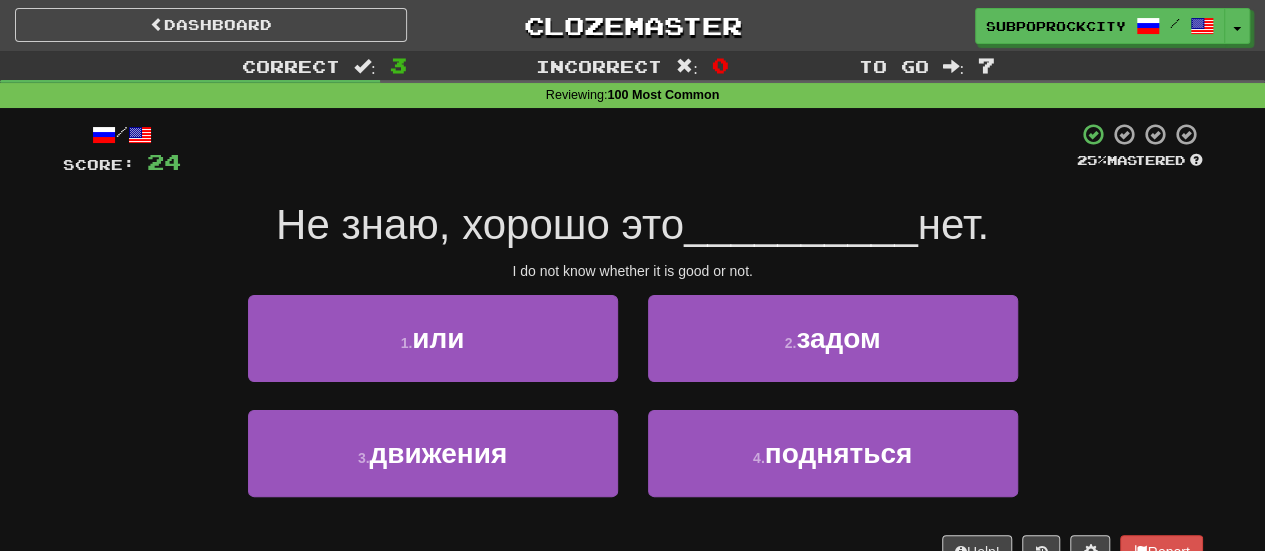 click on "1 .  или" at bounding box center (433, 352) 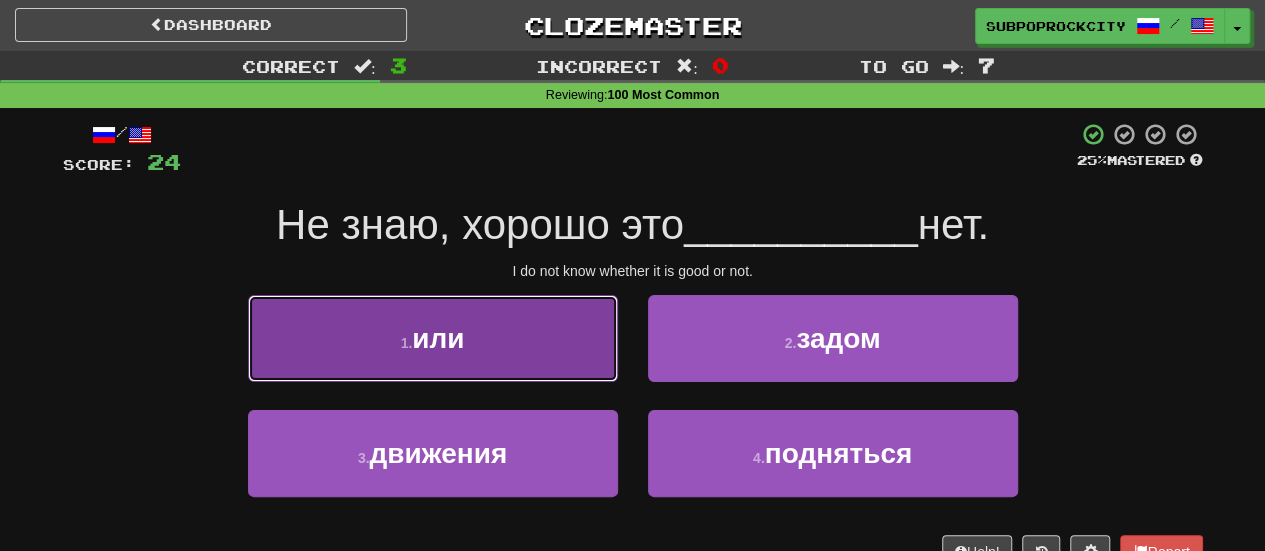 click on "1 .  или" at bounding box center [433, 338] 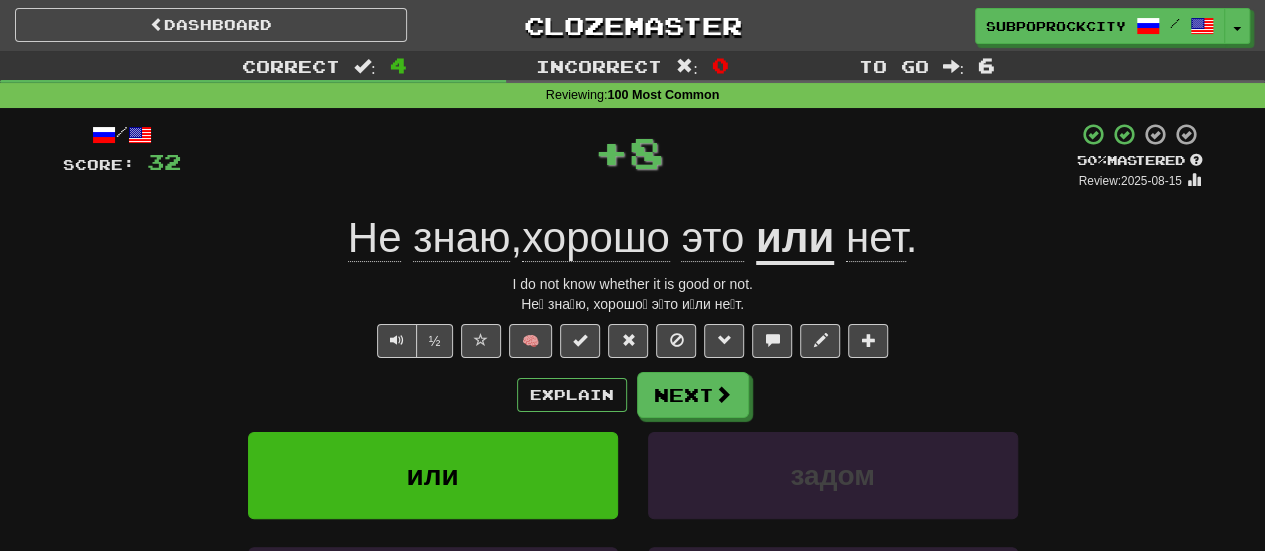 click on "/  Score:   32 + 8 50 %  Mastered Review:  [DATE] Не   знаю ,  хорошо   это   или   нет . I do not know whether it is good or not. Не́ зна́ю, хорошо́ э́то и́ли не́т. ½ 🧠 Explain Next или задом движения подняться Learn more: или задом движения подняться  Help!  Report Sentence Source" at bounding box center [633, 445] 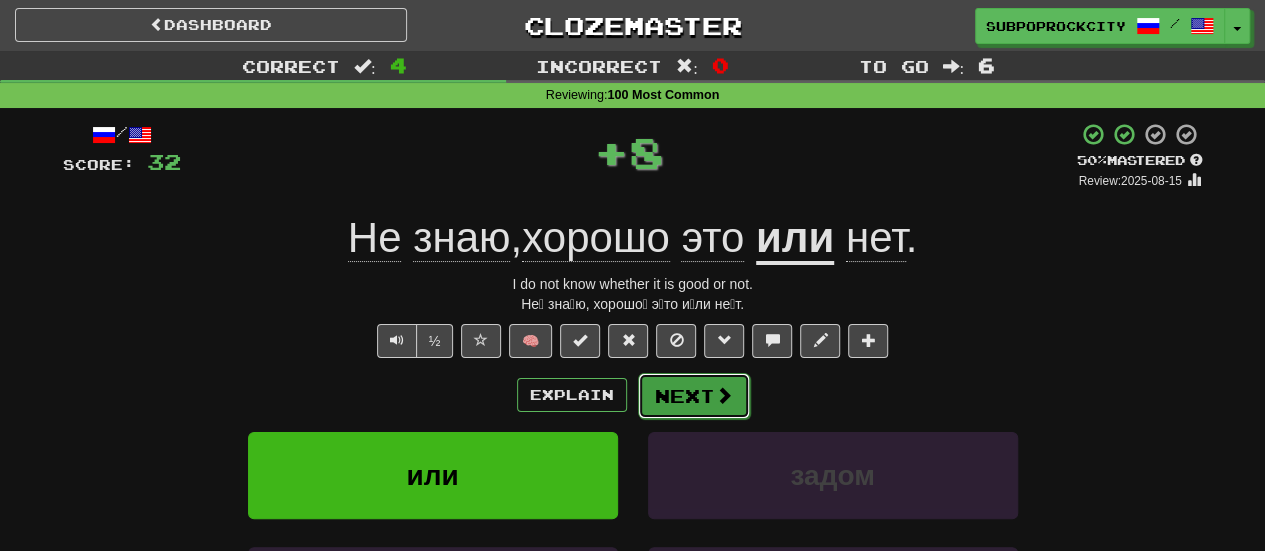click on "Next" at bounding box center (694, 396) 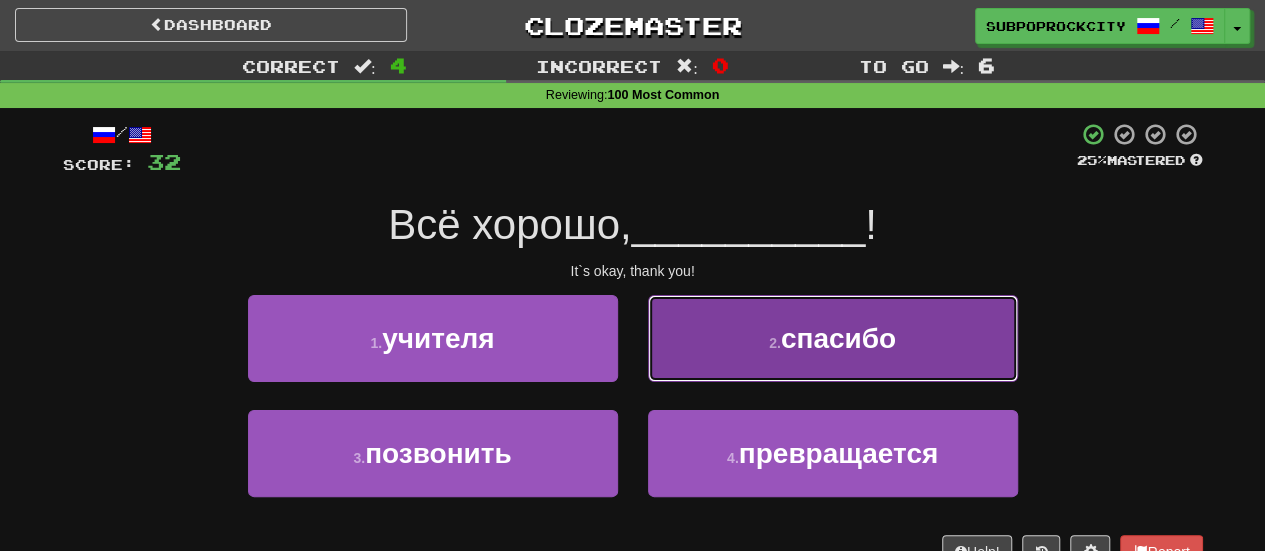 click on "2 .  спасибо" at bounding box center [833, 338] 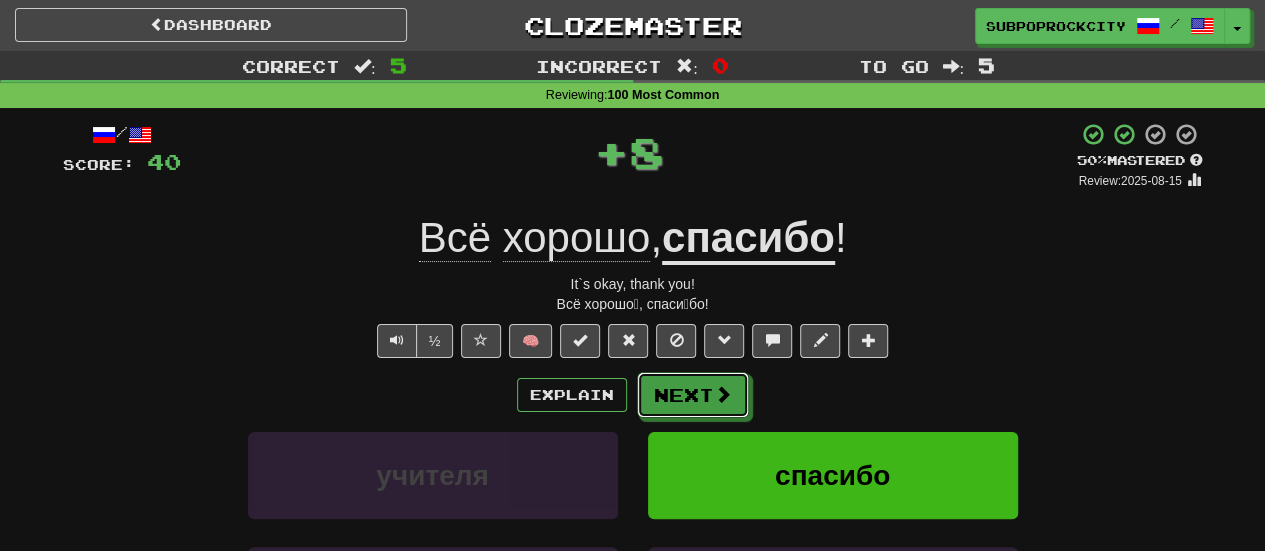 click on "Next" at bounding box center [693, 395] 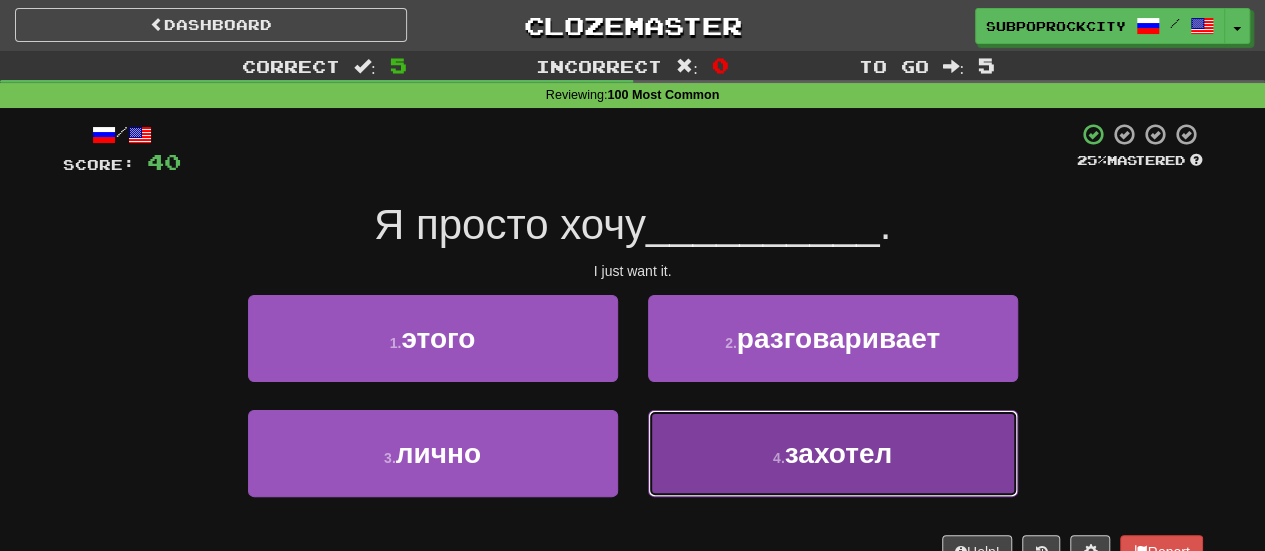 click on "4 .  захотел" at bounding box center [833, 453] 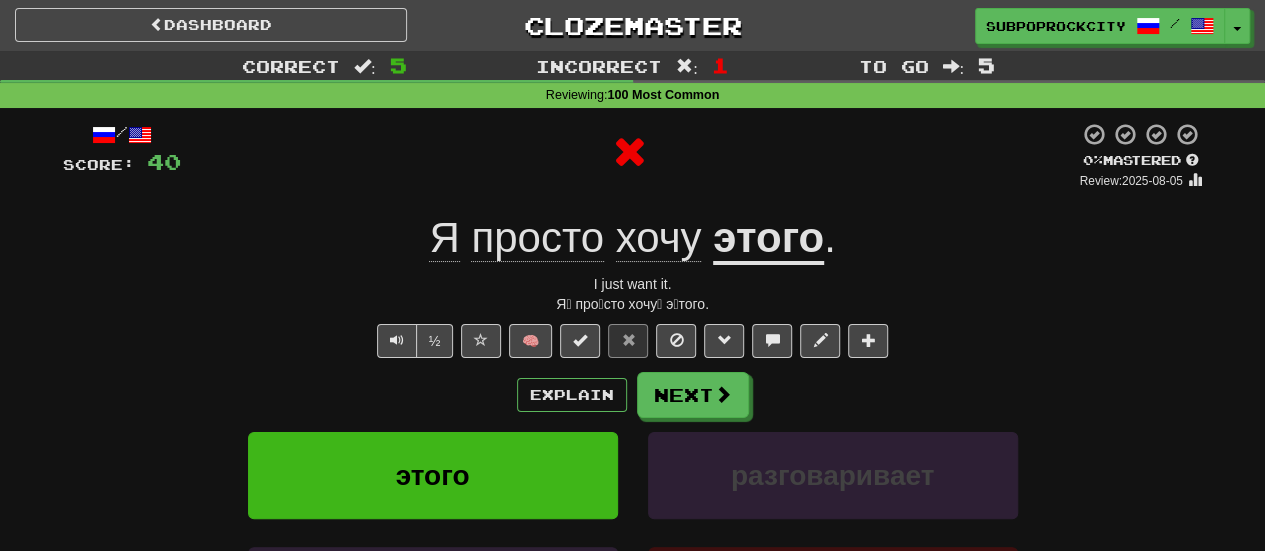 click on "Next" at bounding box center (693, 395) 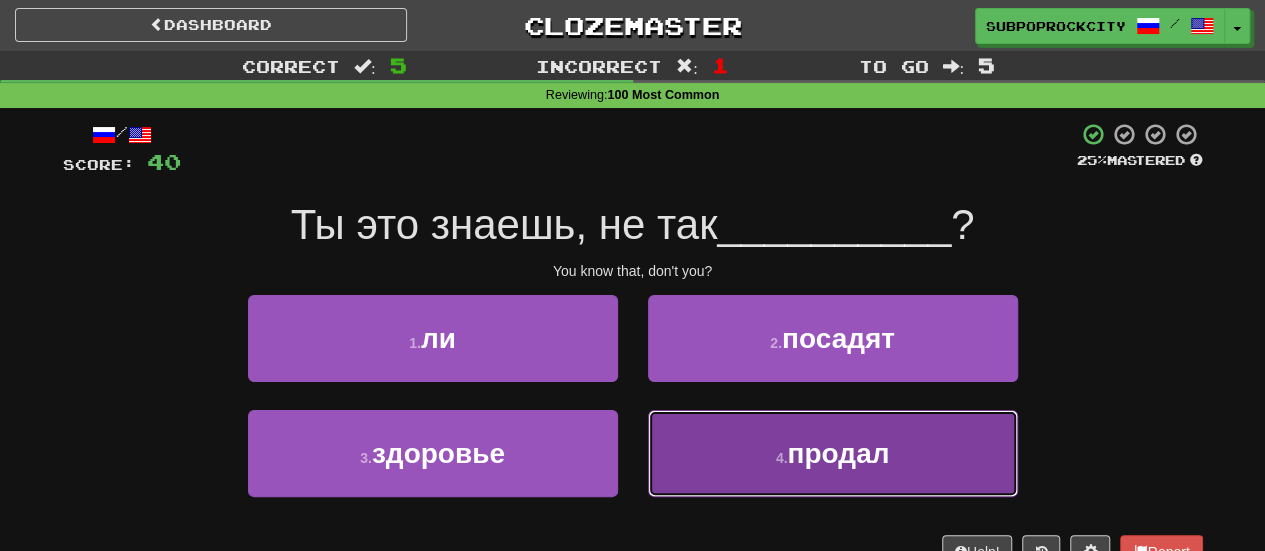 click on "4 .  продал" at bounding box center (833, 453) 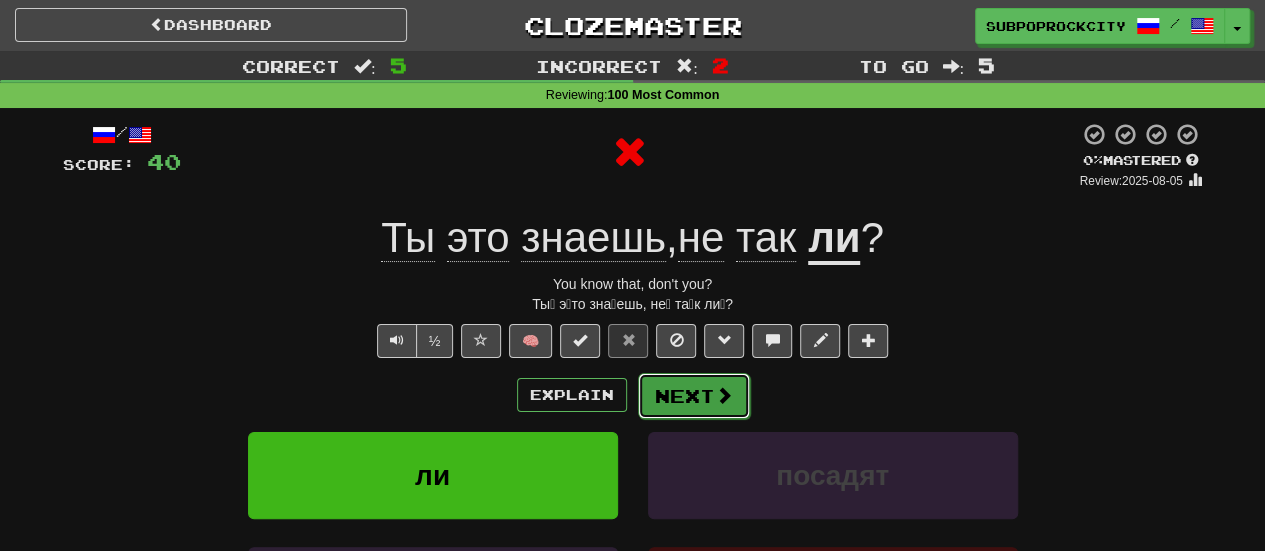 click on "Next" at bounding box center (694, 396) 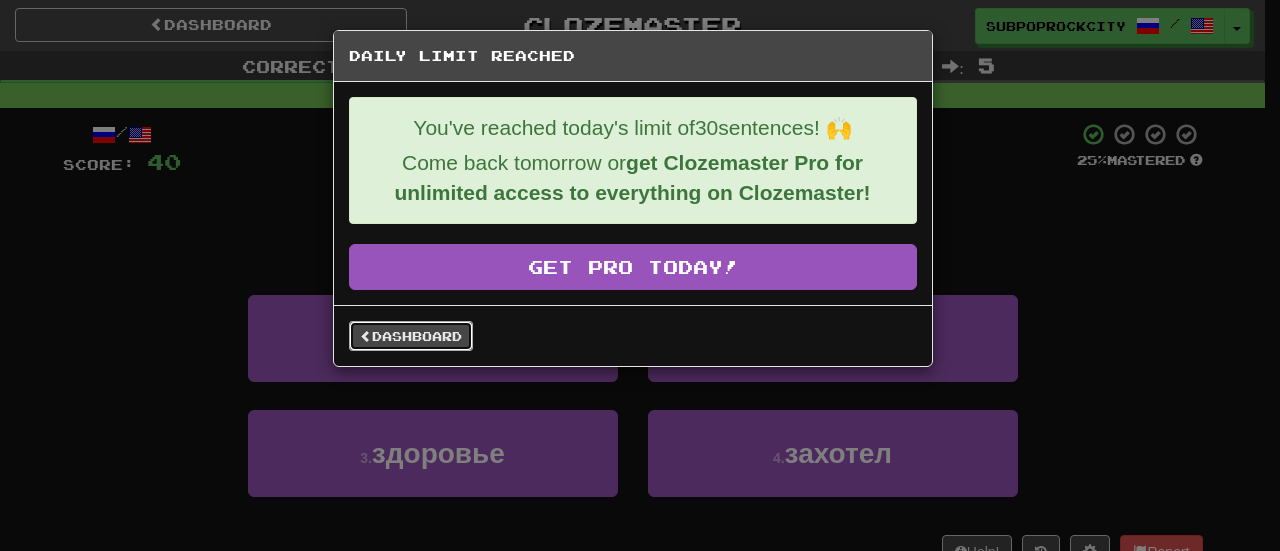click on "Dashboard" at bounding box center (411, 336) 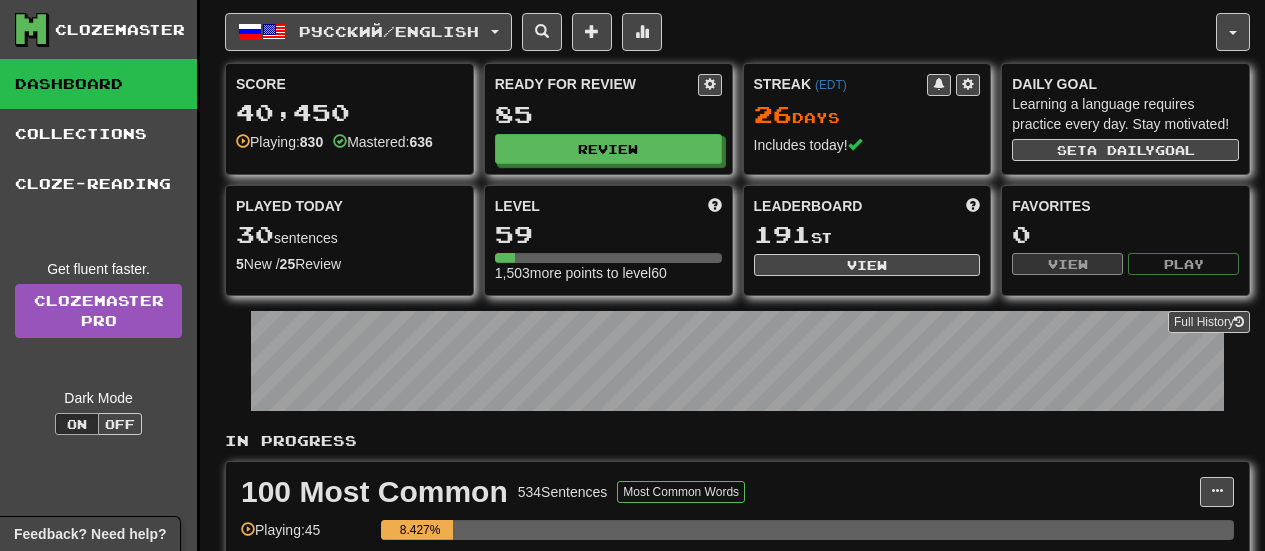 scroll, scrollTop: 0, scrollLeft: 0, axis: both 